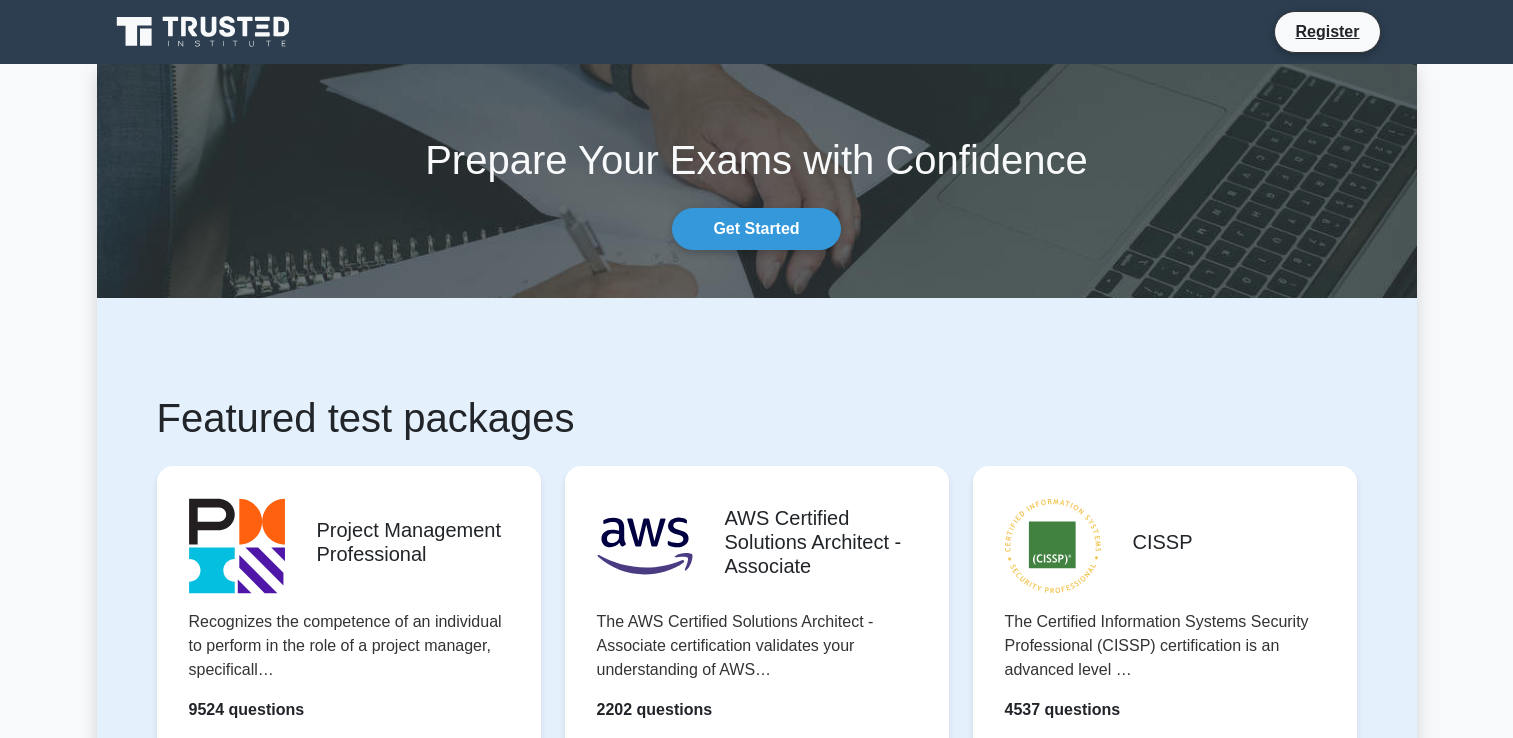 scroll, scrollTop: 1057, scrollLeft: 0, axis: vertical 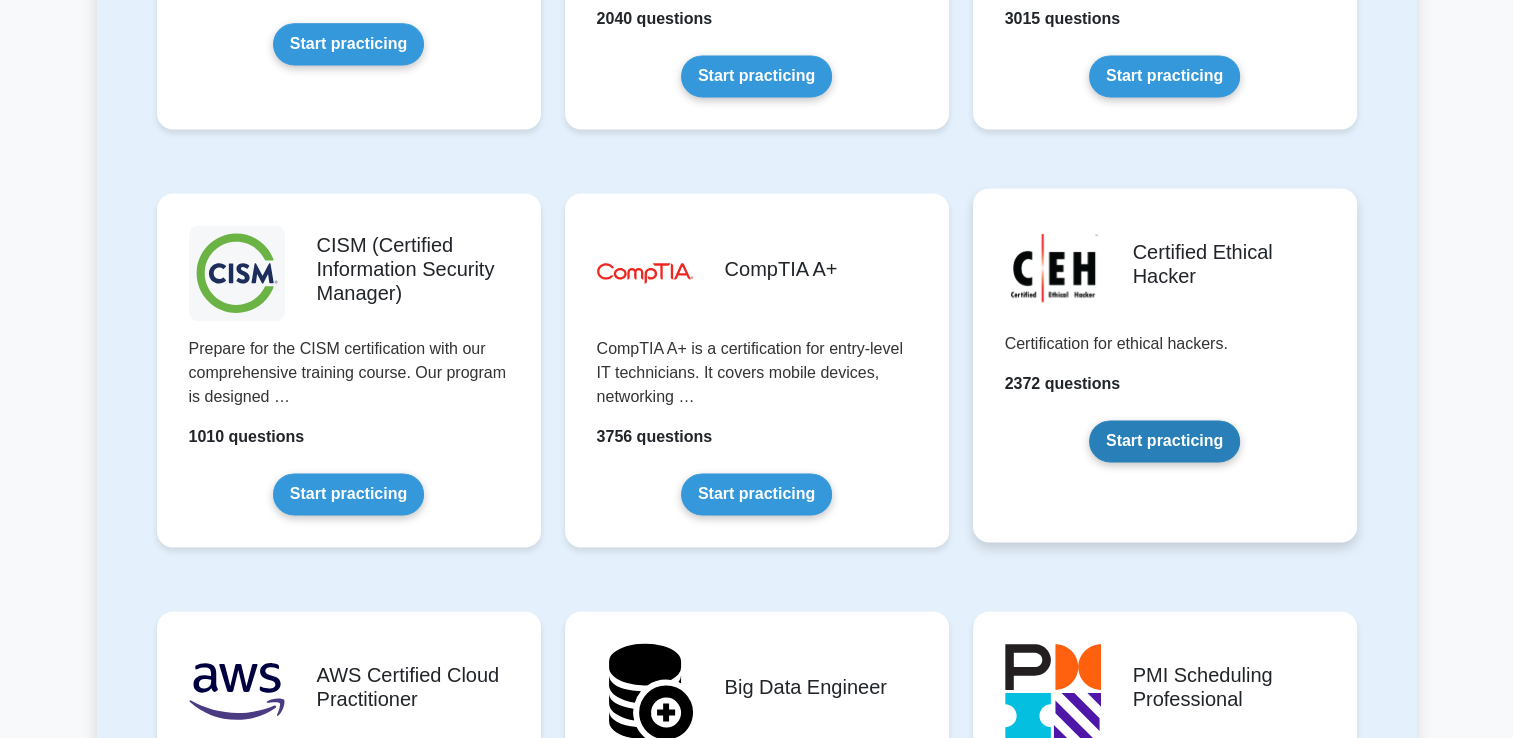 click on "Start practicing" at bounding box center (1164, 441) 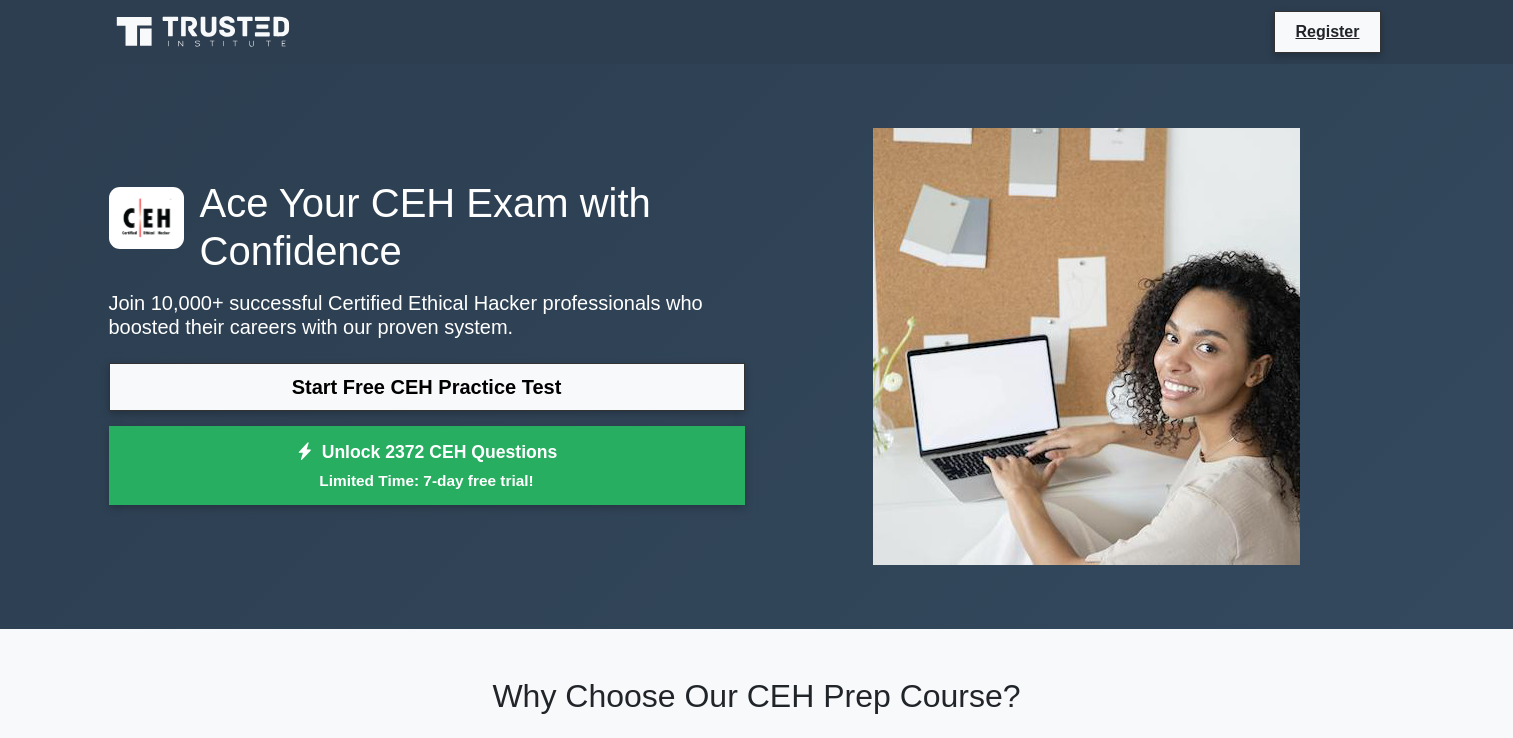 scroll, scrollTop: 0, scrollLeft: 0, axis: both 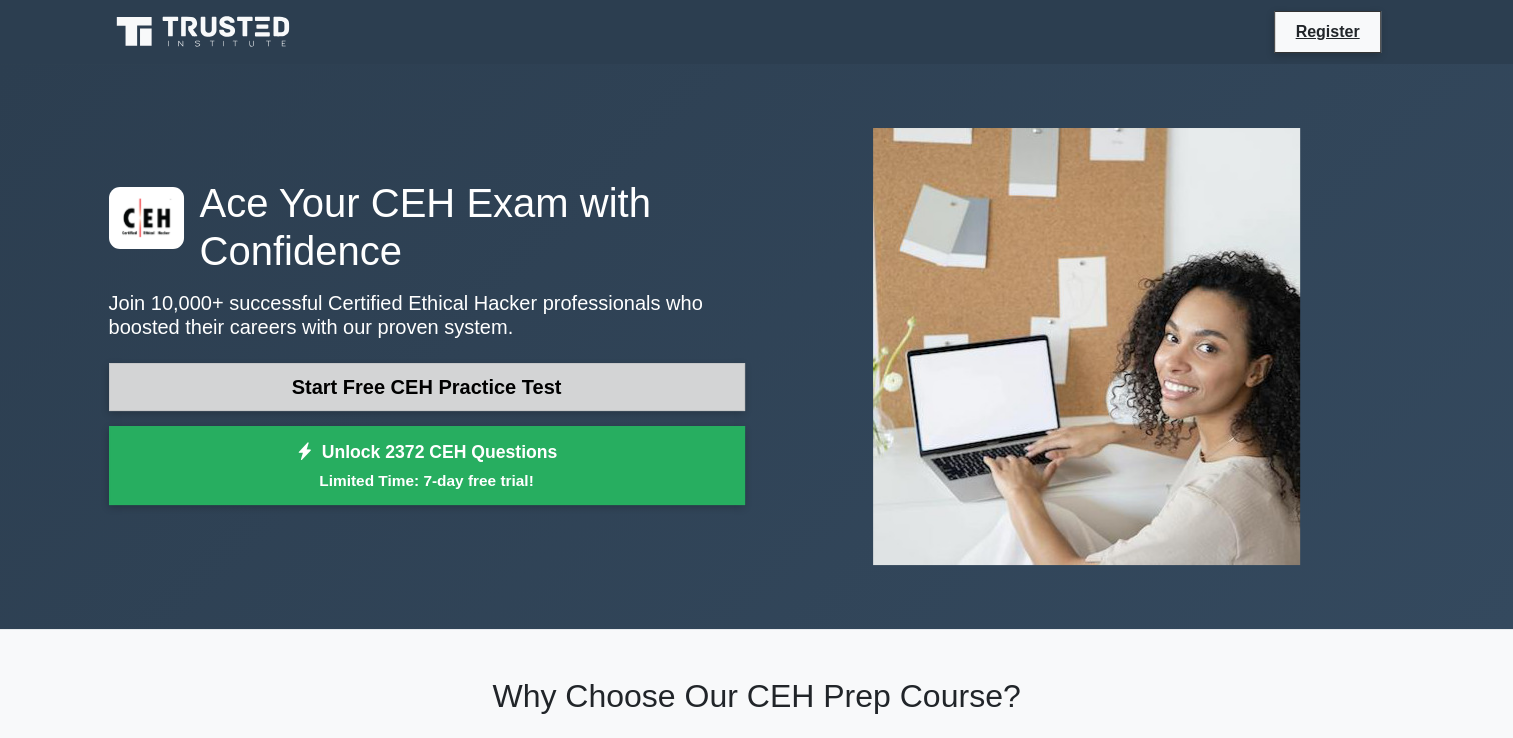 click on "Start Free CEH Practice Test" at bounding box center [427, 387] 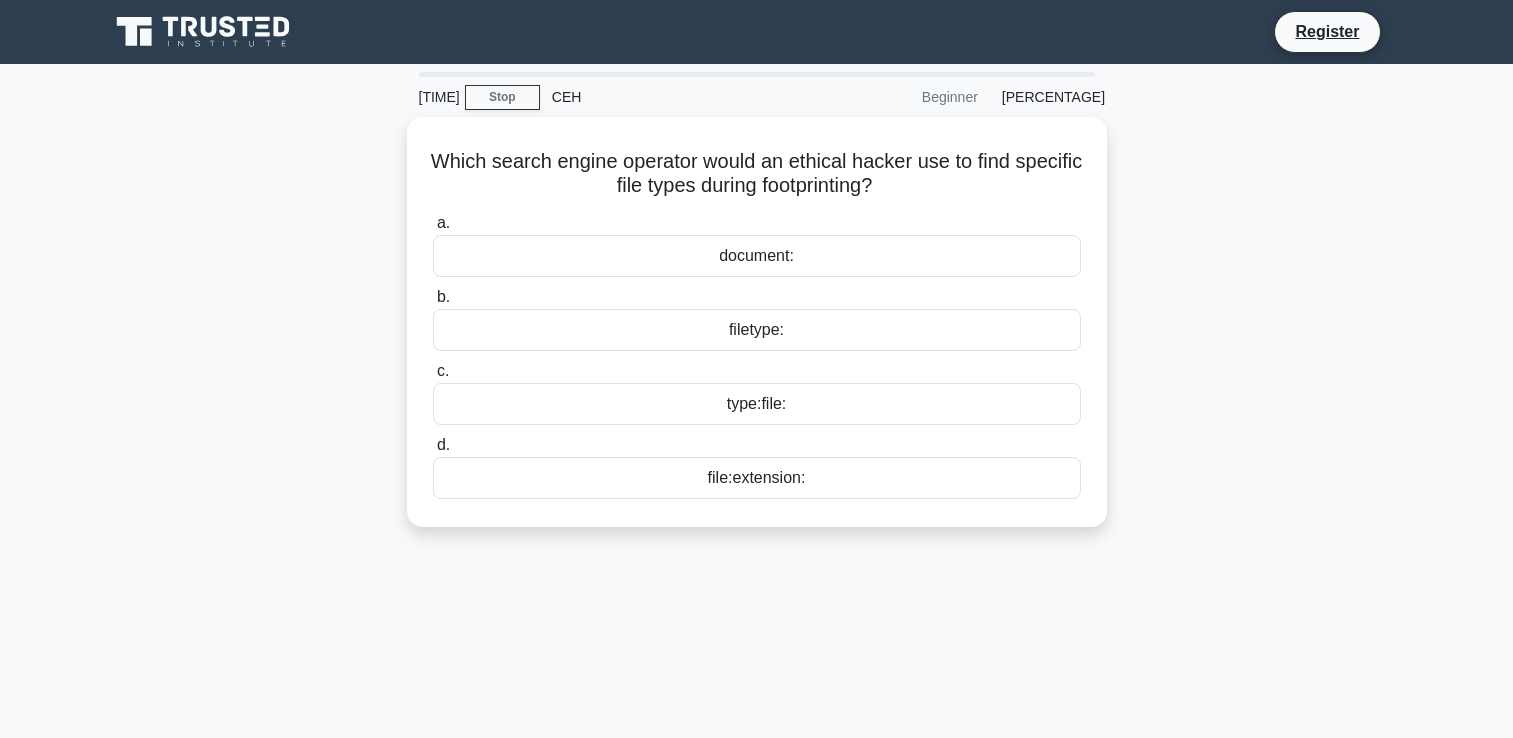 scroll, scrollTop: 0, scrollLeft: 0, axis: both 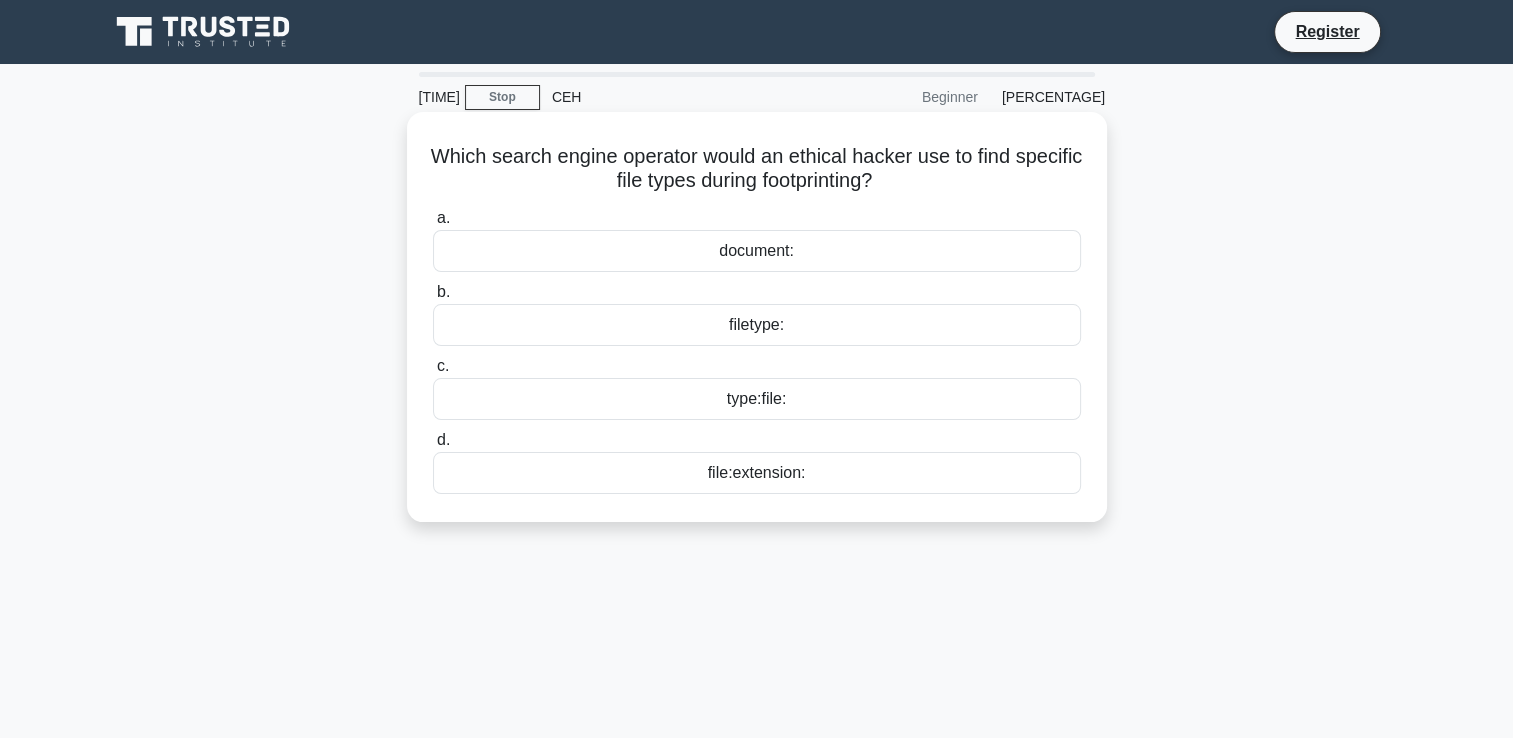 click on "filetype:" at bounding box center [757, 325] 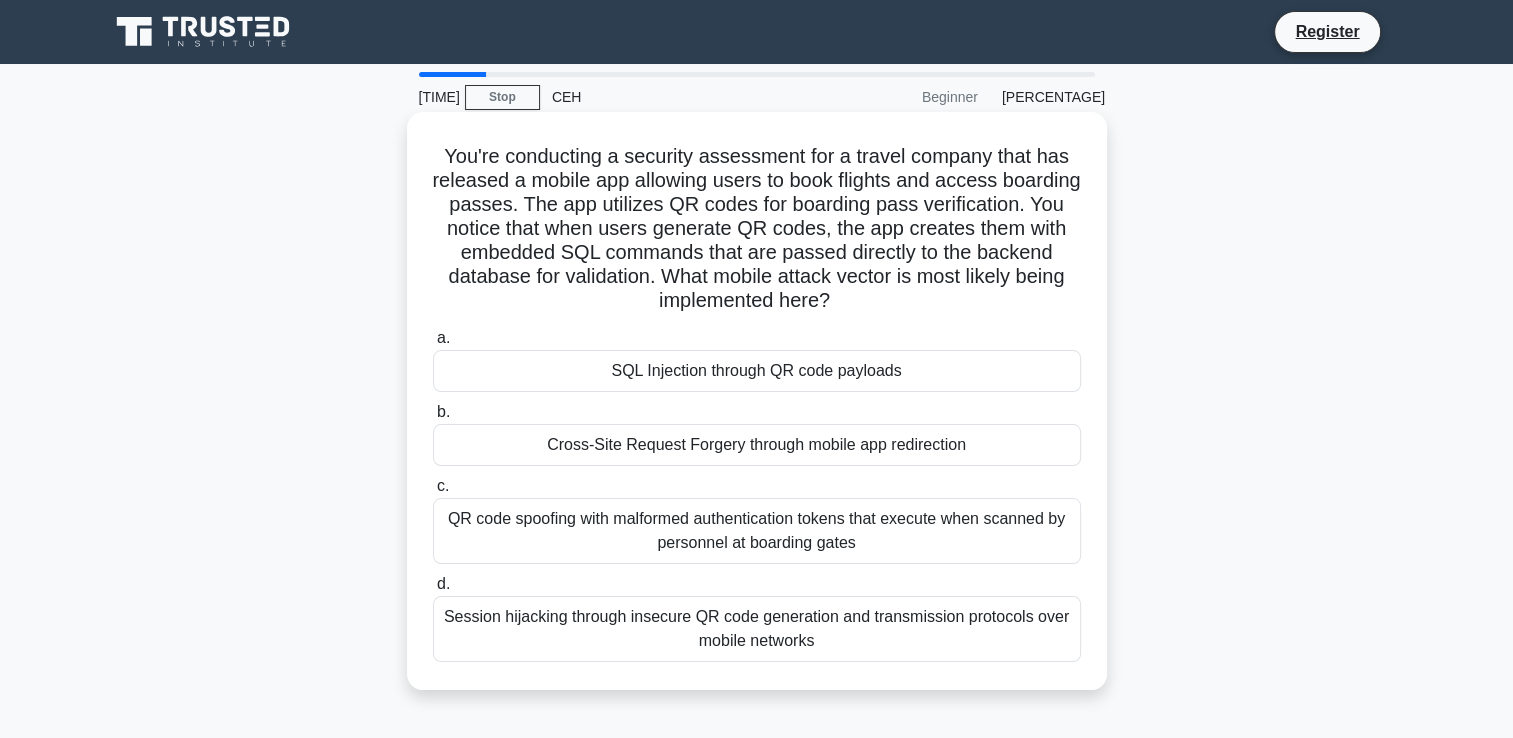 click on "Session hijacking through insecure QR code generation and transmission protocols over mobile networks" at bounding box center (757, 629) 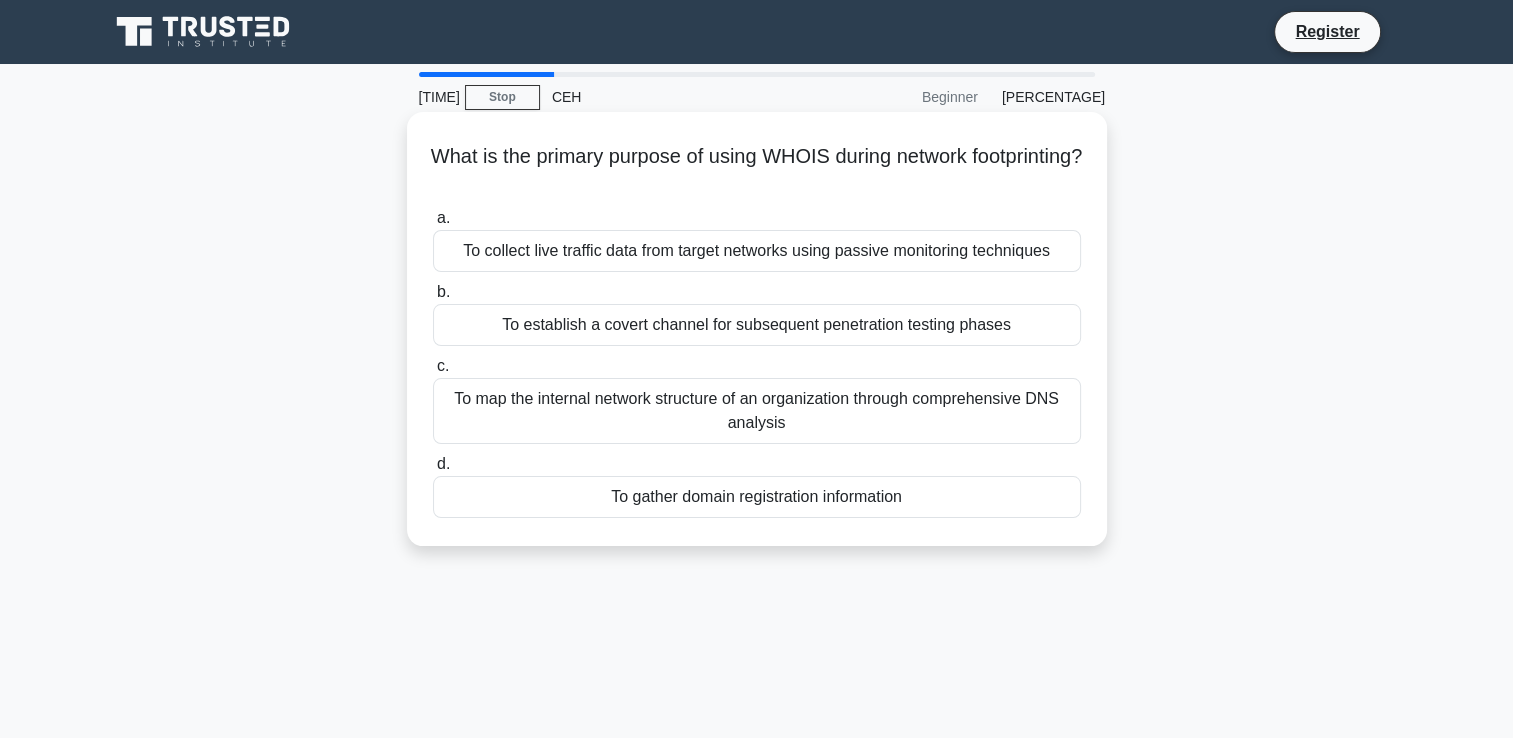 click on "To collect live traffic data from target networks using passive monitoring techniques" at bounding box center [757, 251] 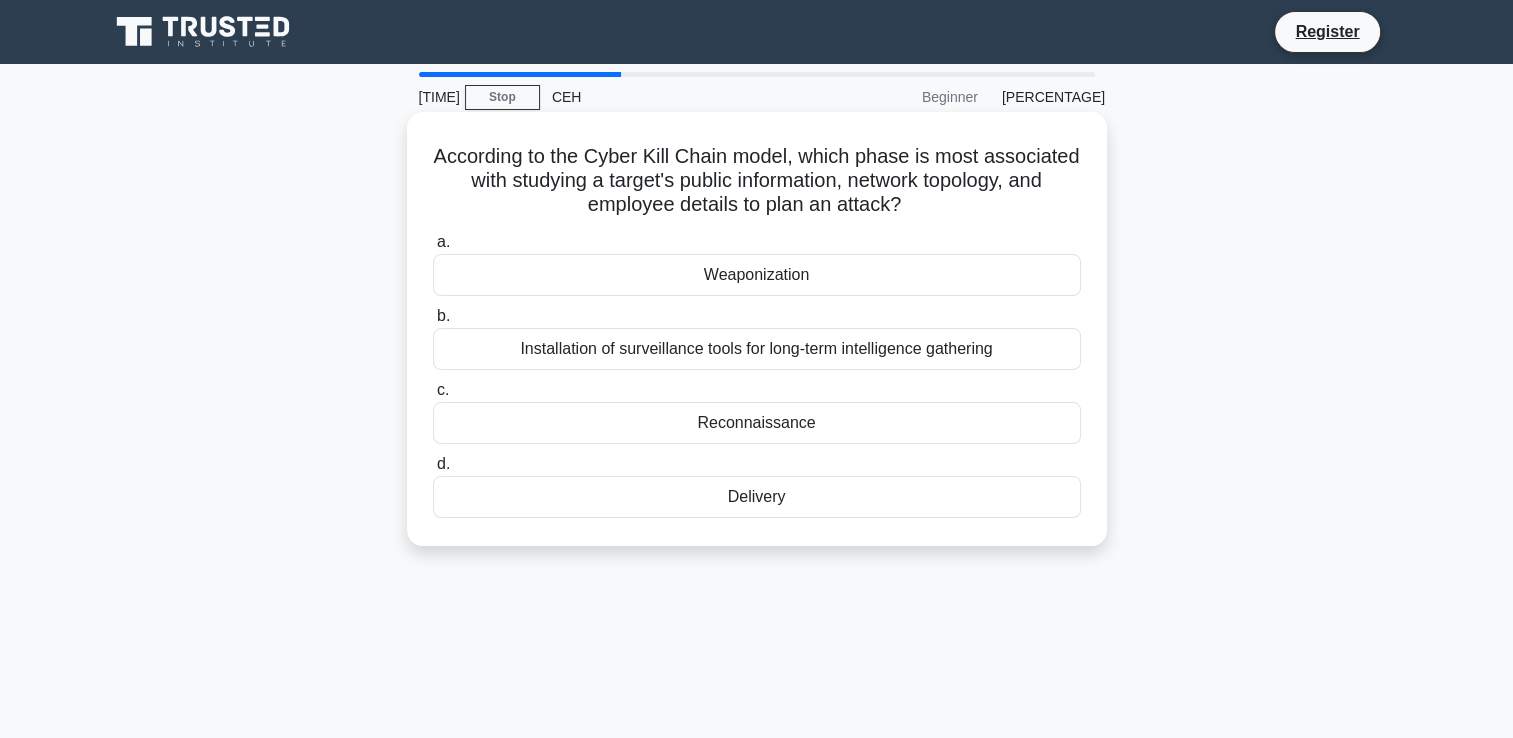 click on "Reconnaissance" at bounding box center (757, 423) 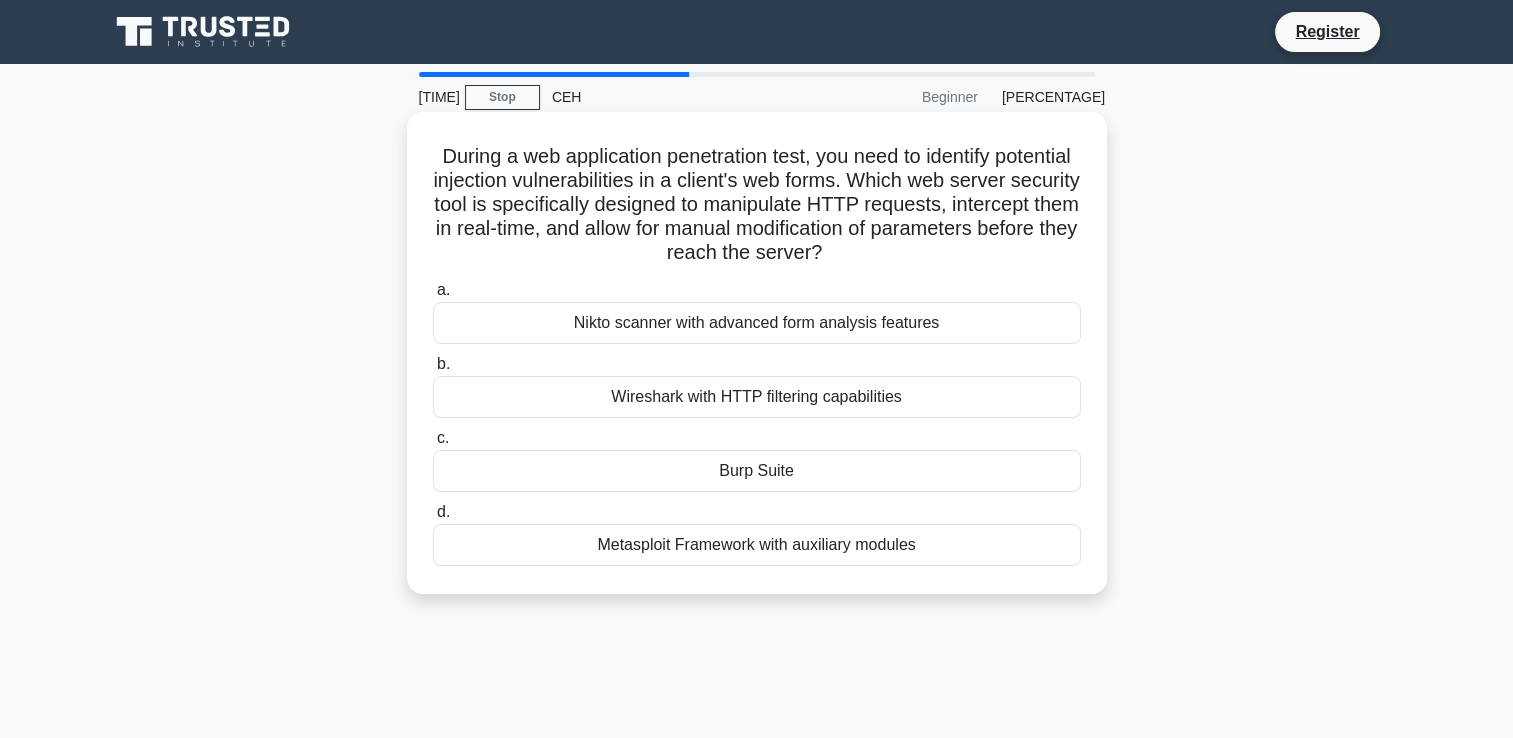 click on "Burp Suite" at bounding box center (757, 471) 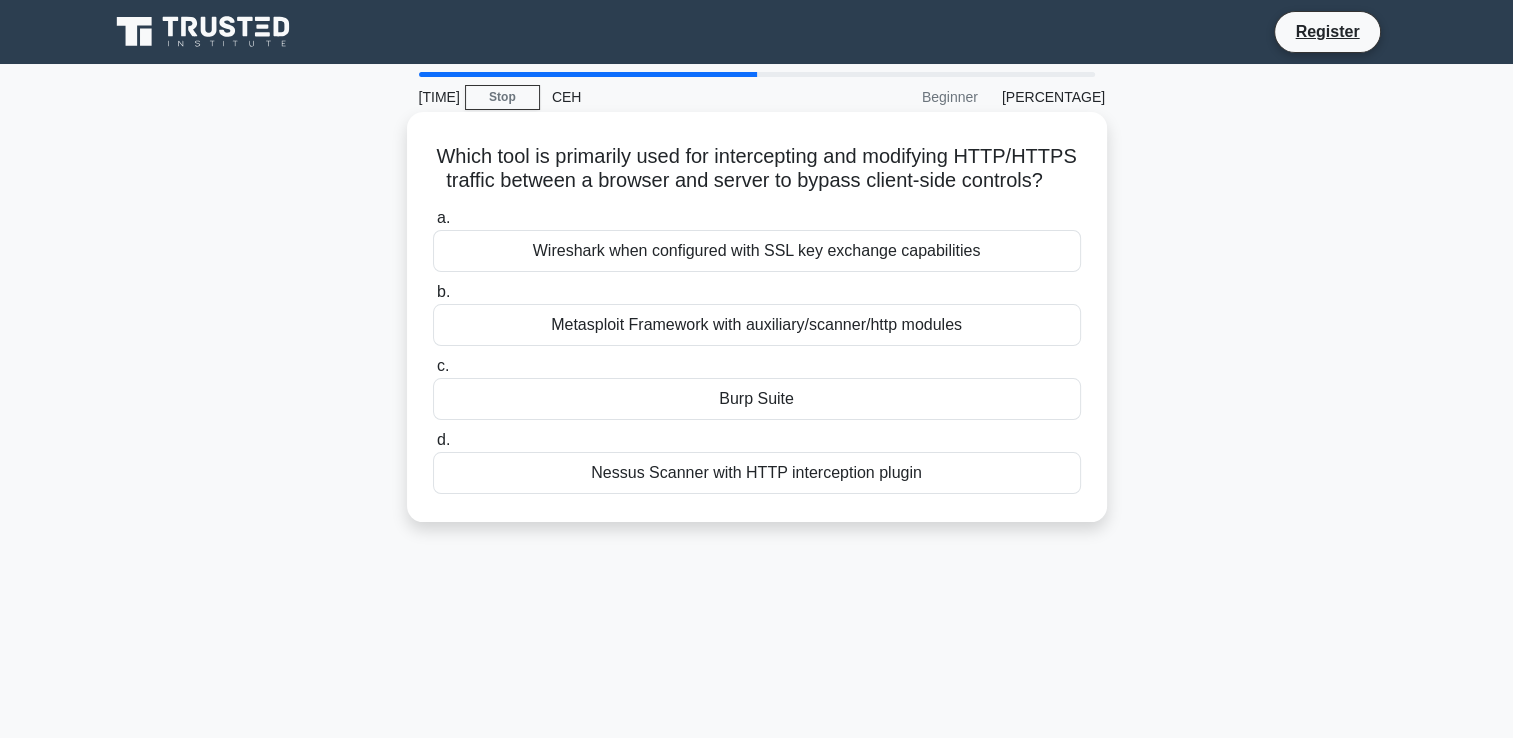 click on "Burp Suite" at bounding box center [757, 399] 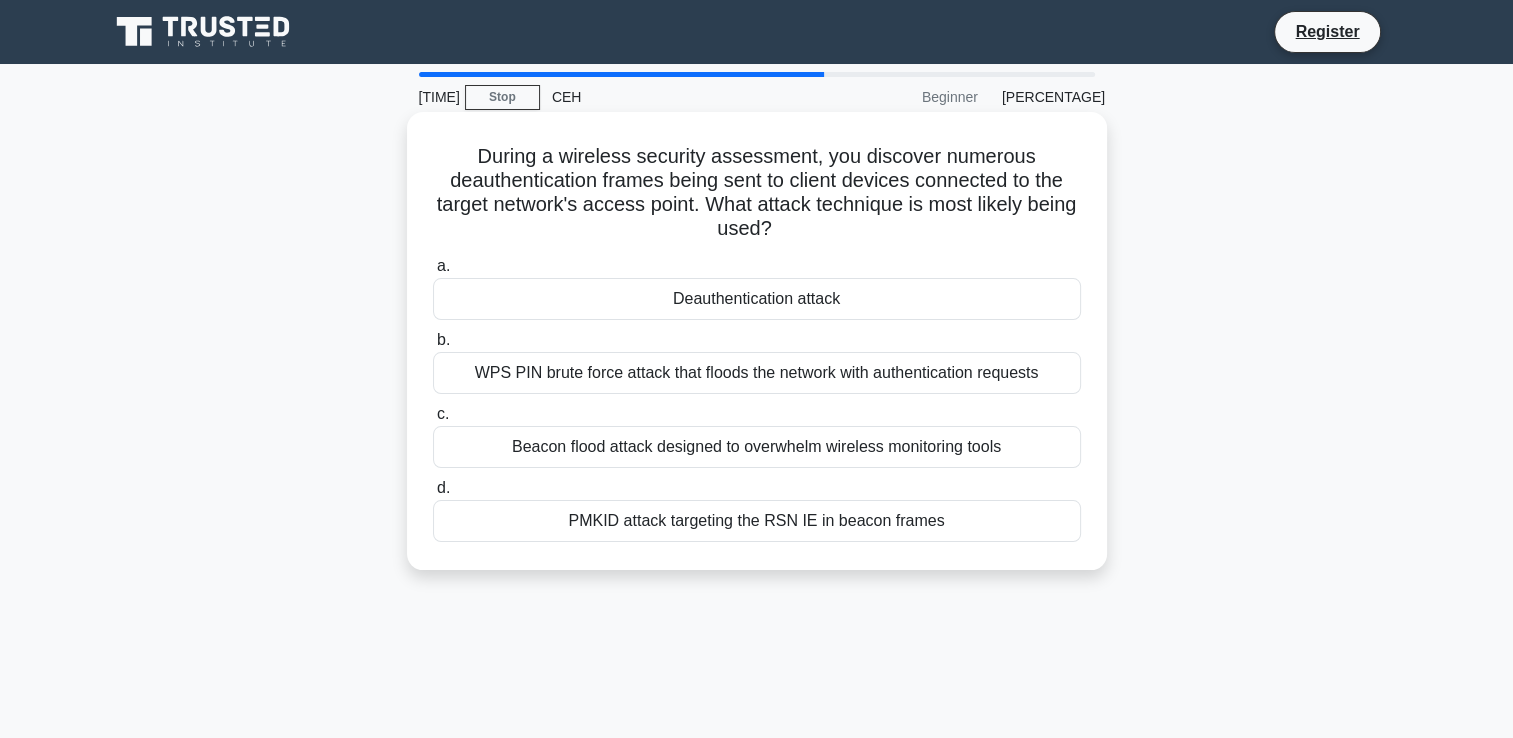 click on "Deauthentication attack" at bounding box center (757, 299) 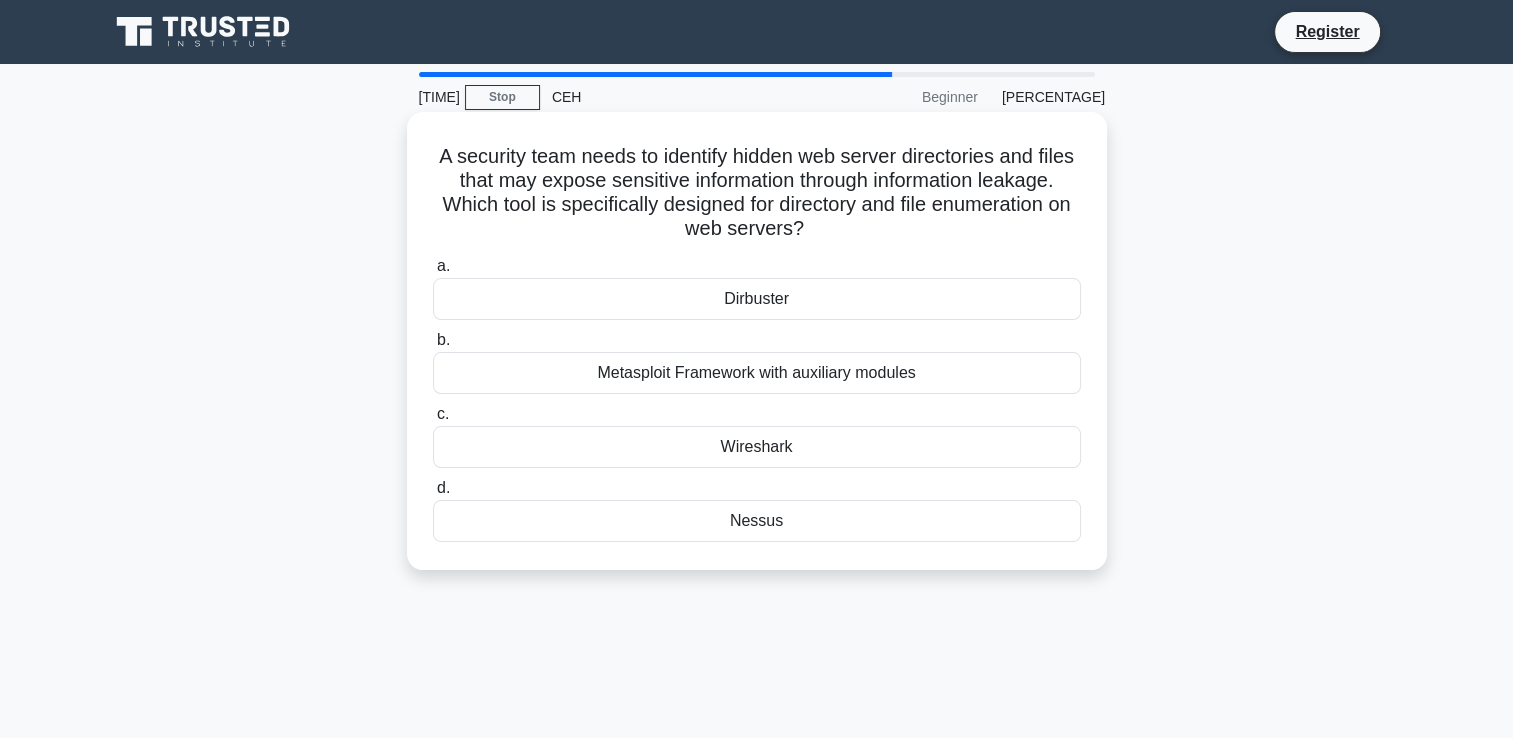 click on "Dirbuster" at bounding box center [757, 299] 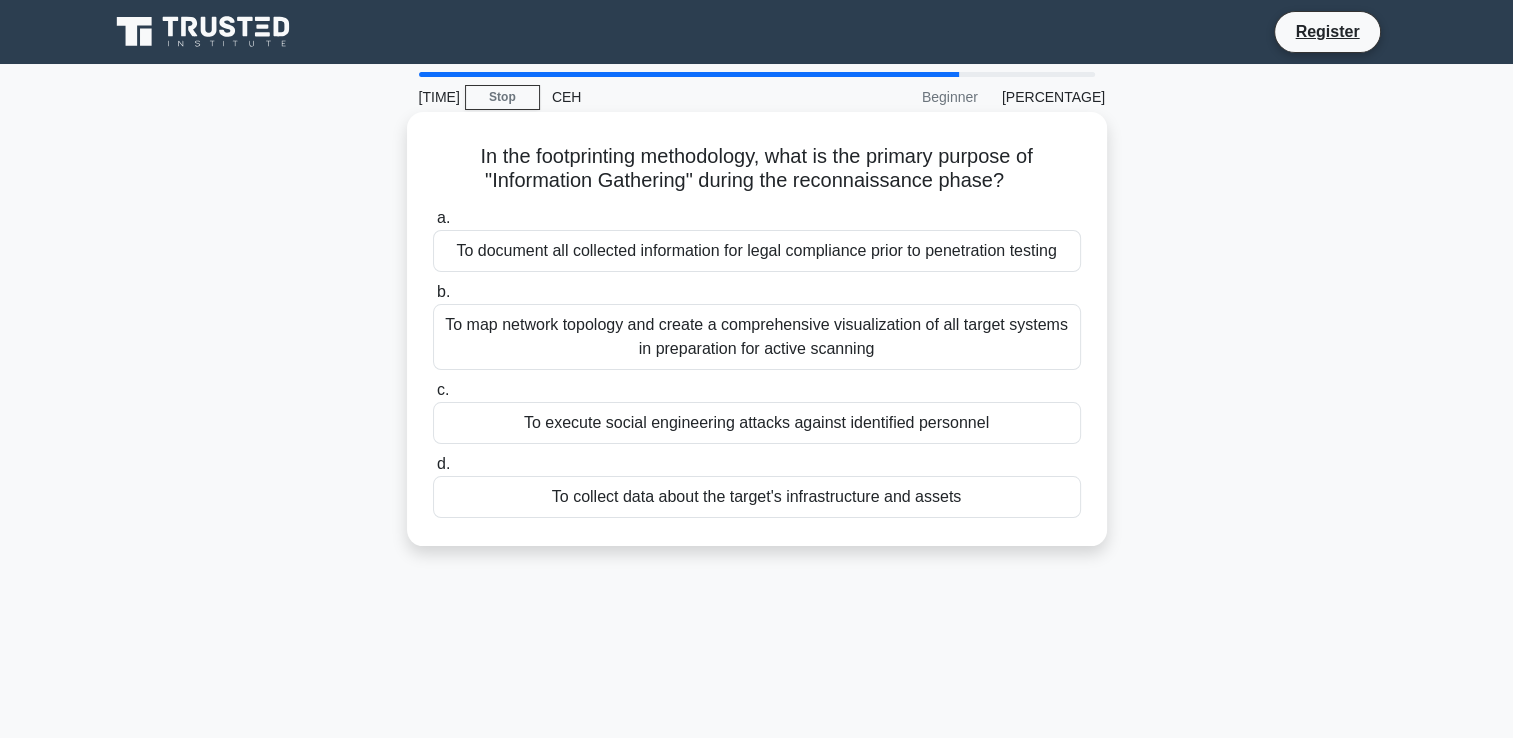 click on "To collect data about the target's infrastructure and assets" at bounding box center [757, 497] 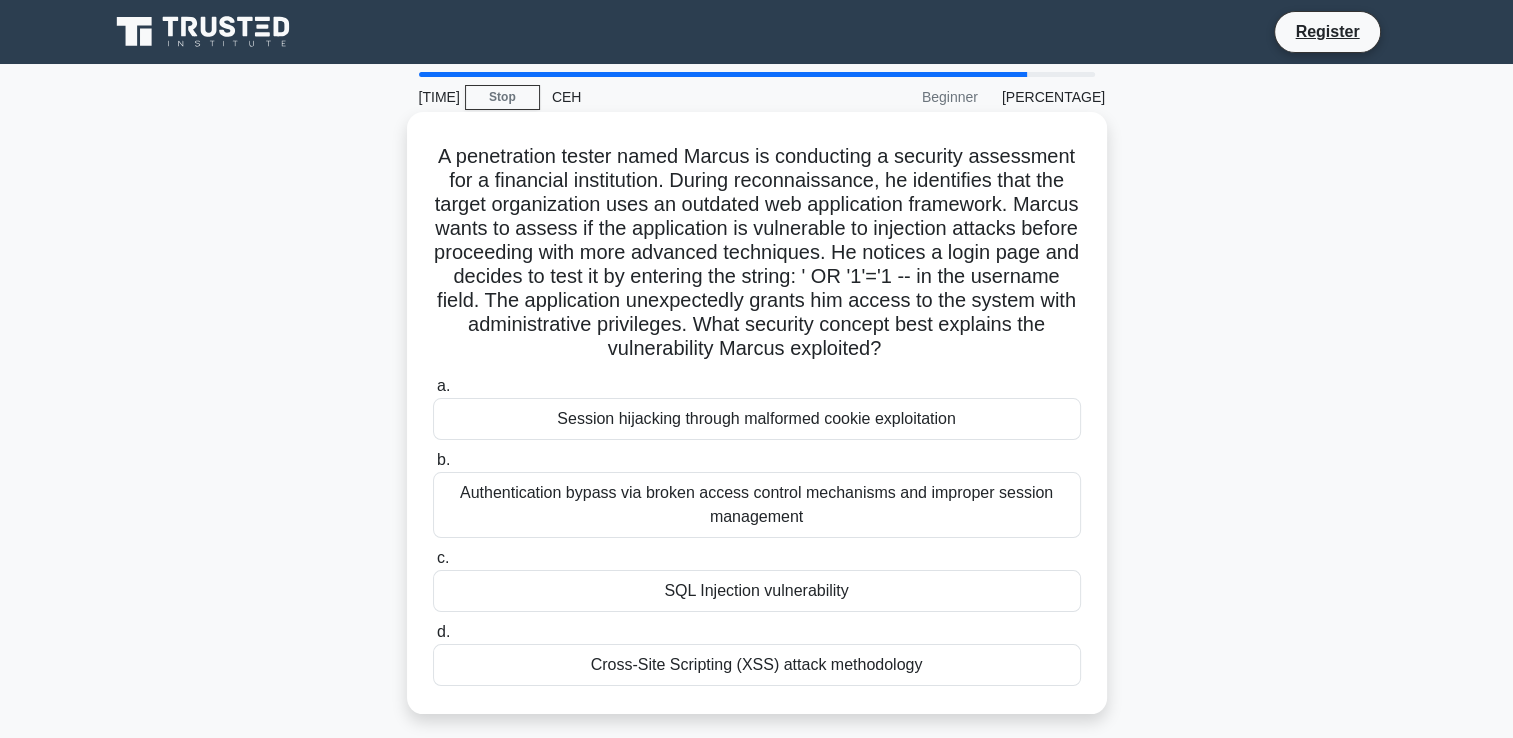 click on "Cross-Site Scripting (XSS) attack methodology" at bounding box center (757, 665) 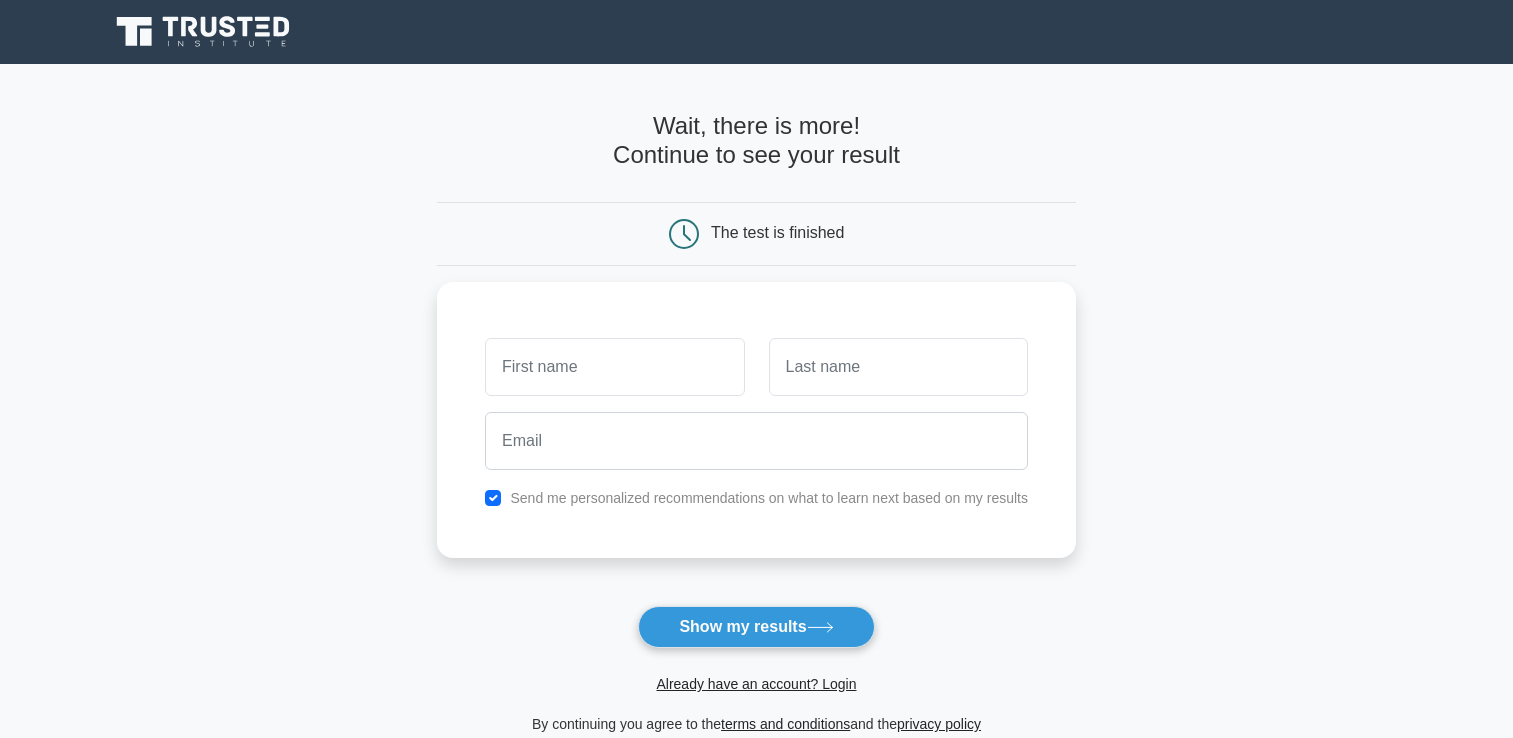 scroll, scrollTop: 0, scrollLeft: 0, axis: both 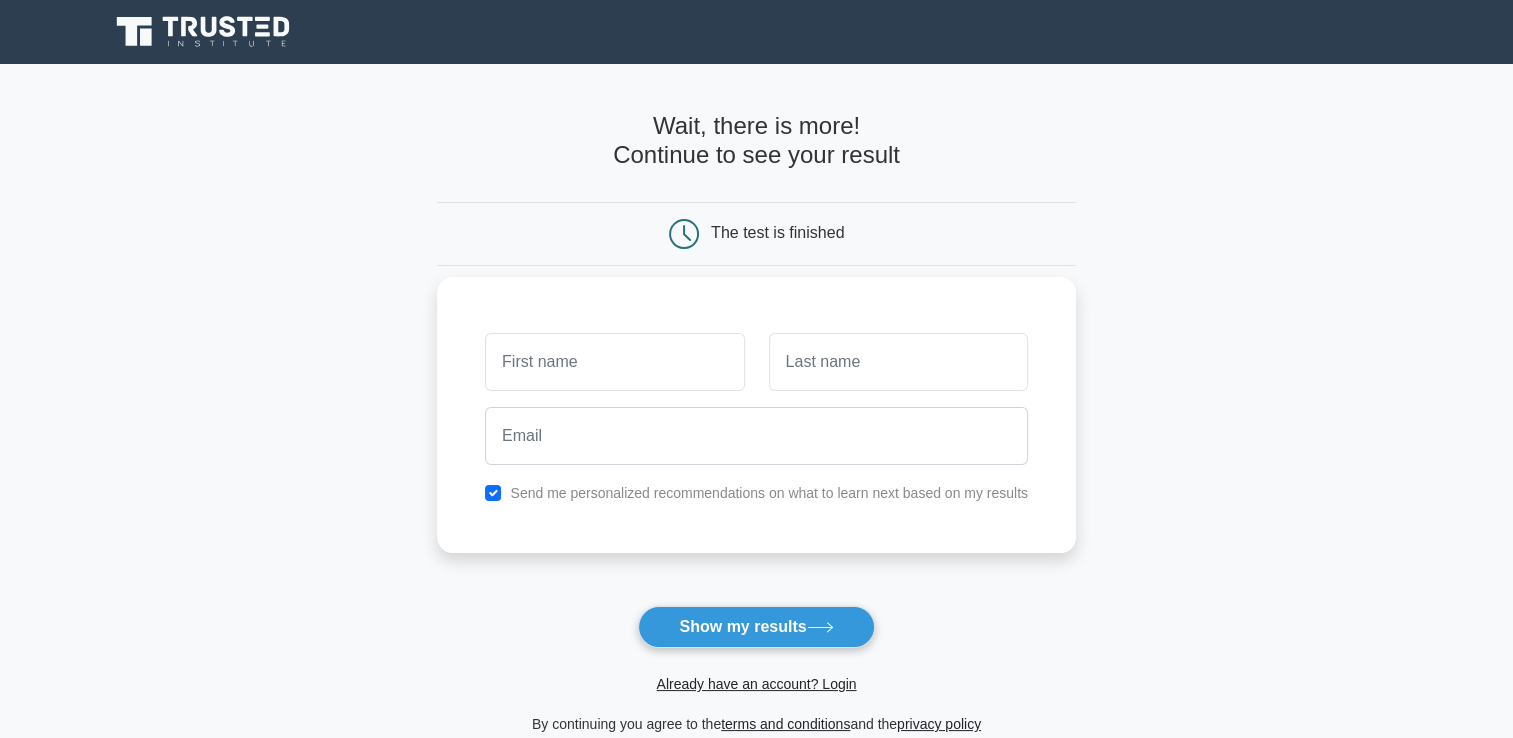 click at bounding box center (614, 362) 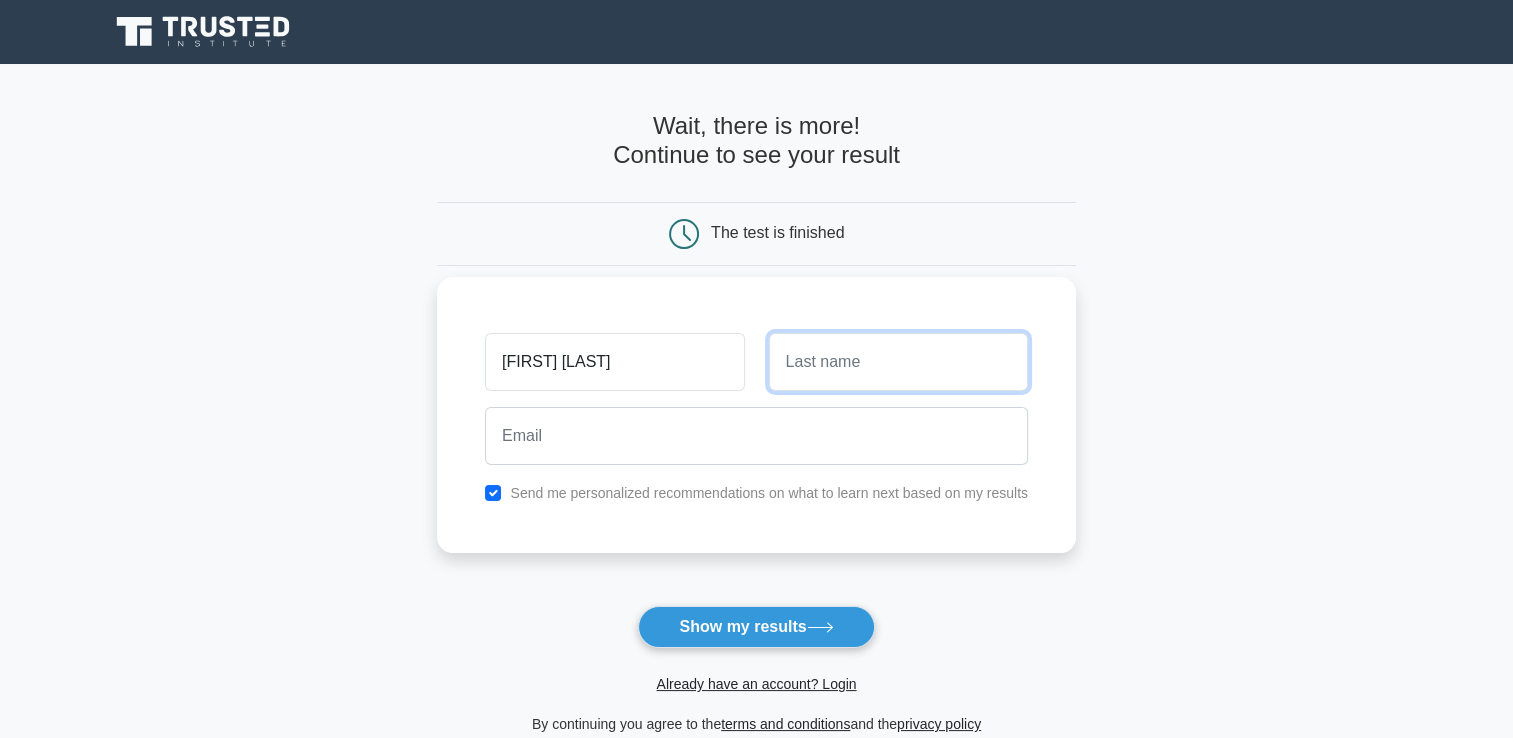 click at bounding box center [898, 362] 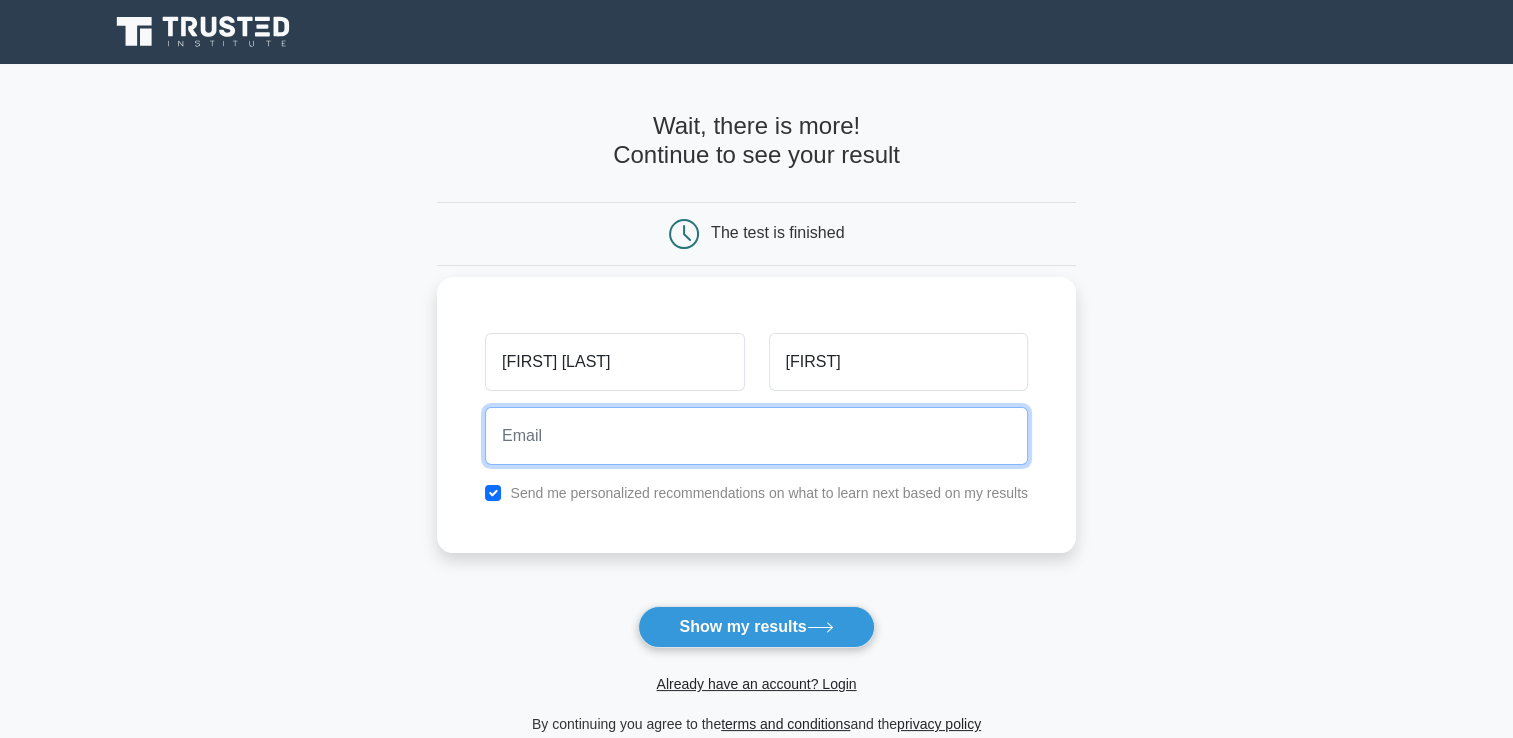 click at bounding box center (756, 436) 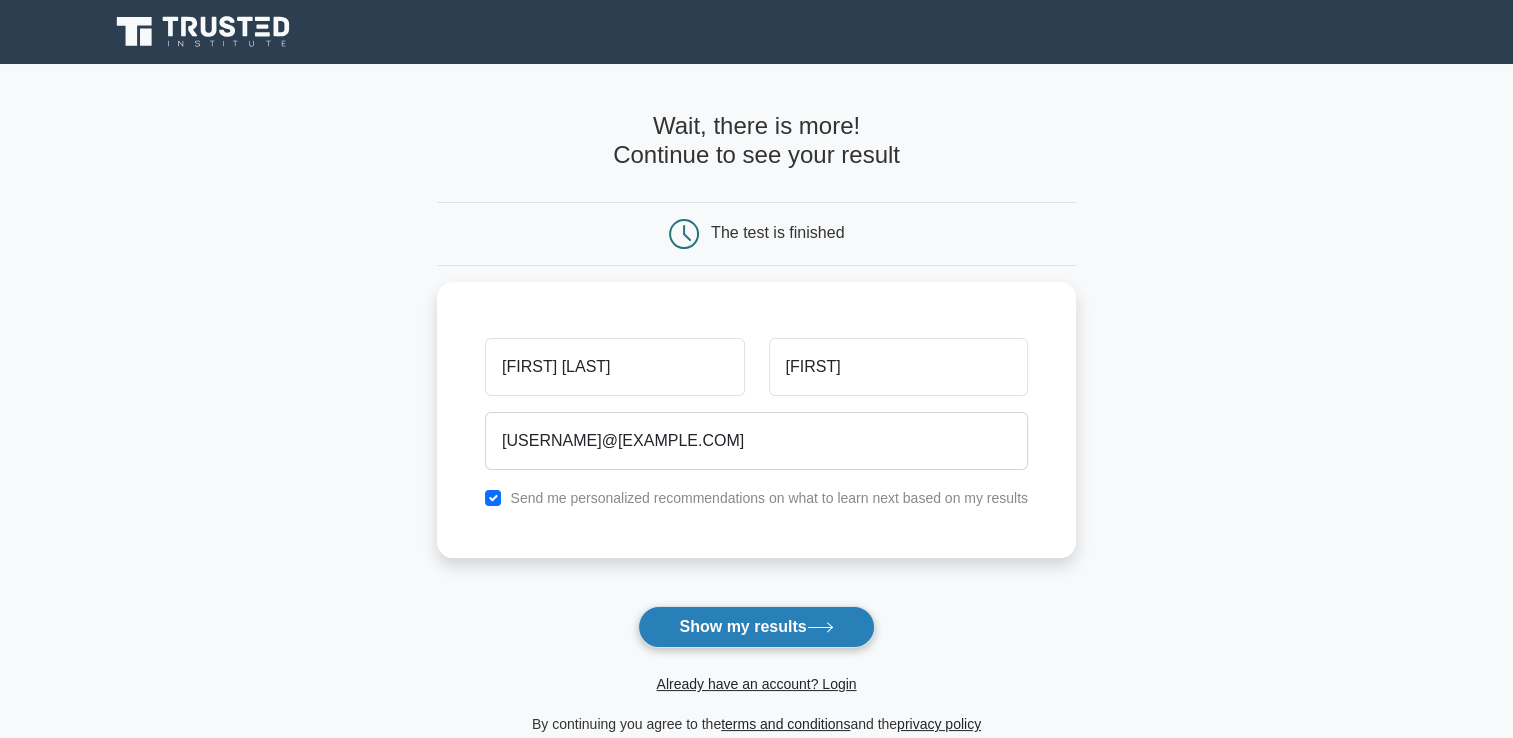 click on "Show my results" at bounding box center (756, 627) 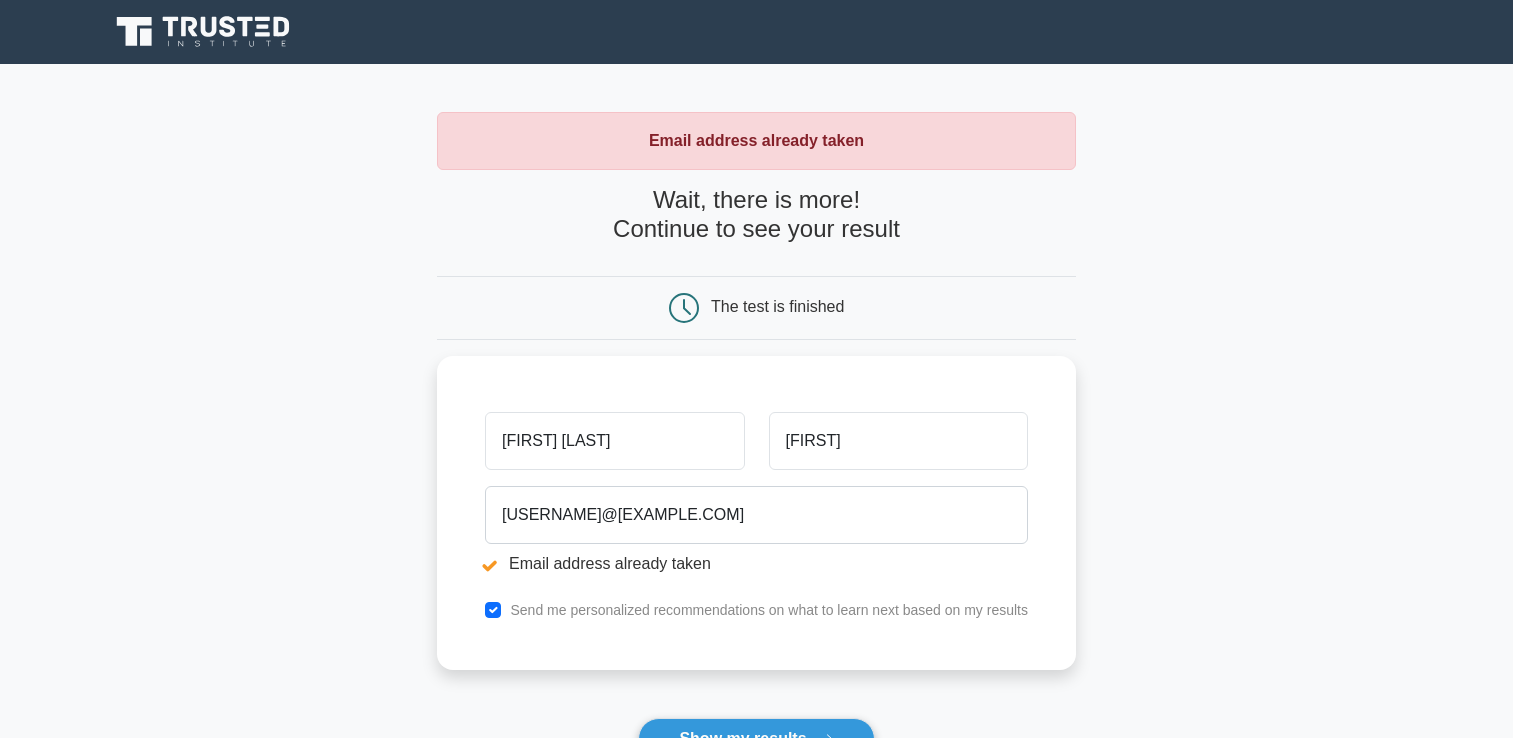 scroll, scrollTop: 0, scrollLeft: 0, axis: both 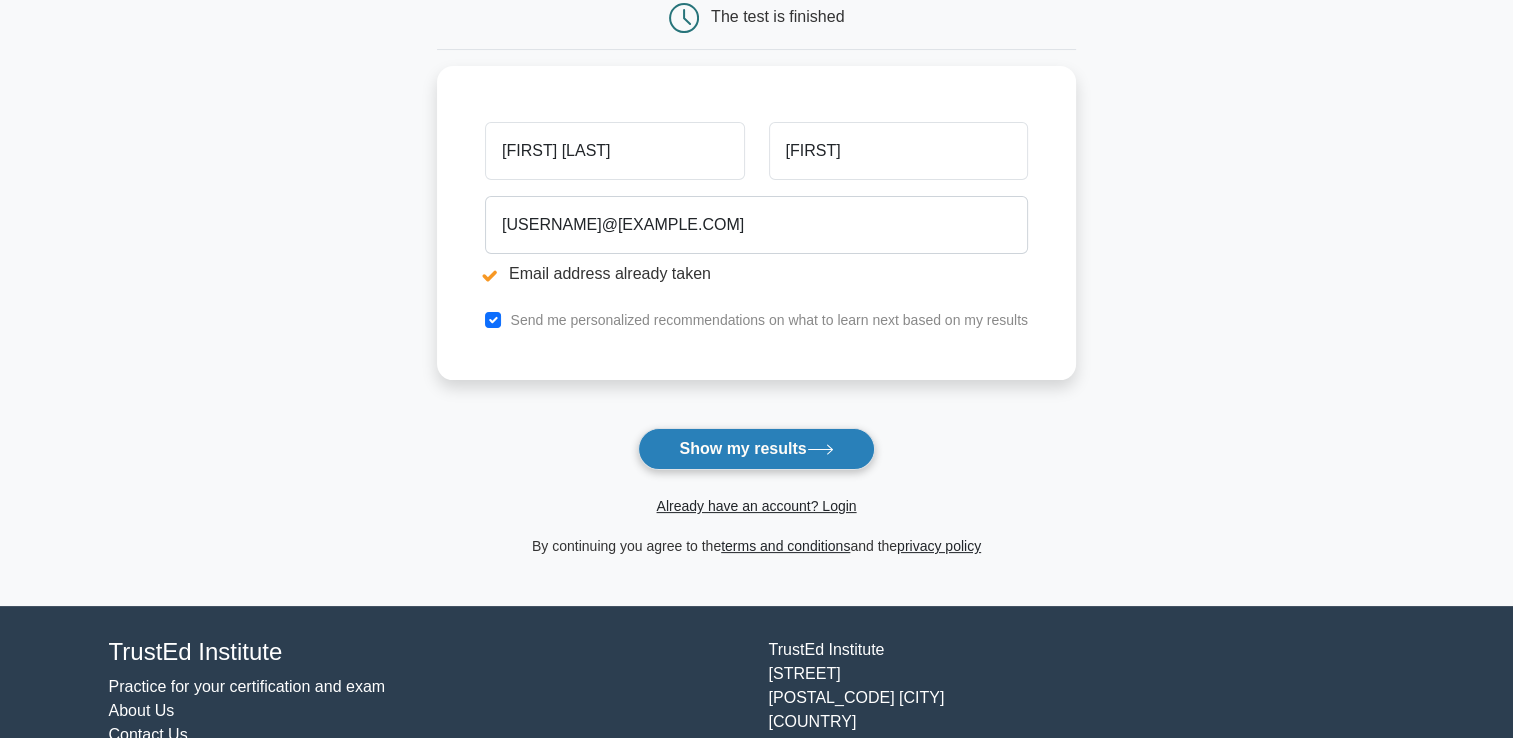click on "Show my results" at bounding box center [756, 449] 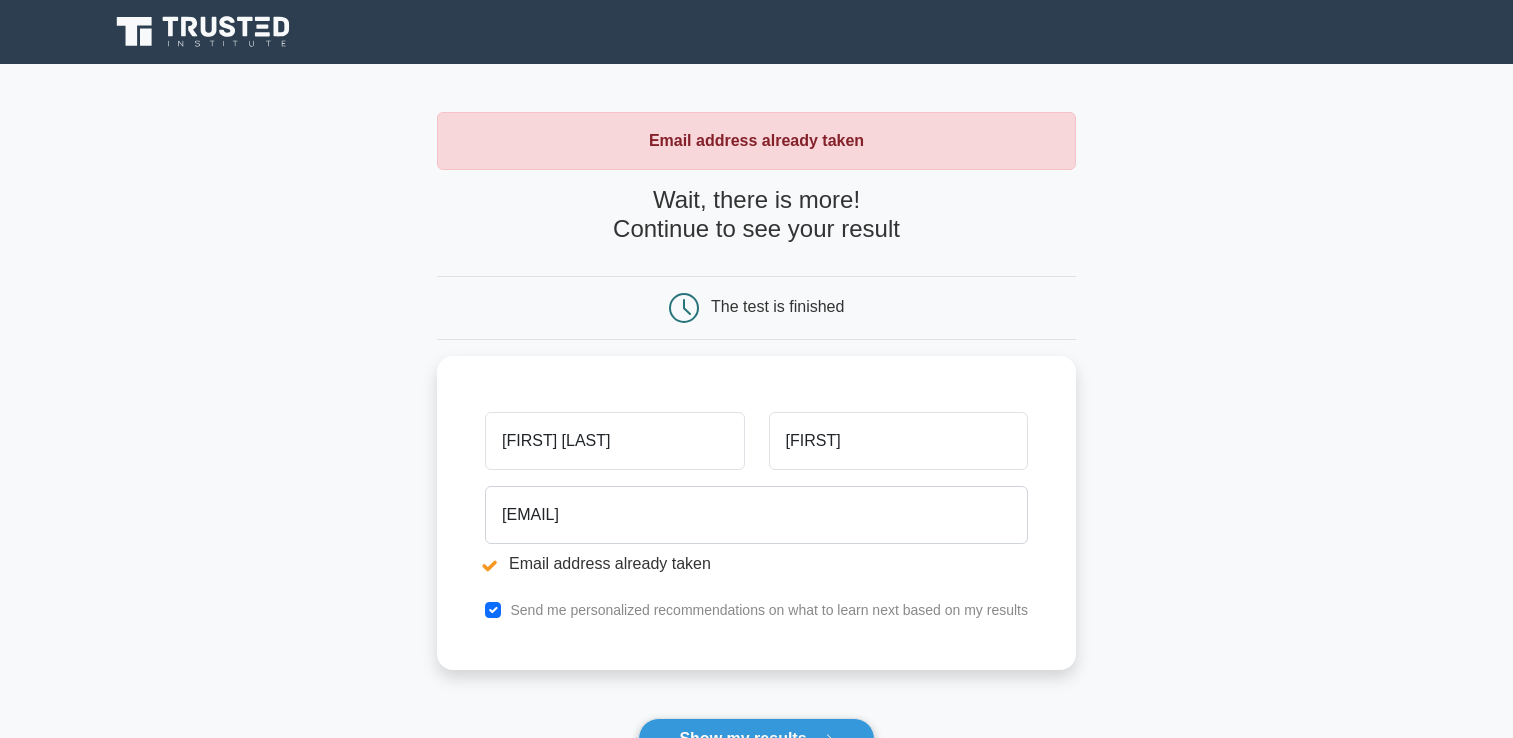 scroll, scrollTop: 0, scrollLeft: 0, axis: both 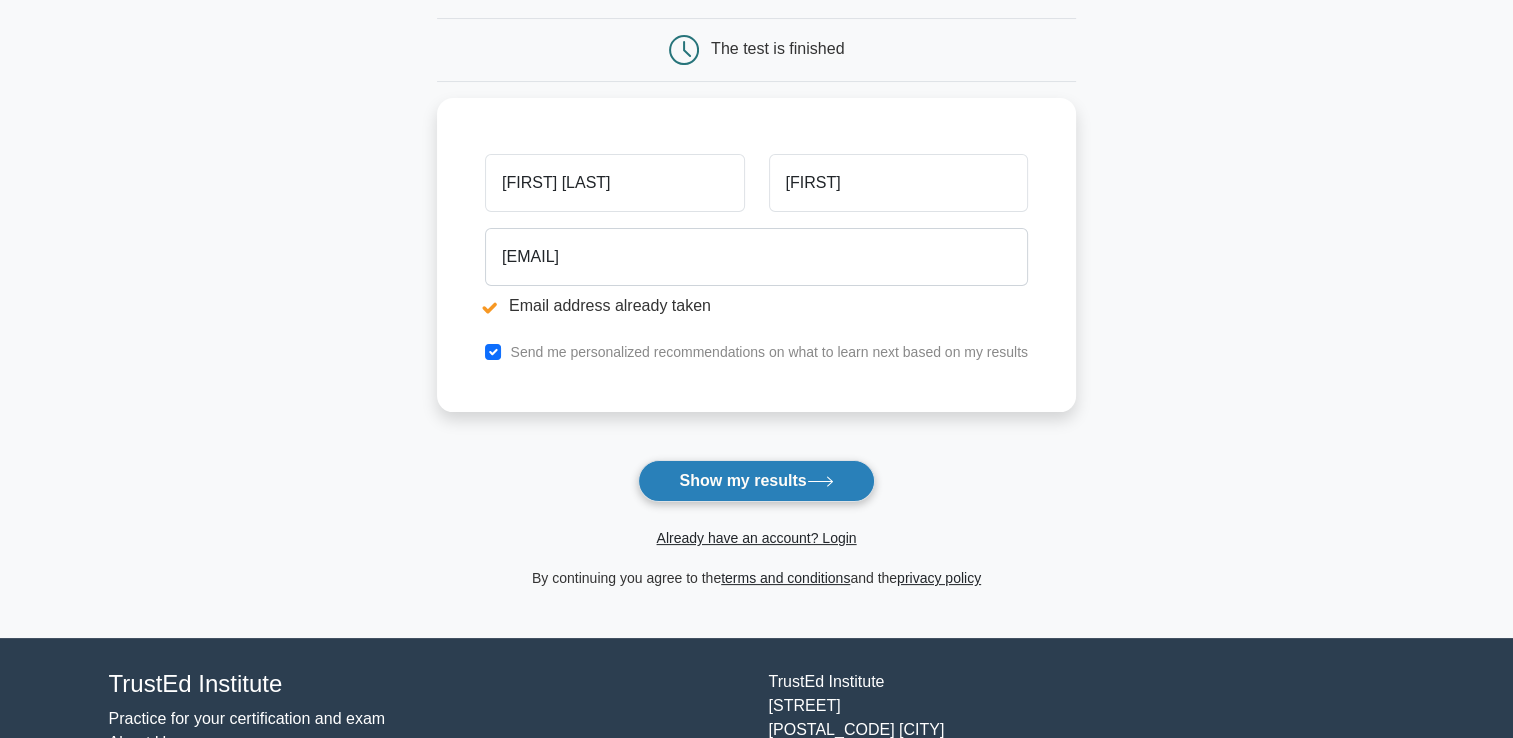 click on "Show my results" at bounding box center (756, 481) 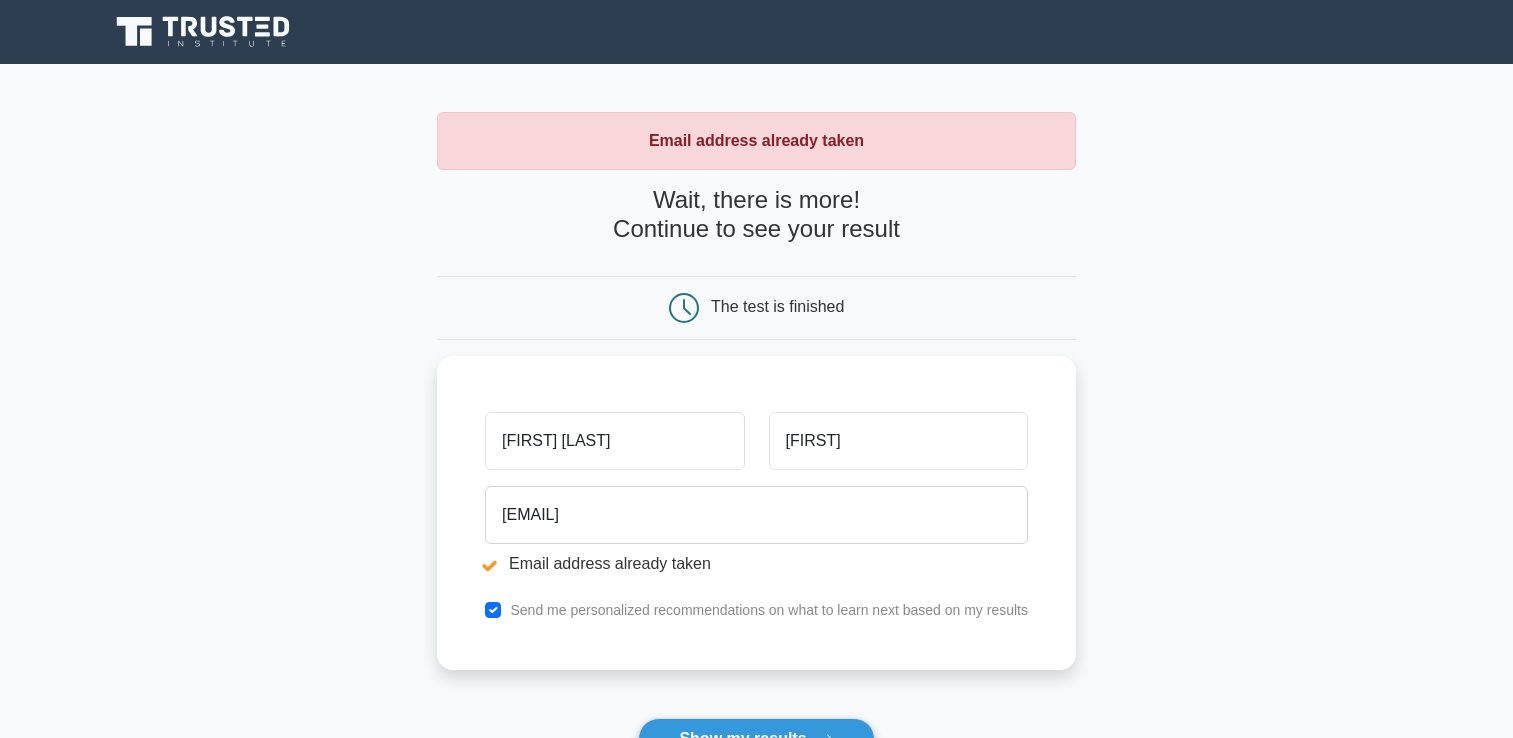 scroll, scrollTop: 0, scrollLeft: 0, axis: both 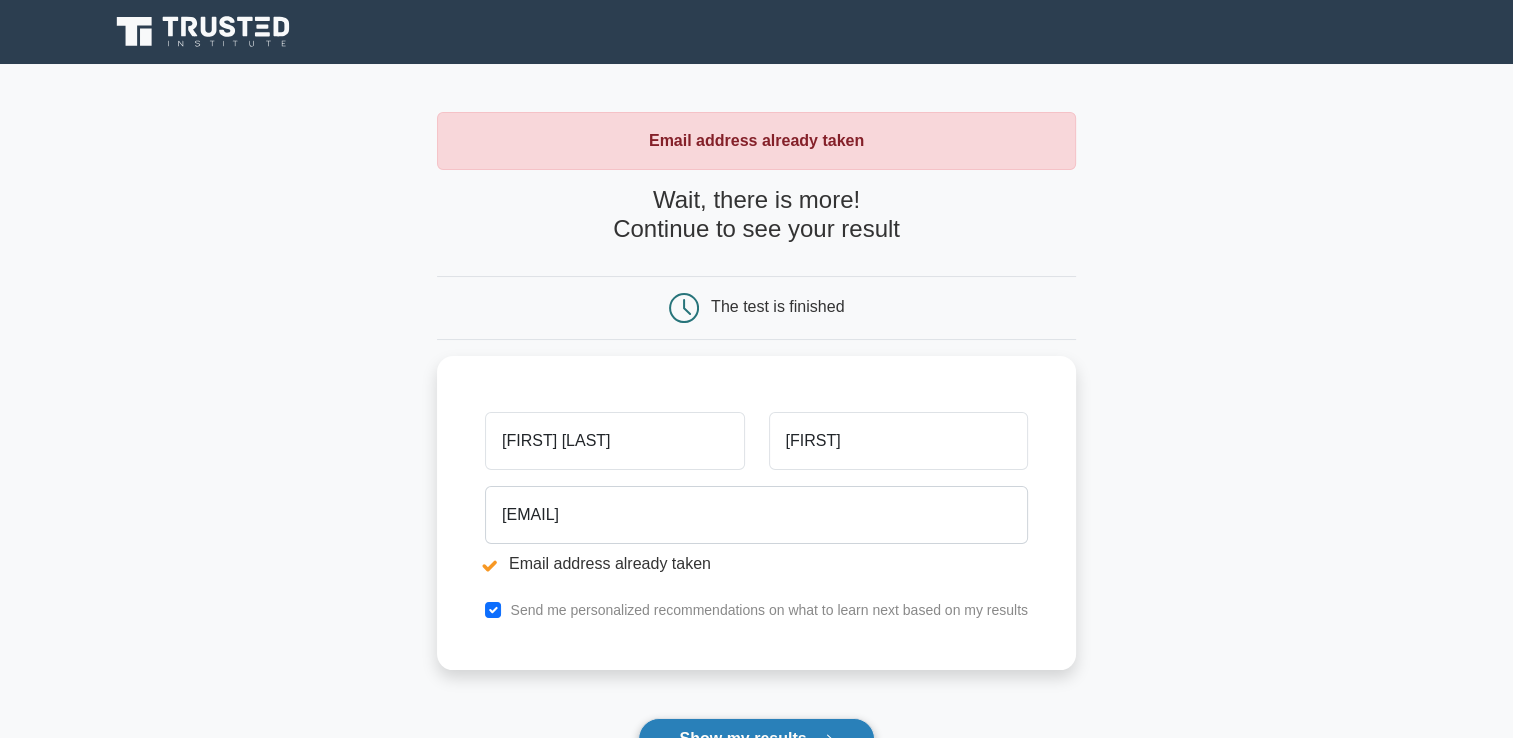 click on "Show my results" at bounding box center [756, 739] 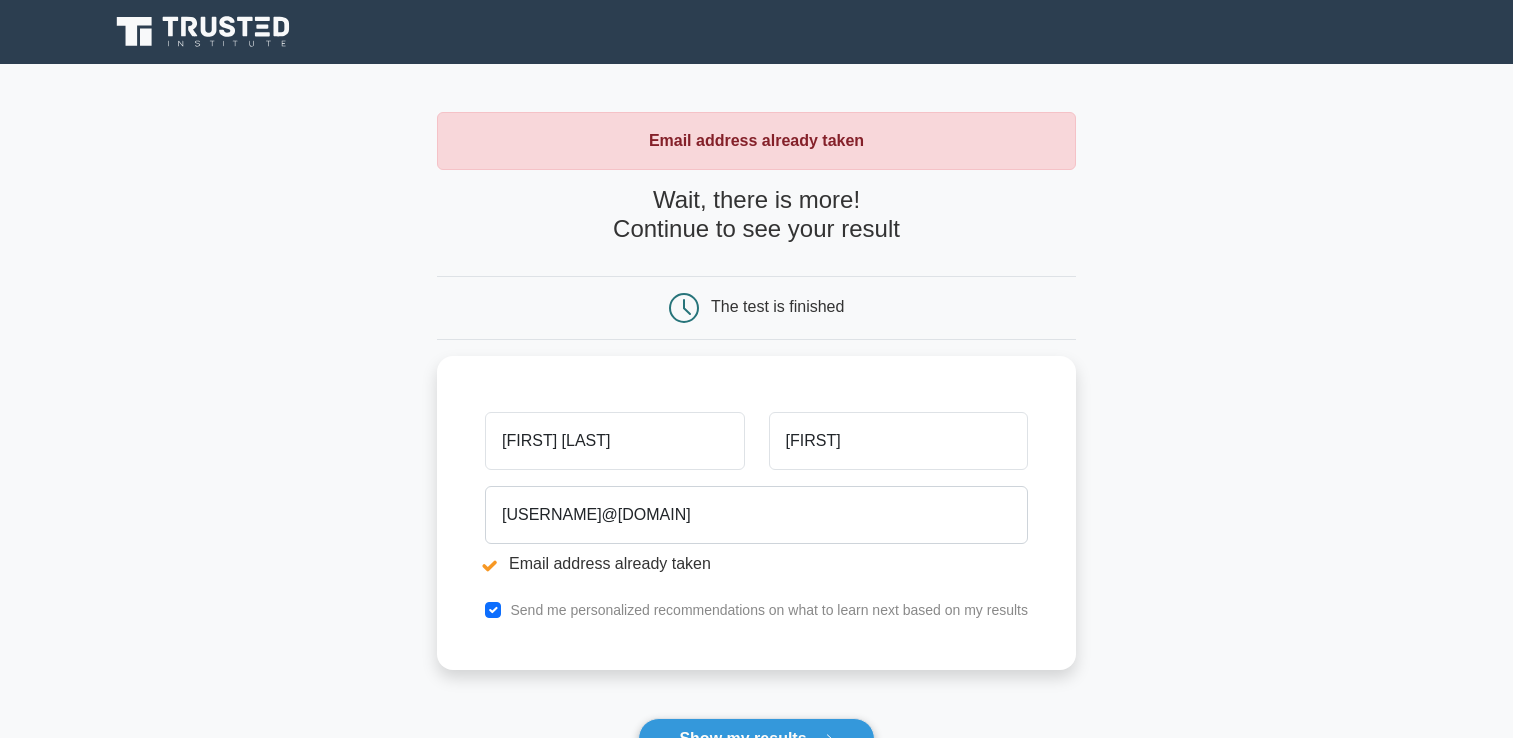 scroll, scrollTop: 0, scrollLeft: 0, axis: both 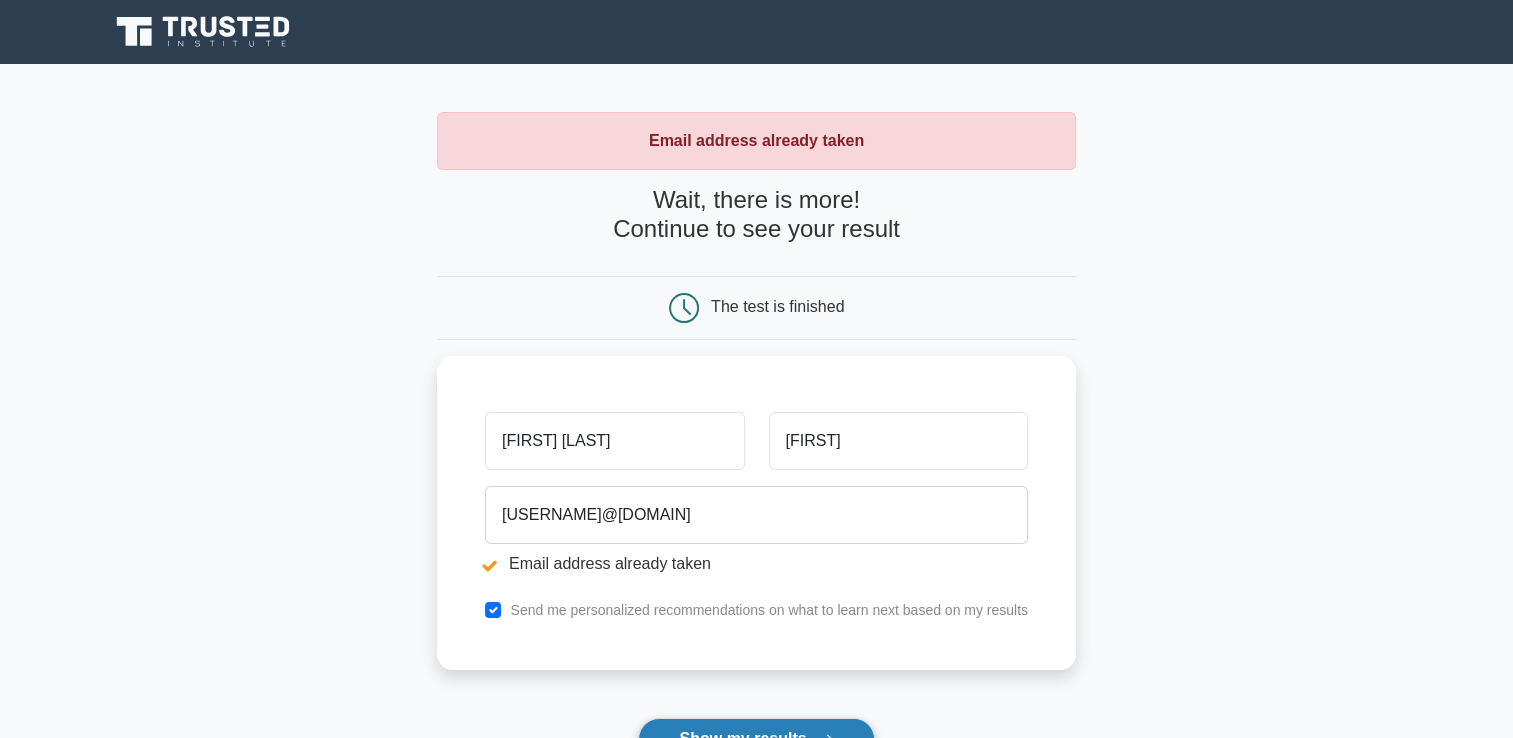 click on "Show my results" at bounding box center (756, 739) 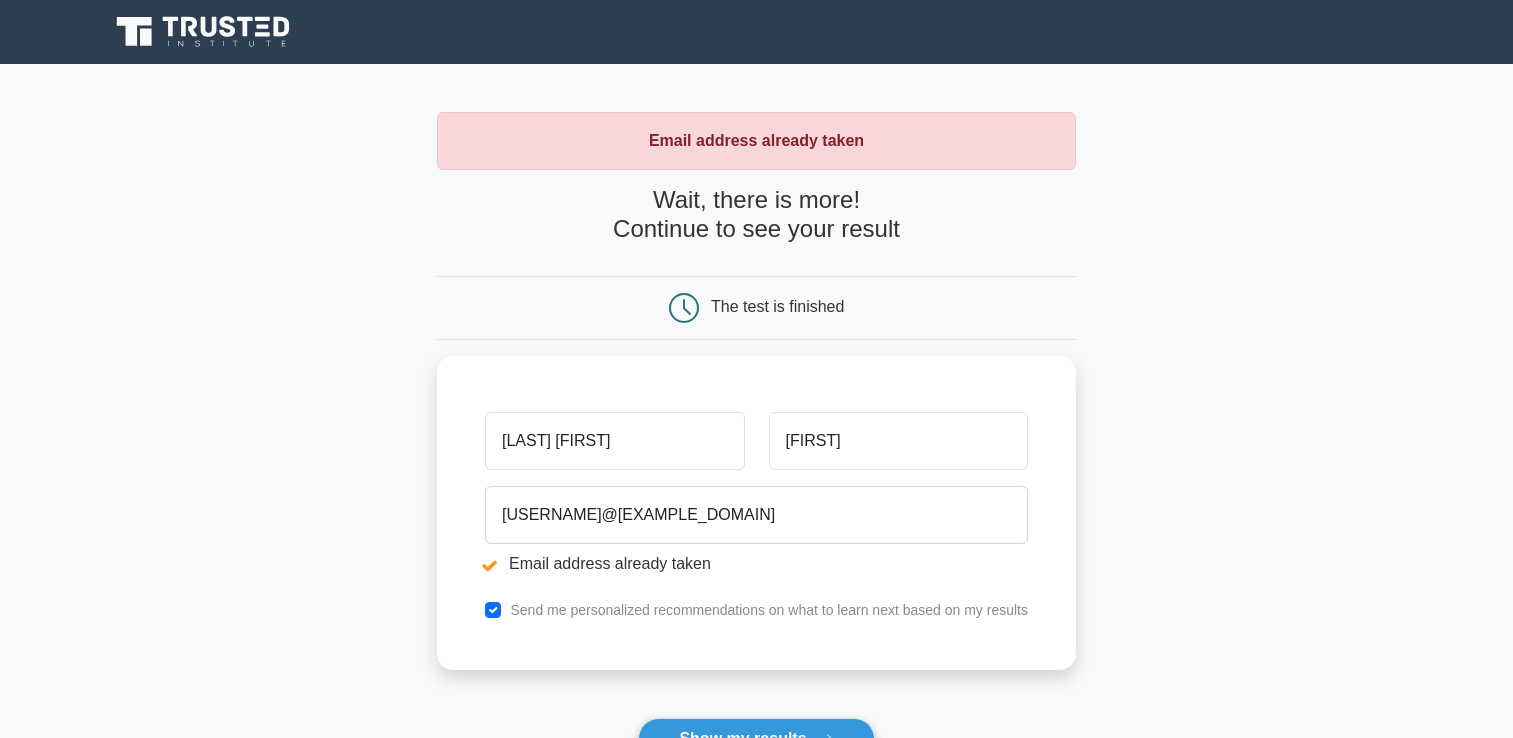 scroll, scrollTop: 0, scrollLeft: 0, axis: both 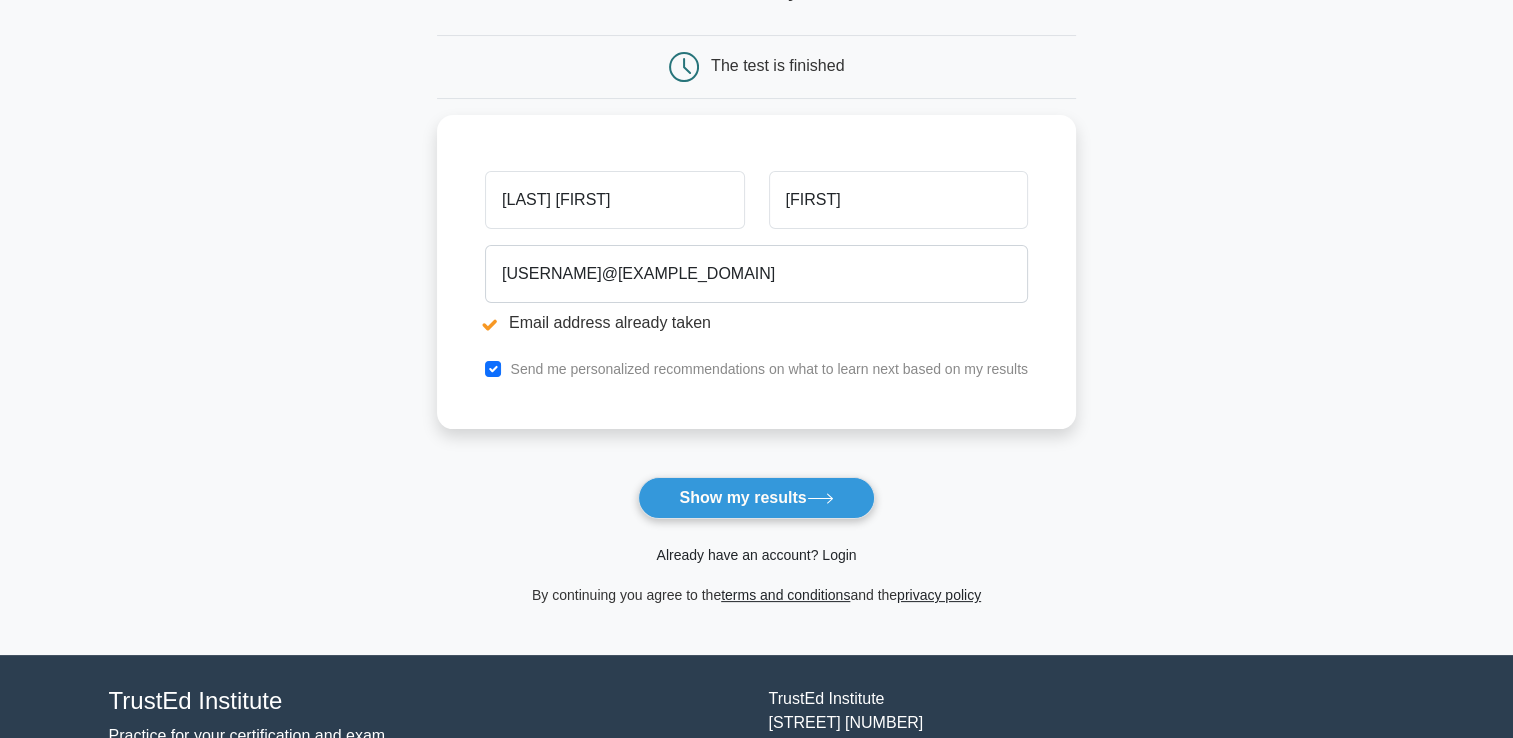 click on "Already have an account? Login" at bounding box center (756, 555) 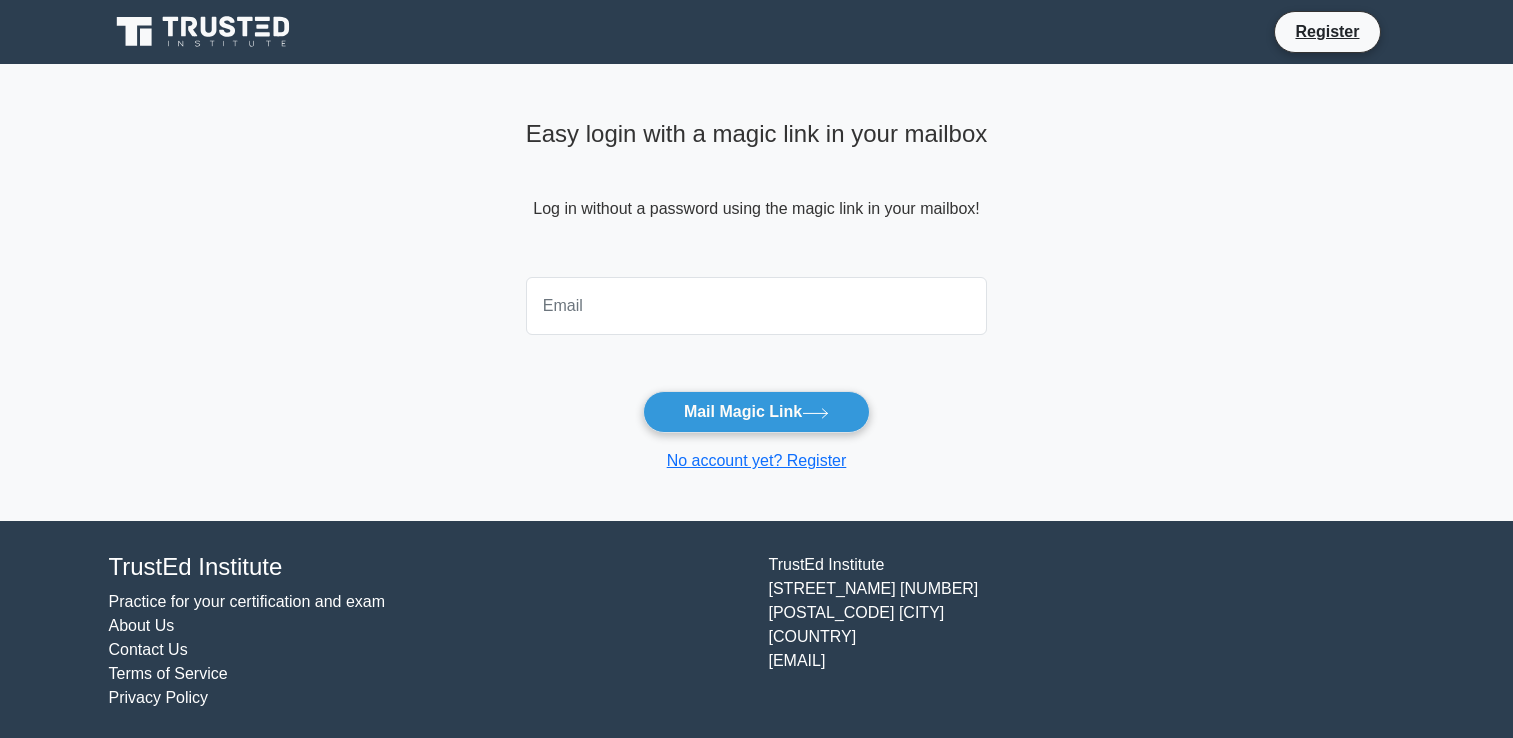 scroll, scrollTop: 0, scrollLeft: 0, axis: both 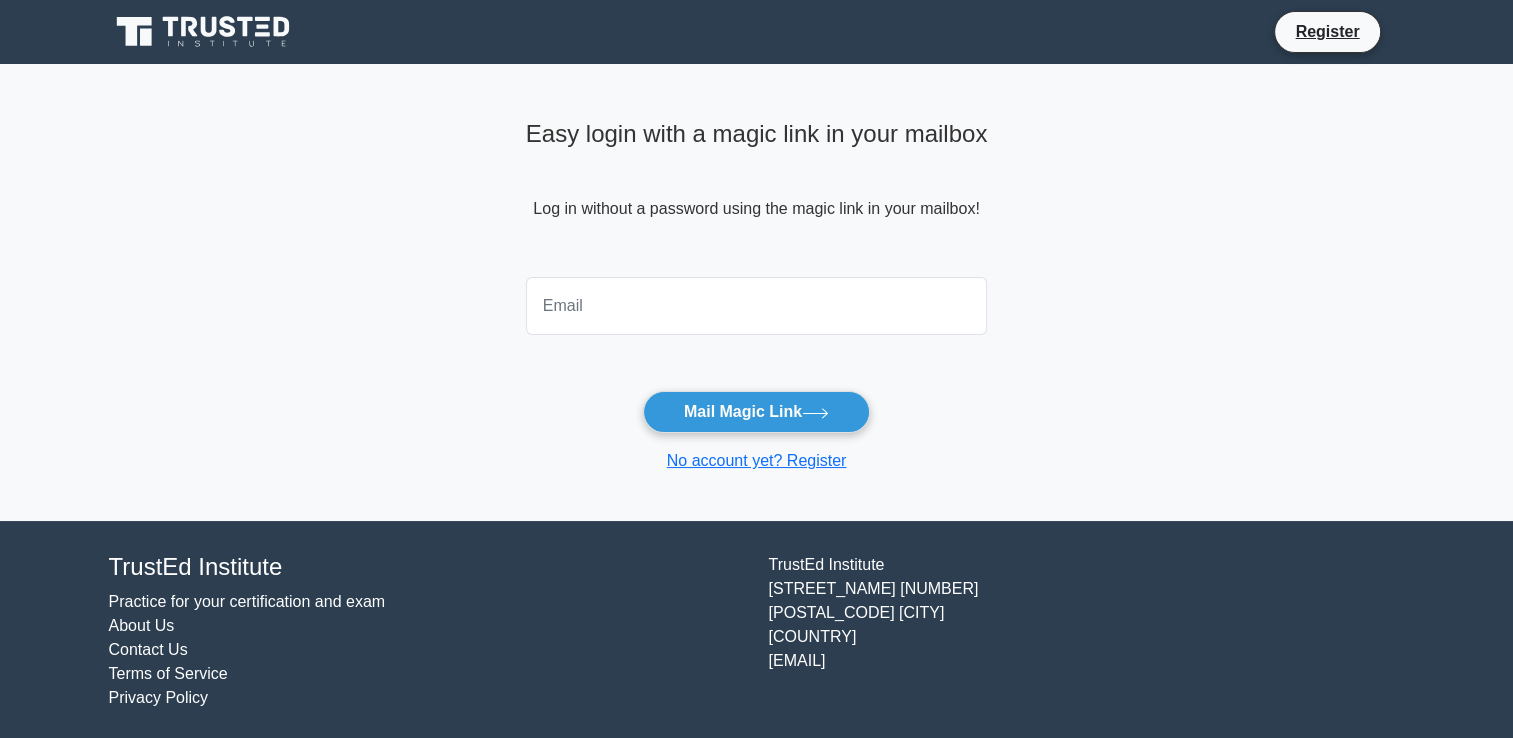 click at bounding box center [757, 306] 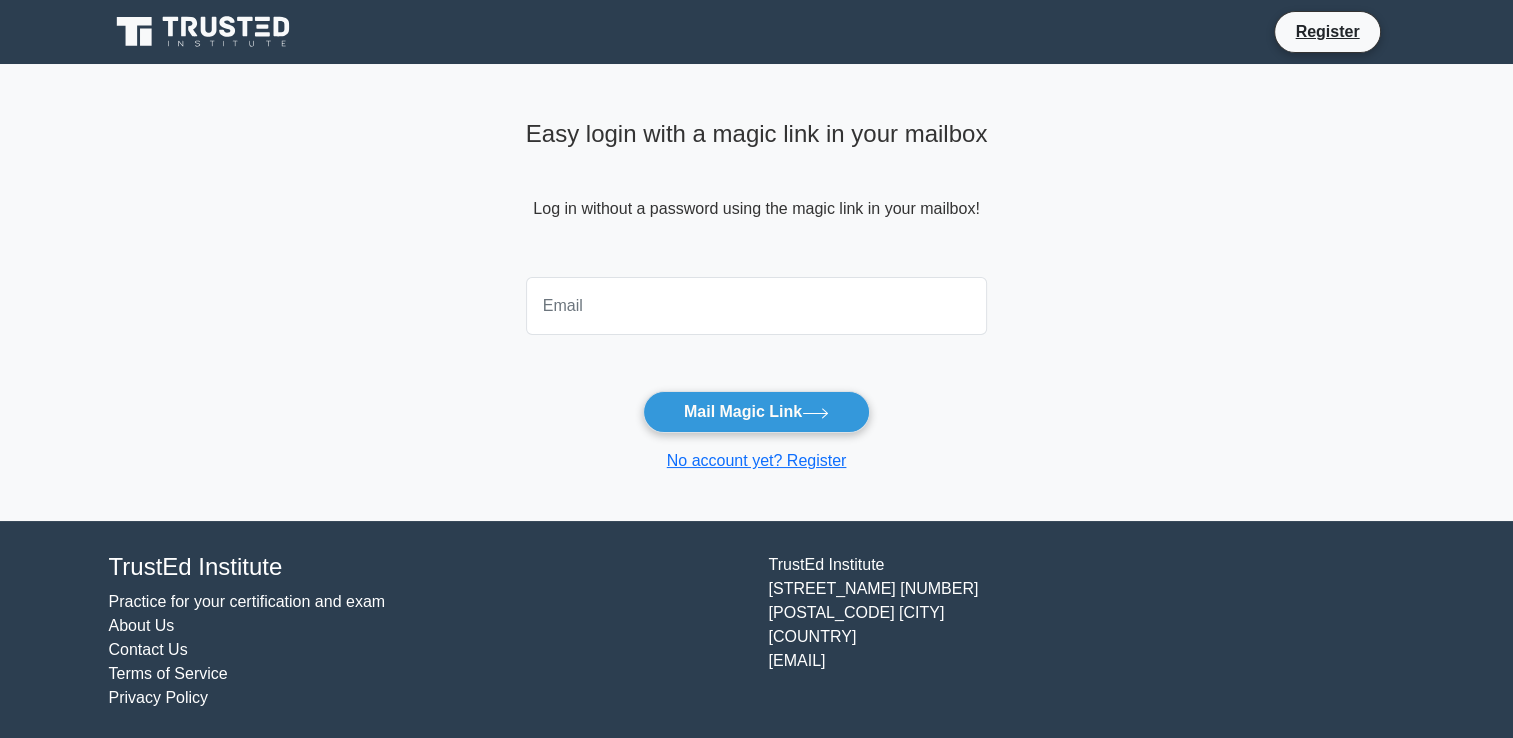 type on "binokunduyves@gmail.com" 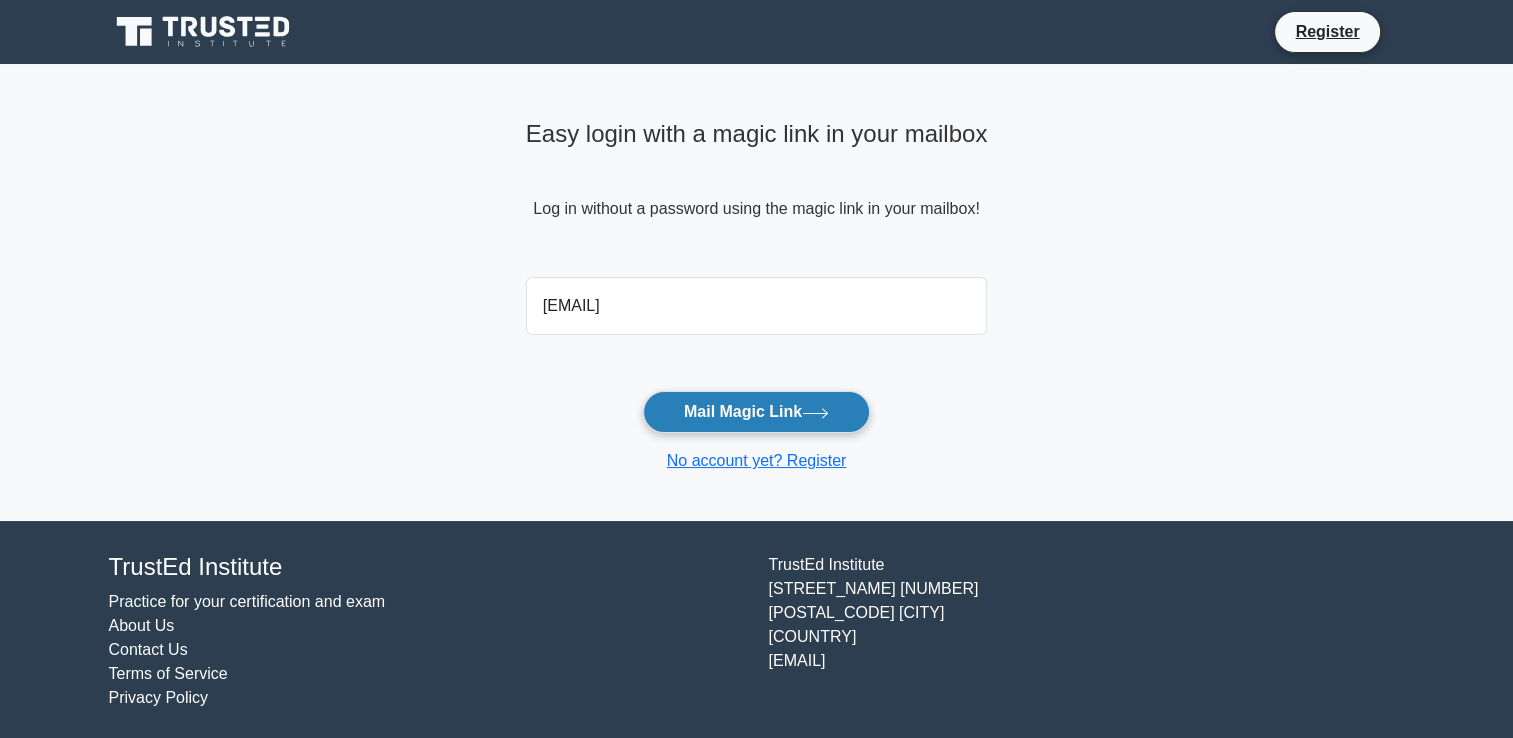 click on "Mail Magic Link" at bounding box center [756, 412] 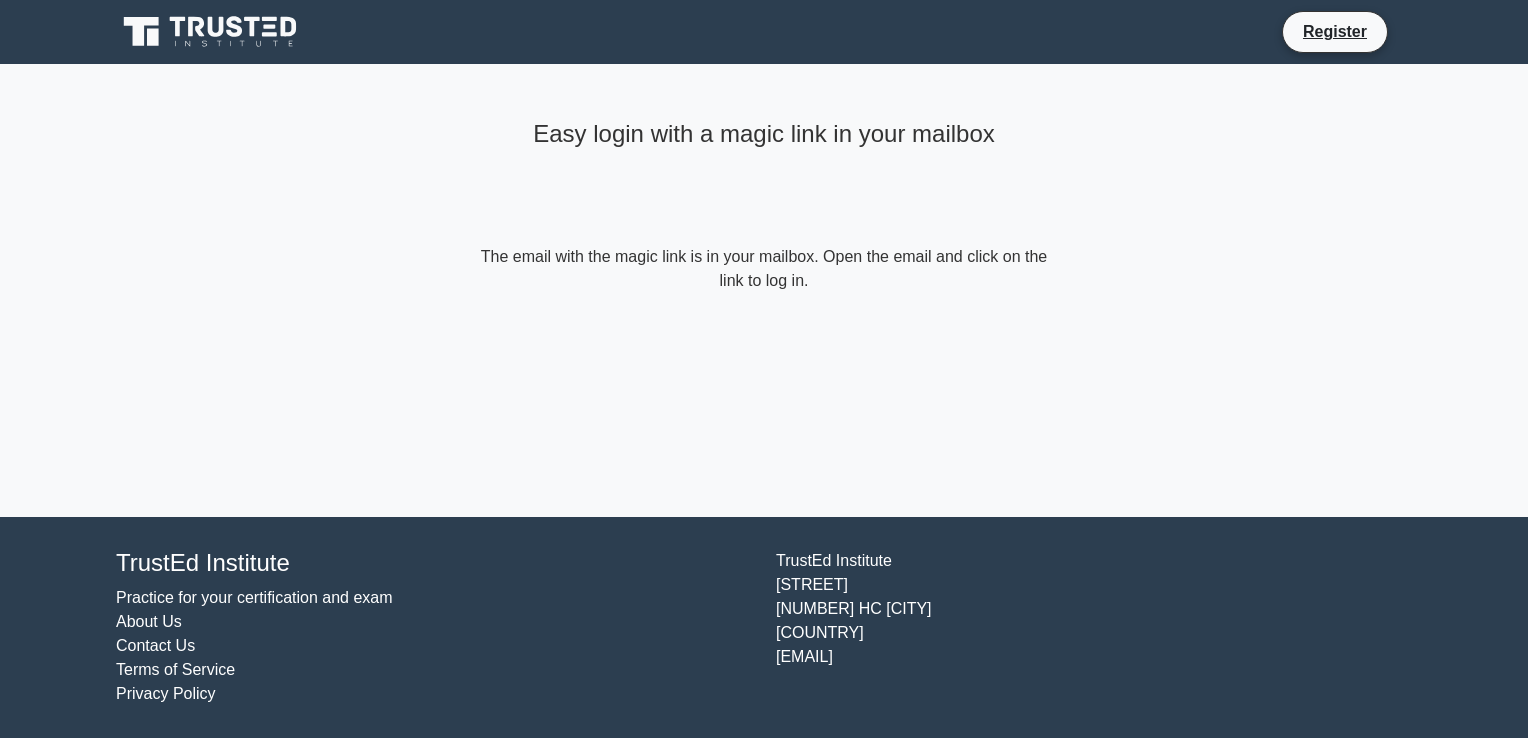 scroll, scrollTop: 0, scrollLeft: 0, axis: both 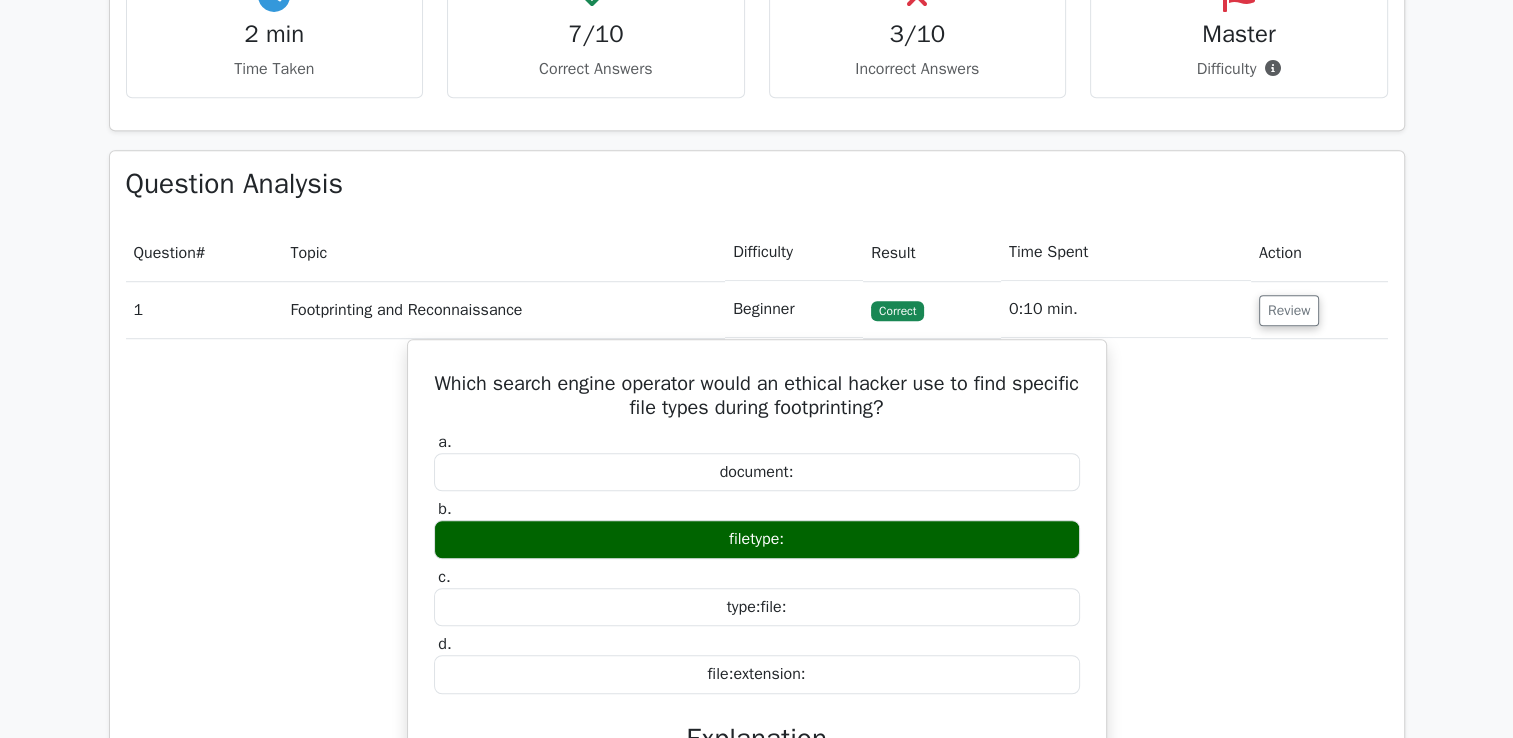 click on "Result" at bounding box center (932, 252) 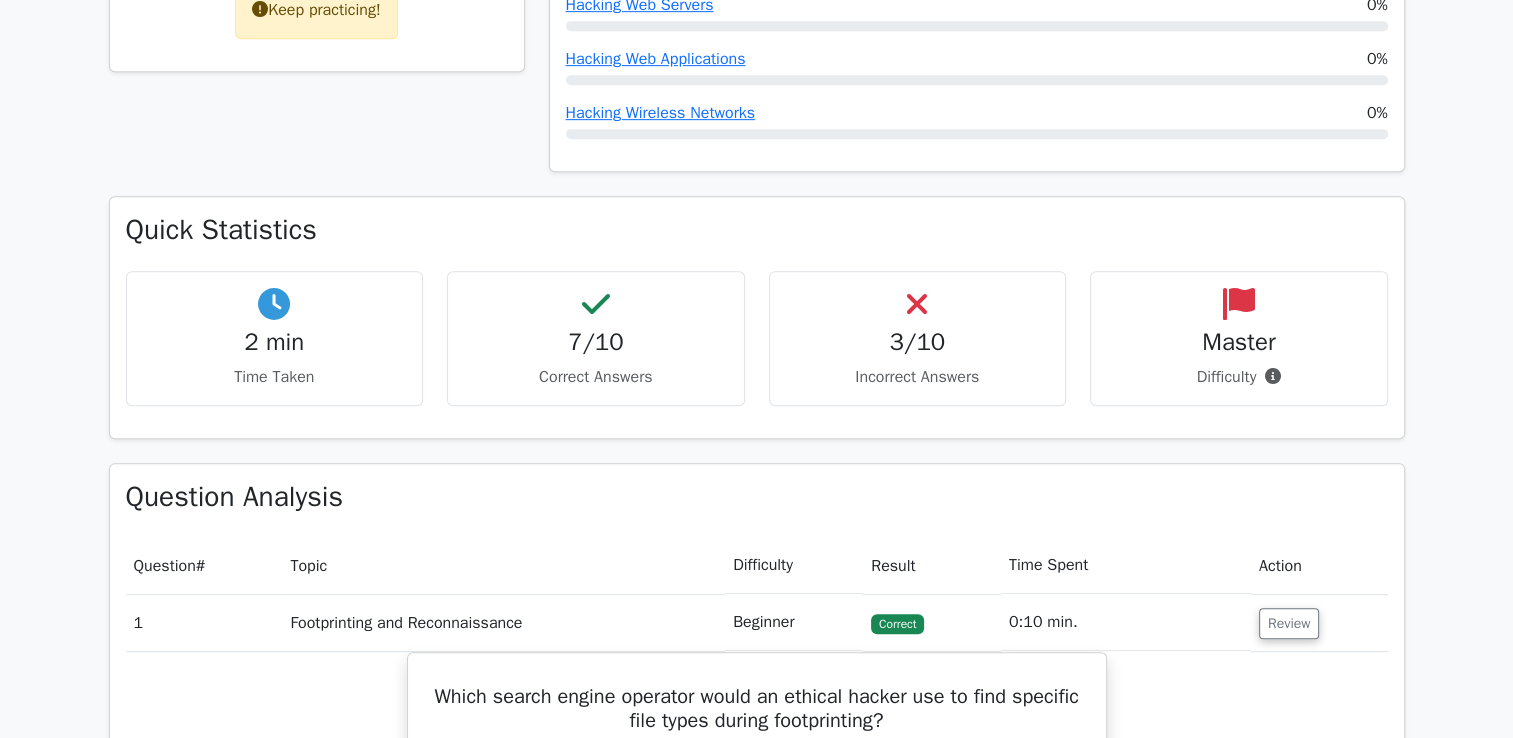 scroll, scrollTop: 993, scrollLeft: 0, axis: vertical 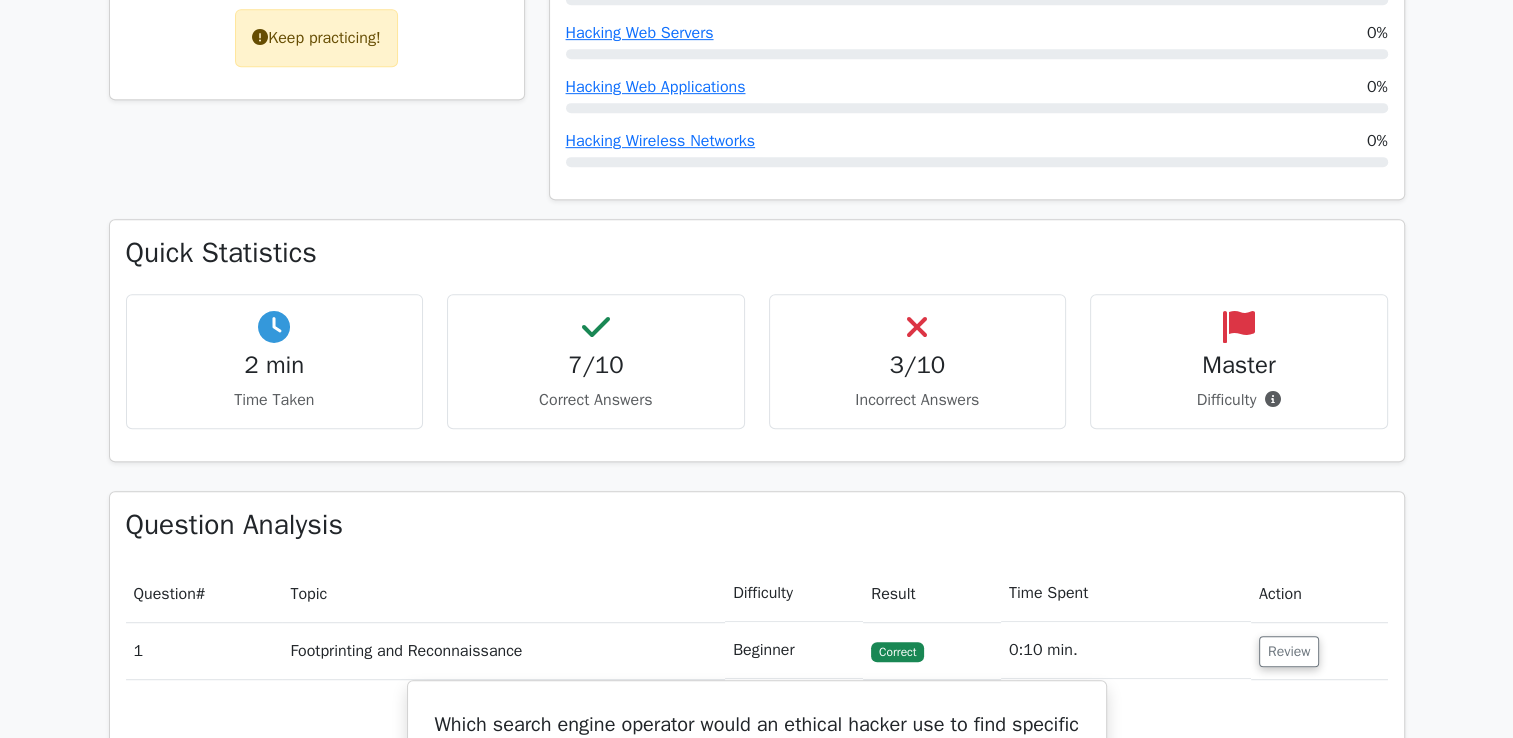 click on "7/10" at bounding box center (275, 365) 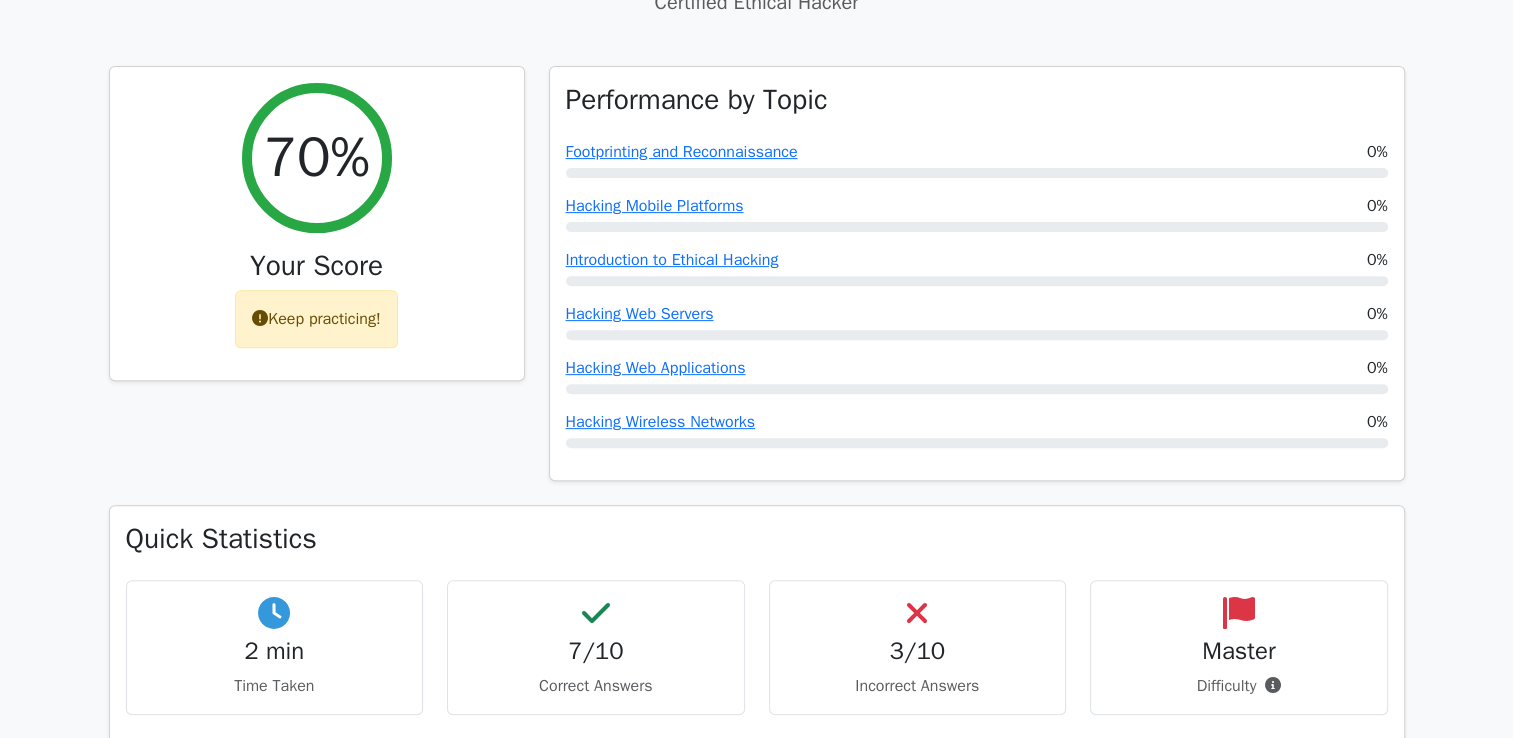 scroll, scrollTop: 736, scrollLeft: 0, axis: vertical 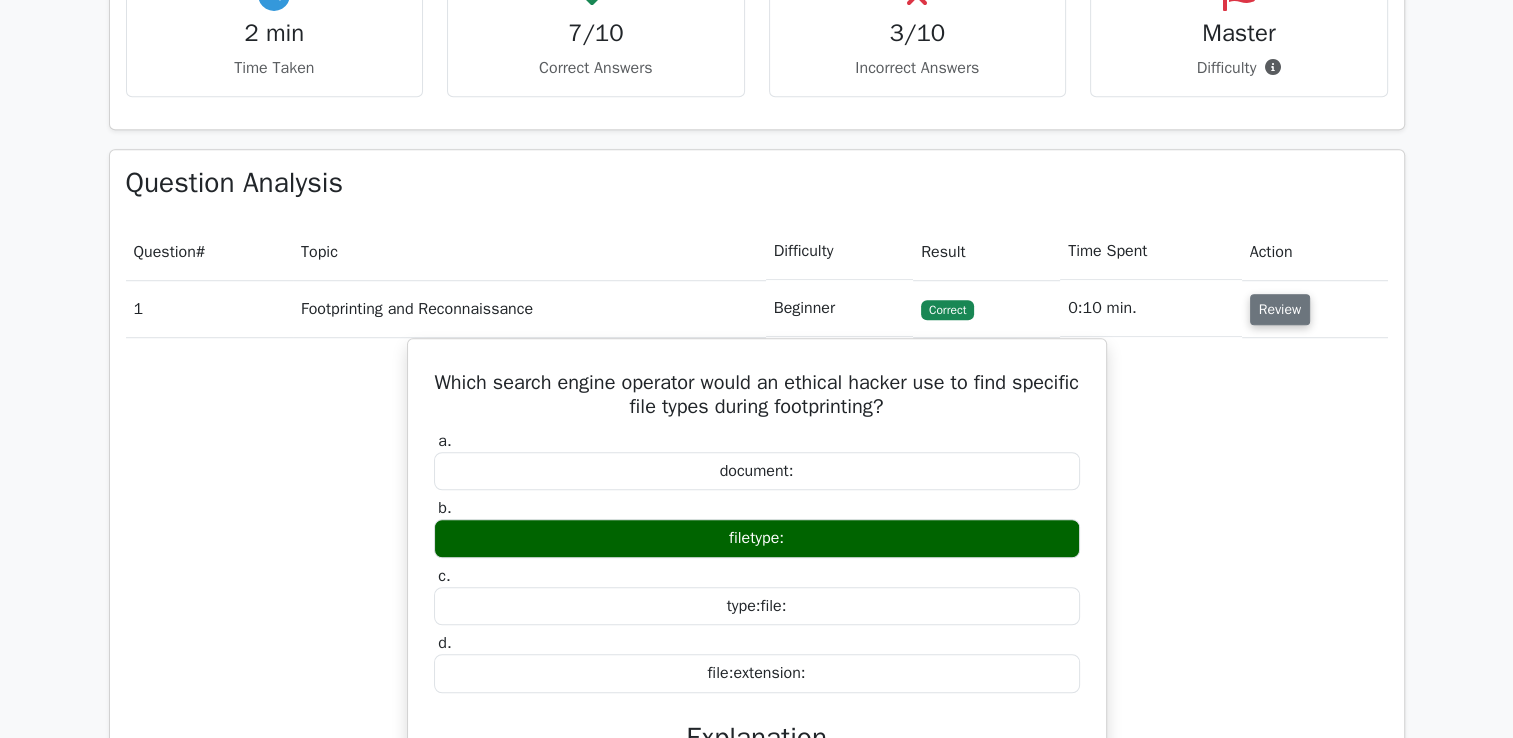 click on "Review" at bounding box center (1280, 309) 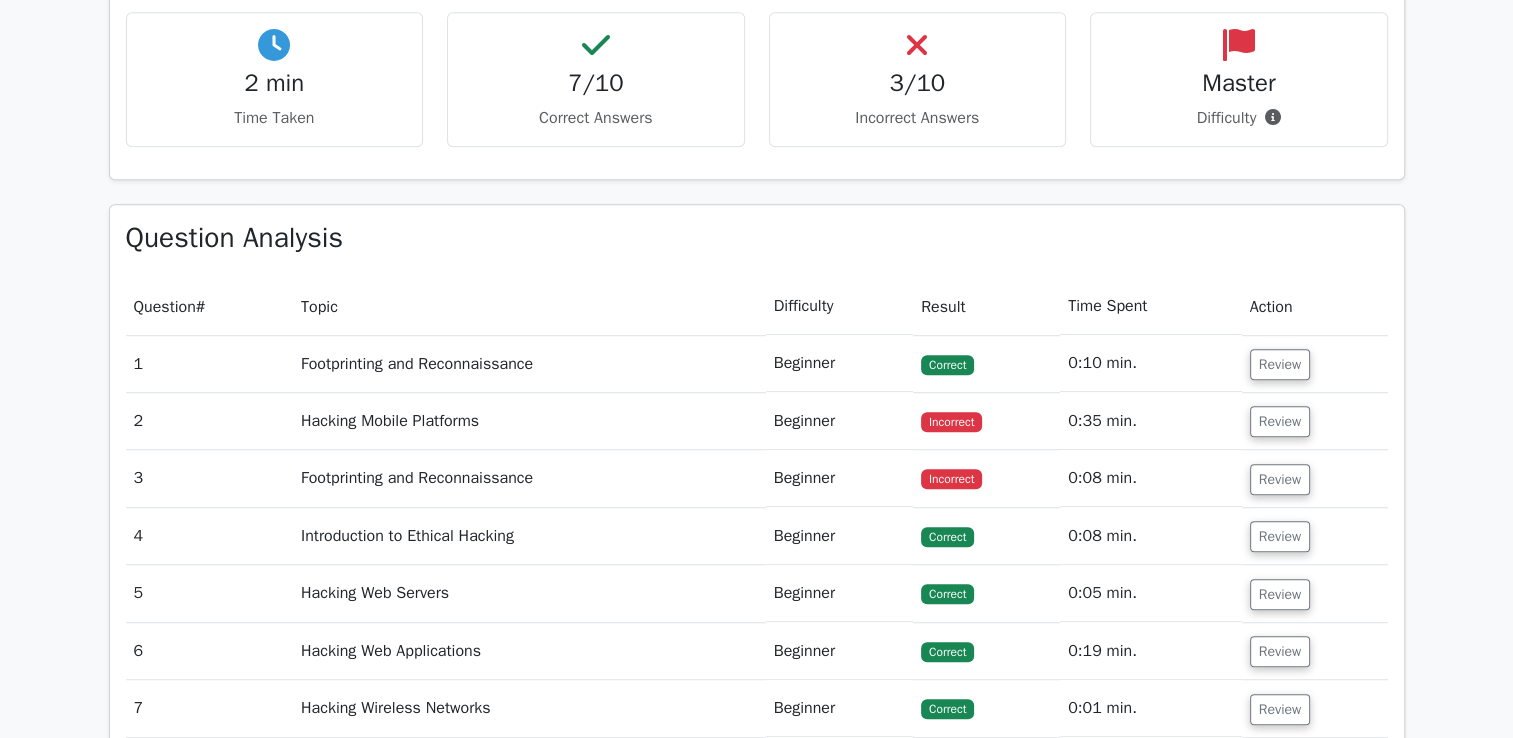 scroll, scrollTop: 1306, scrollLeft: 0, axis: vertical 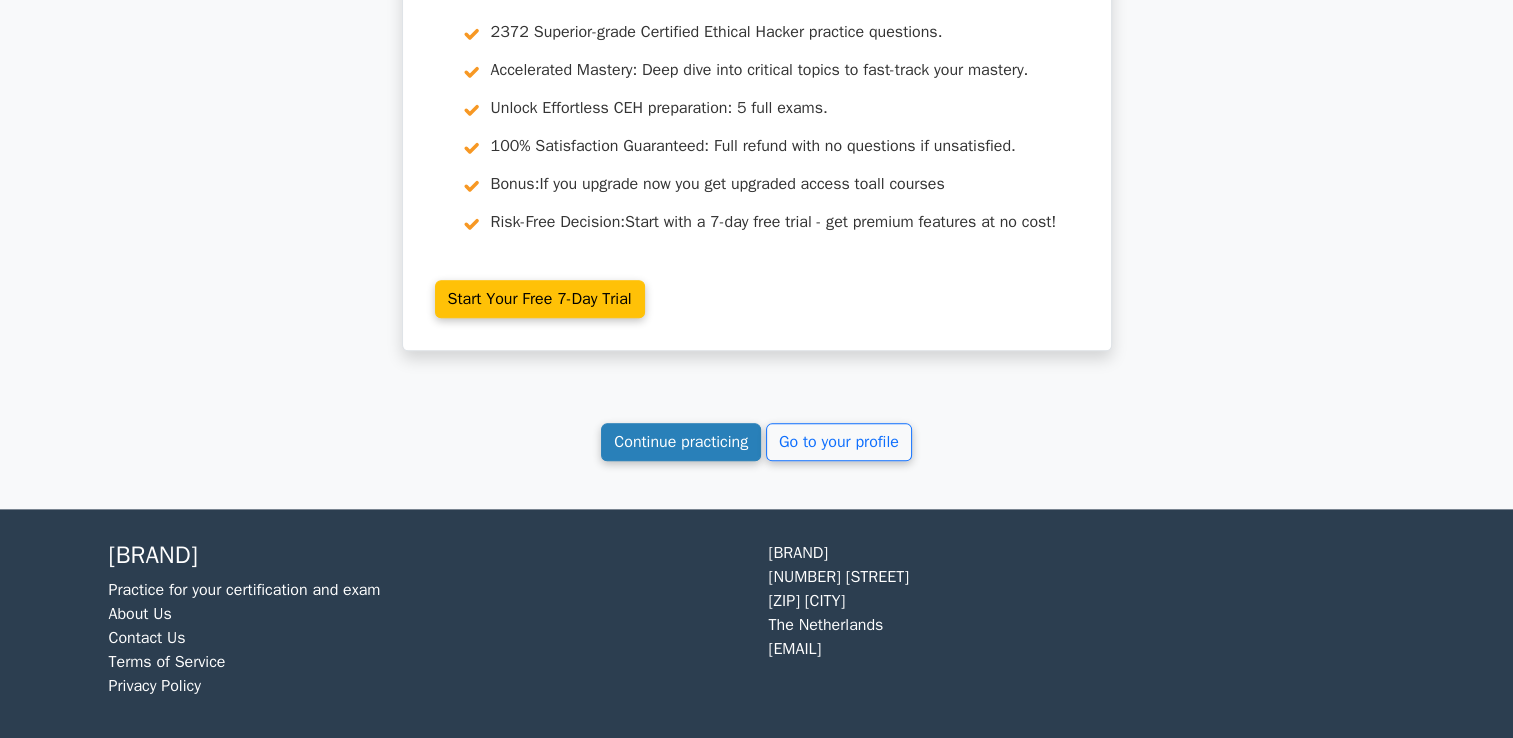 click on "Continue practicing" at bounding box center [681, 442] 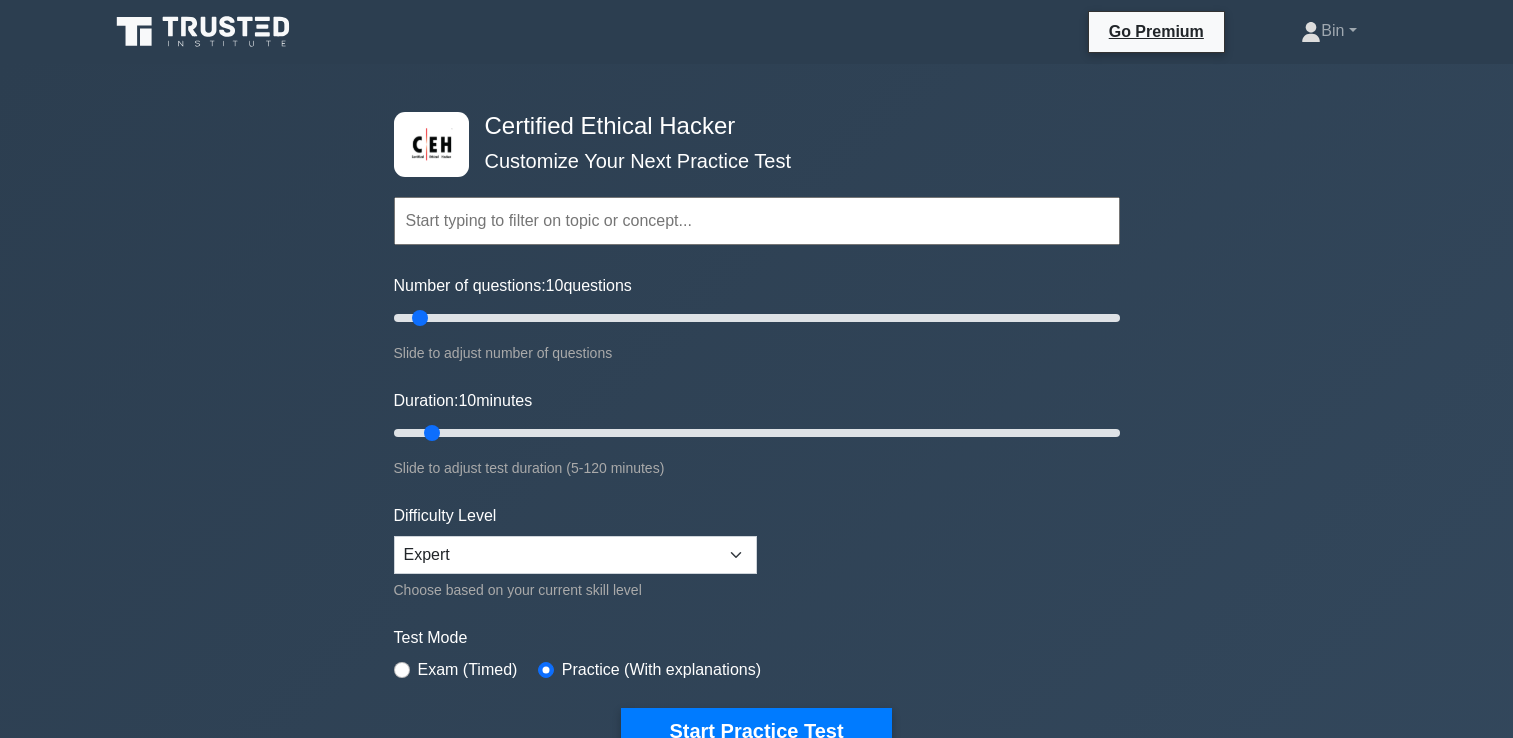 scroll, scrollTop: 0, scrollLeft: 0, axis: both 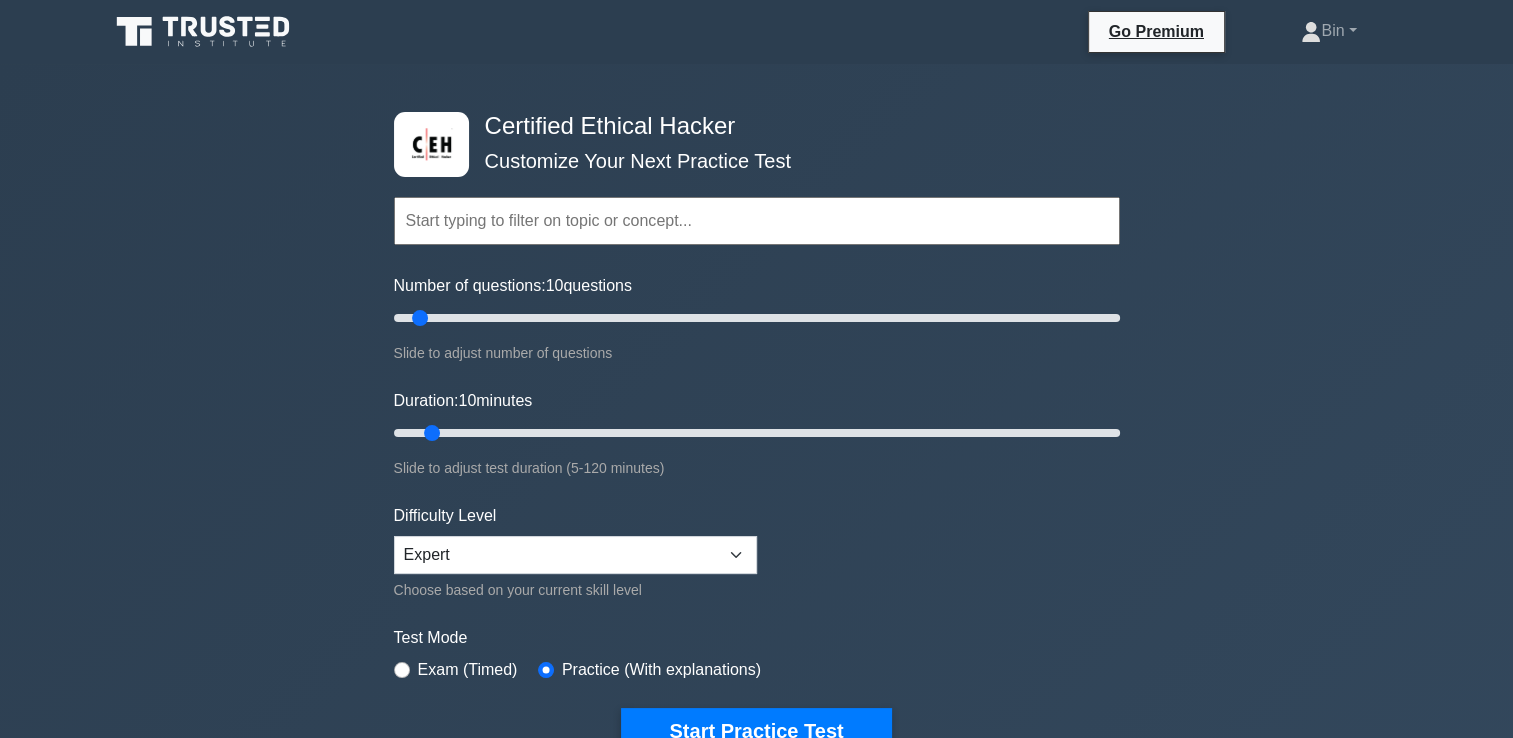 click on "Certified Ethical Hacker
Customize Your Next Practice Test
Topics
Introduction to Ethical Hacking
Footprinting and Reconnaissance
Scanning Networks
Enumeration
Vulnerability Analysis
System Hacking
Malware Threats" at bounding box center (756, 667) 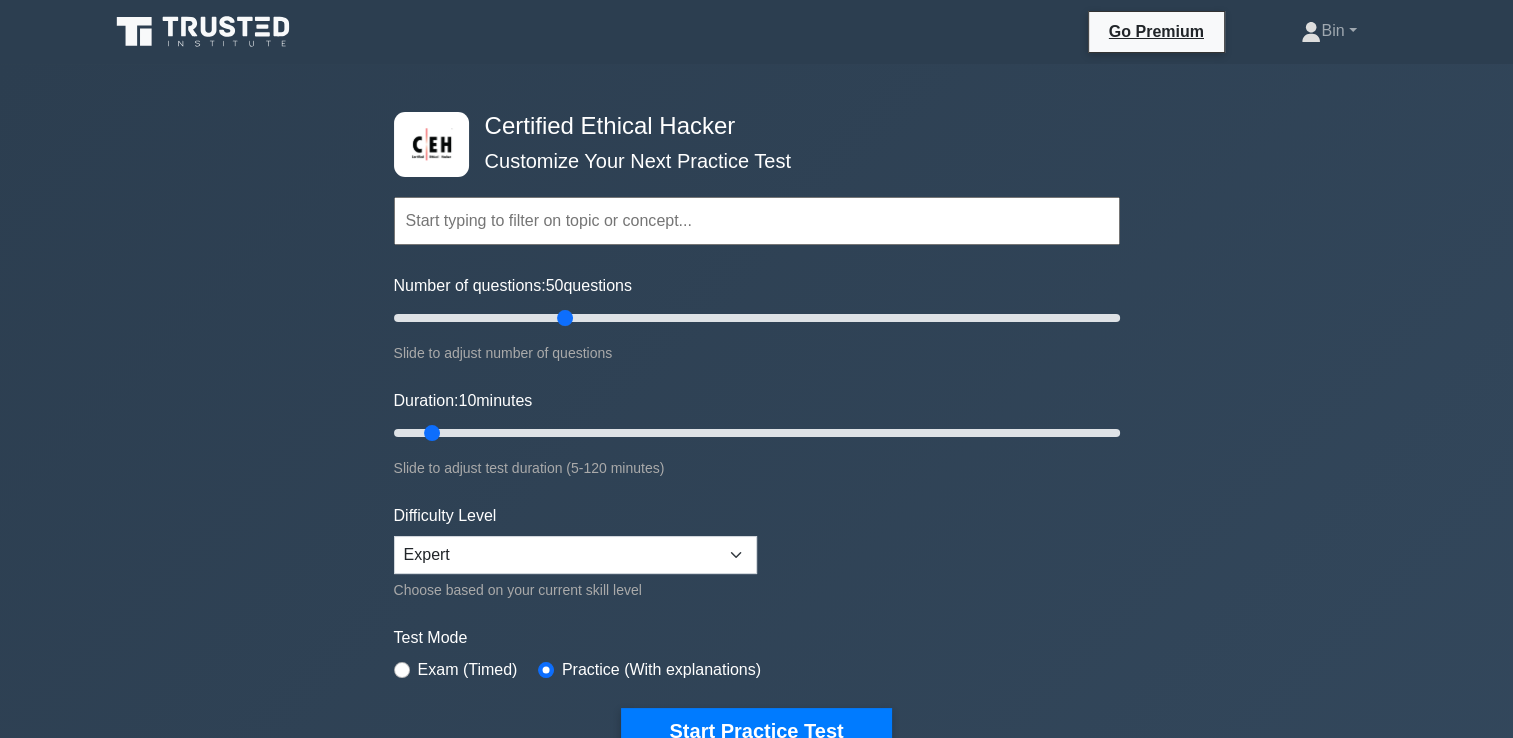 drag, startPoint x: 430, startPoint y: 316, endPoint x: 566, endPoint y: 313, distance: 136.03308 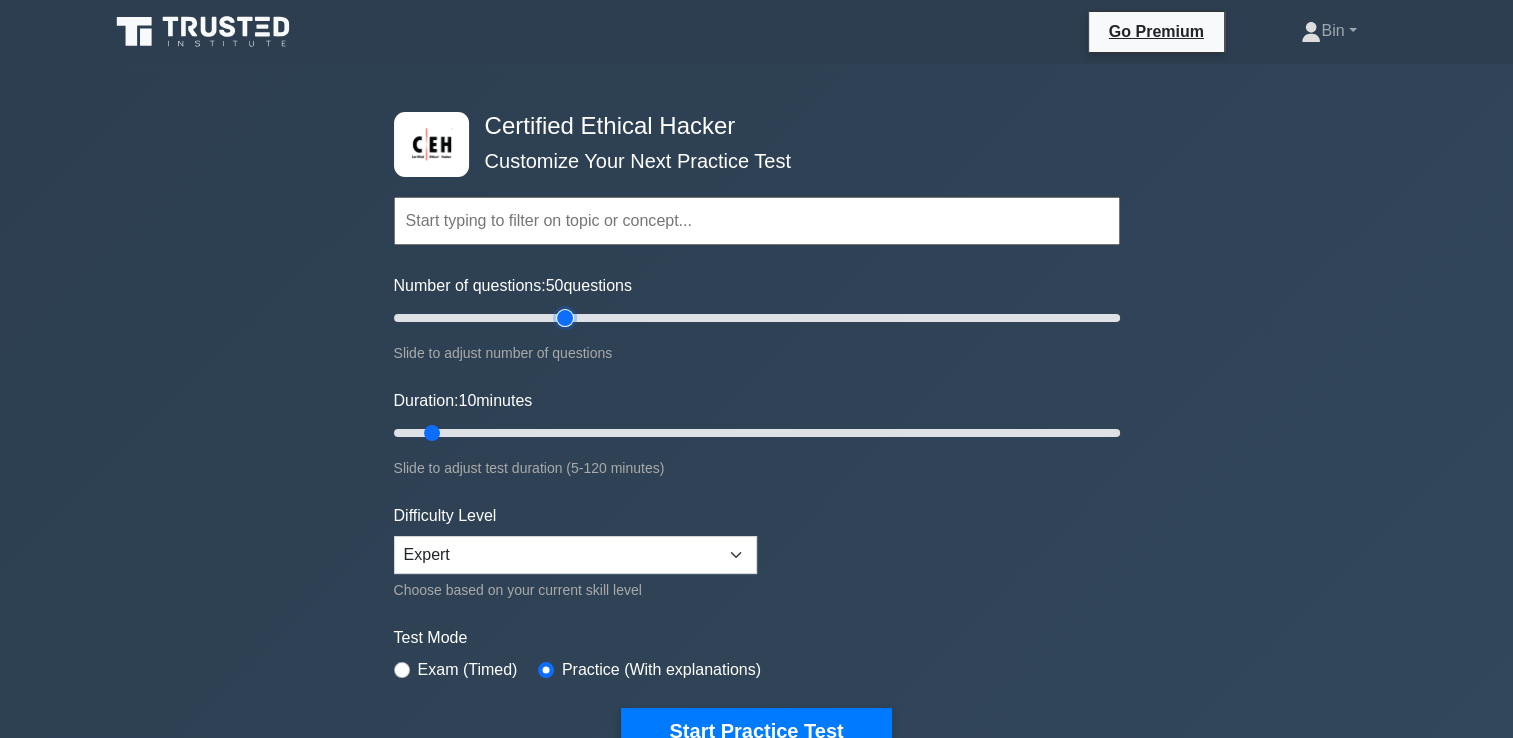 type on "50" 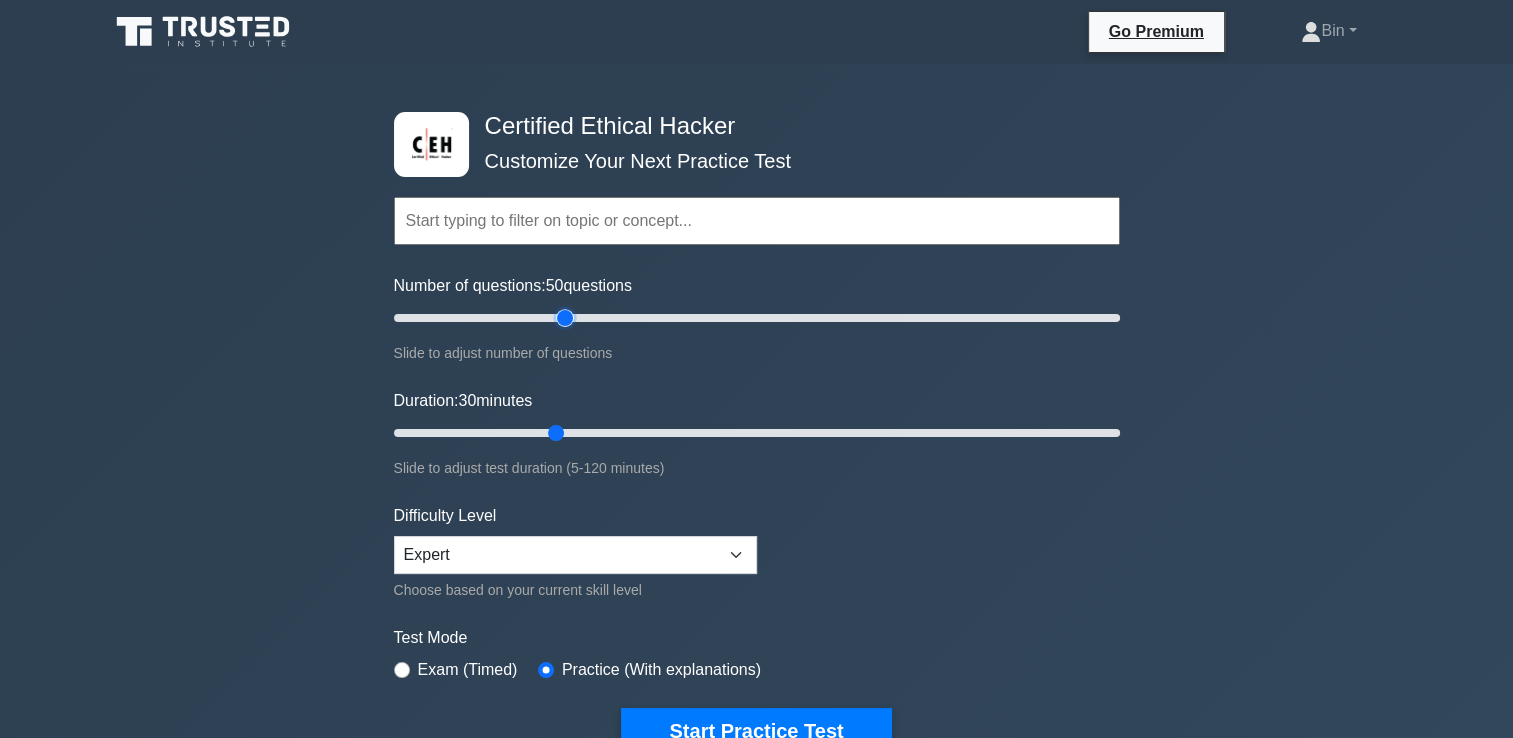 drag, startPoint x: 430, startPoint y: 434, endPoint x: 554, endPoint y: 425, distance: 124.32619 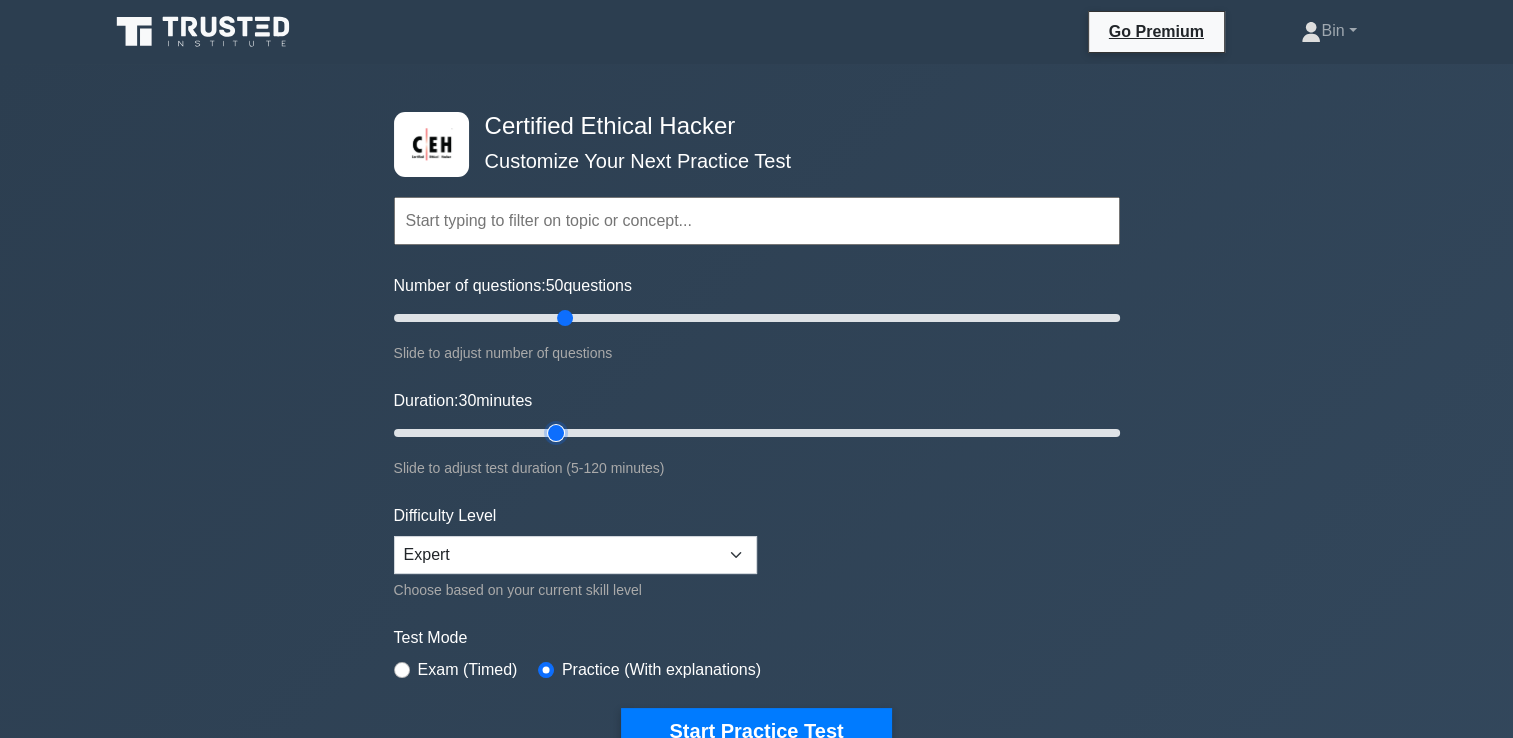 click on "Duration:  30  minutes" at bounding box center [757, 433] 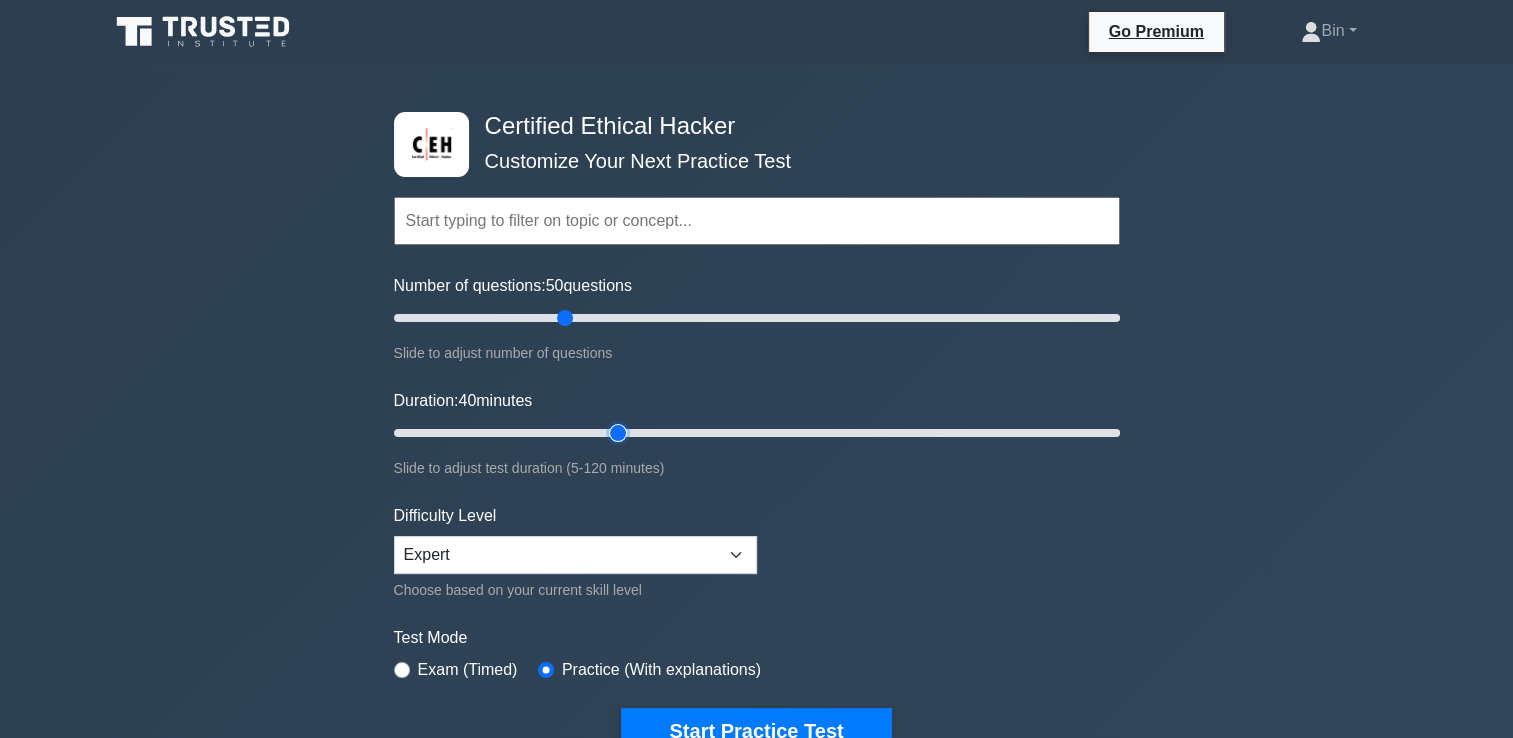drag, startPoint x: 557, startPoint y: 430, endPoint x: 608, endPoint y: 433, distance: 51.088158 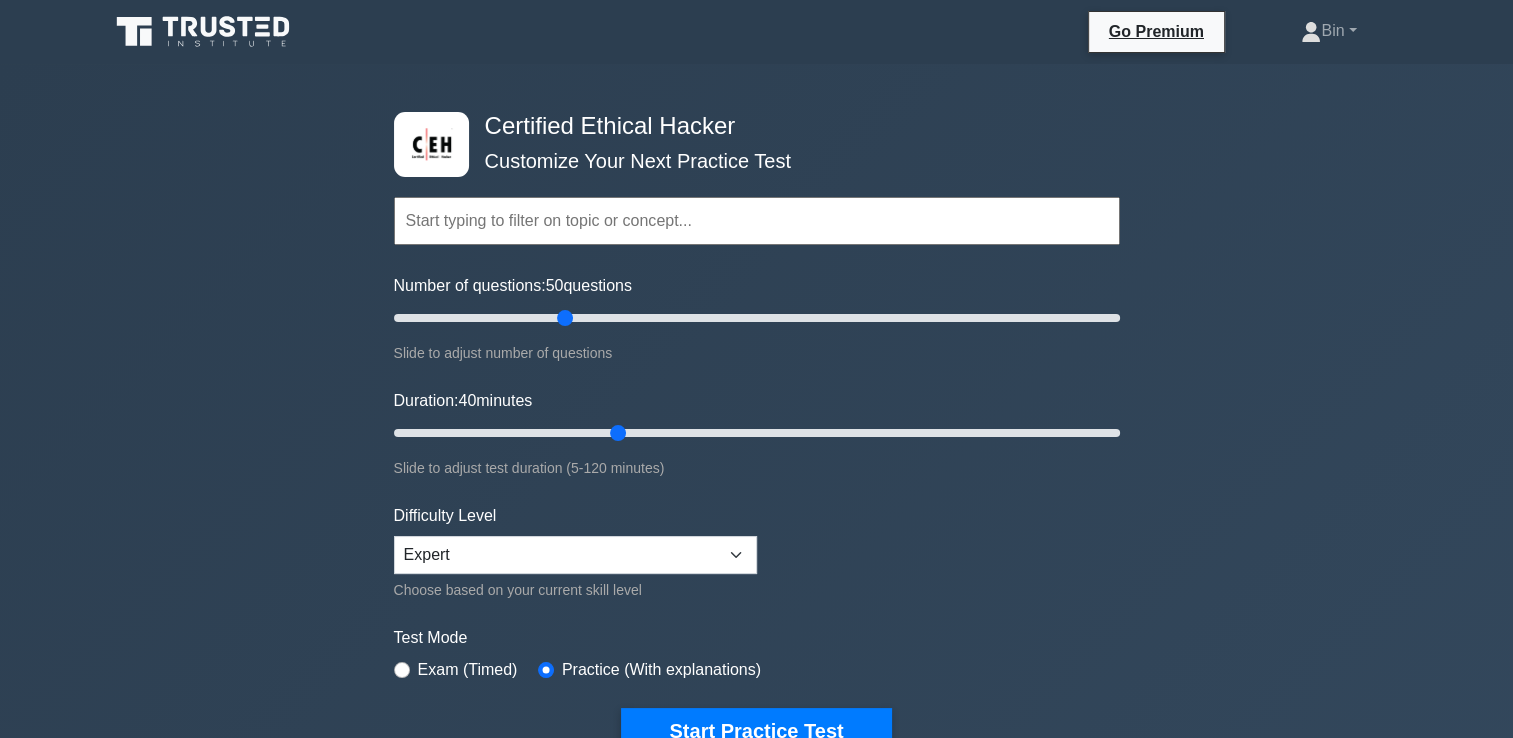 click on "Exam (Timed)" at bounding box center [468, 670] 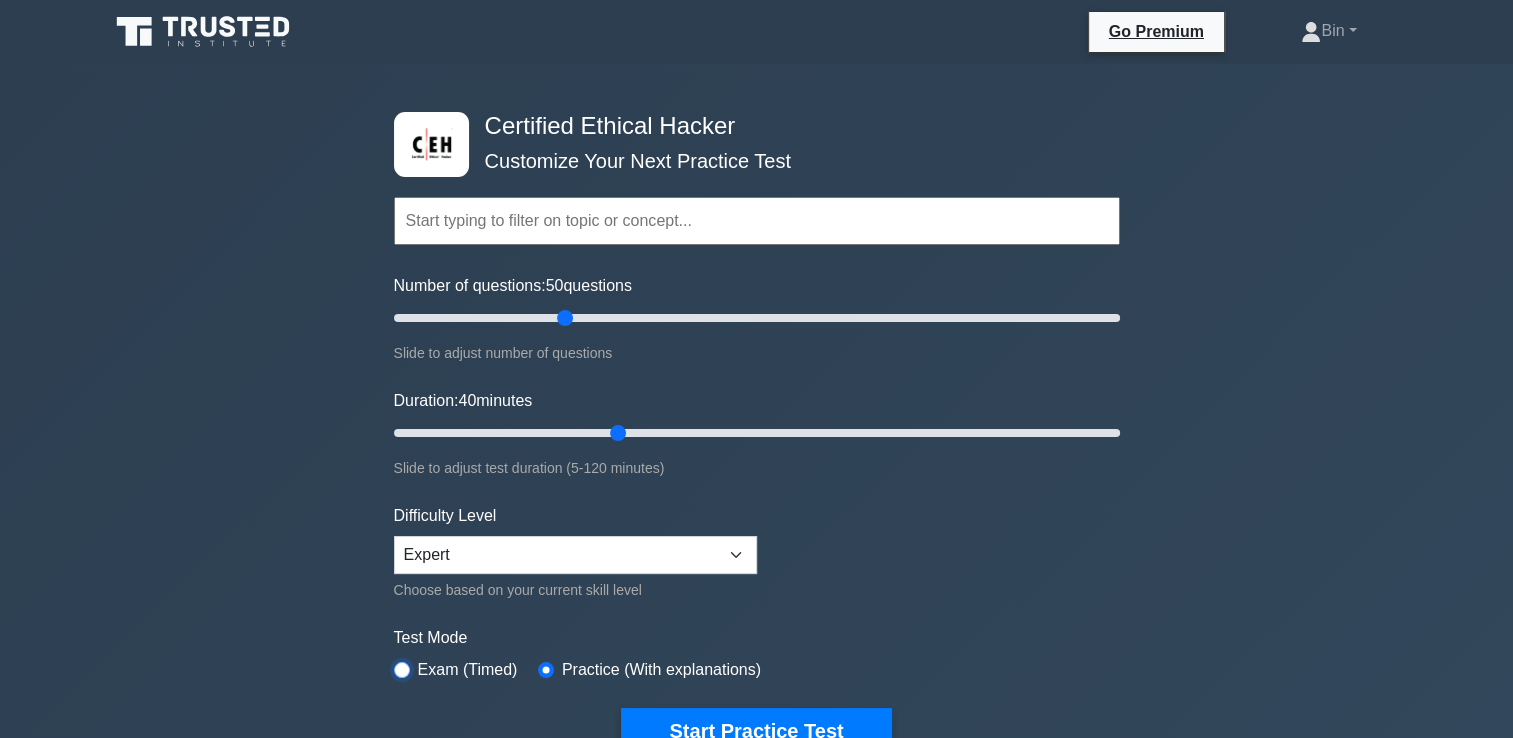 click at bounding box center [402, 670] 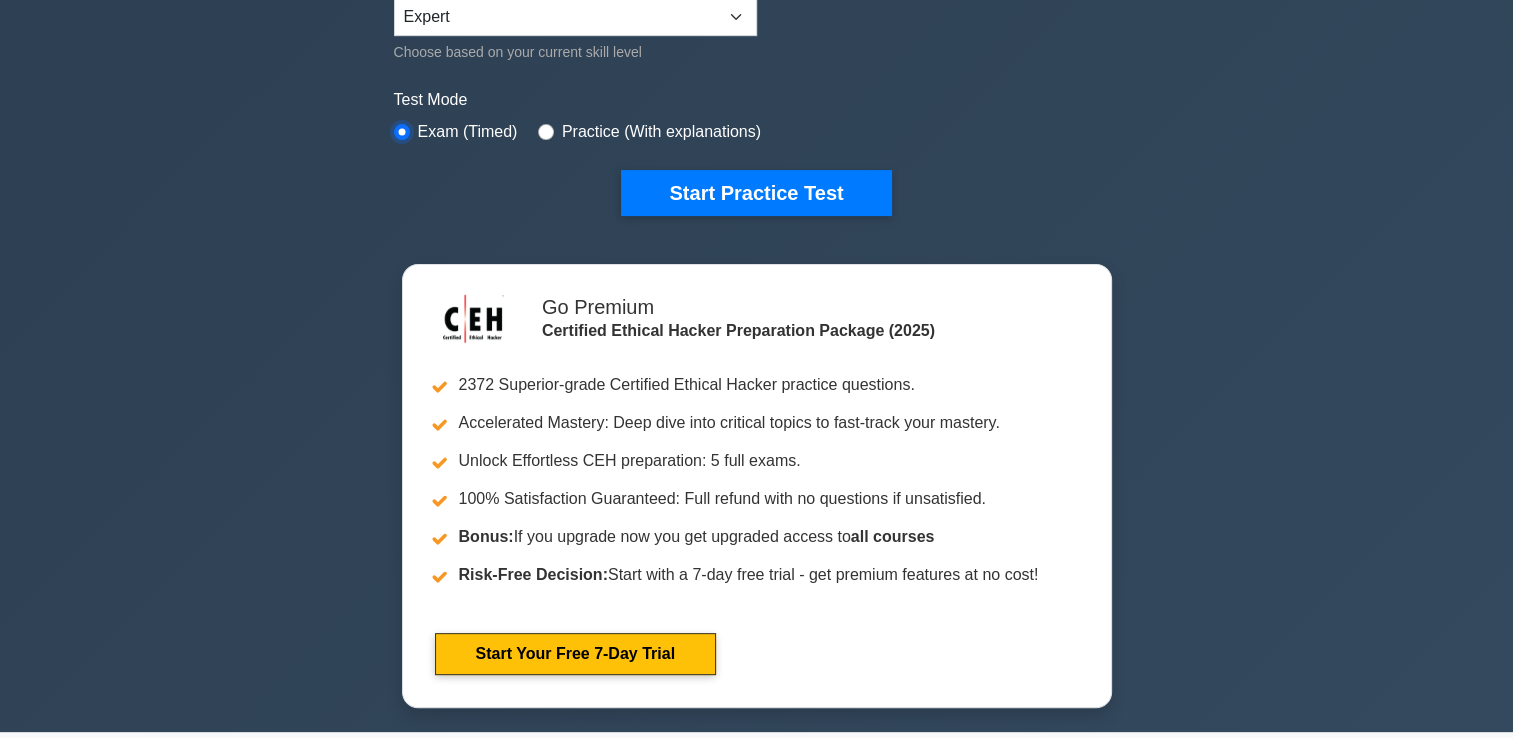 scroll, scrollTop: 516, scrollLeft: 0, axis: vertical 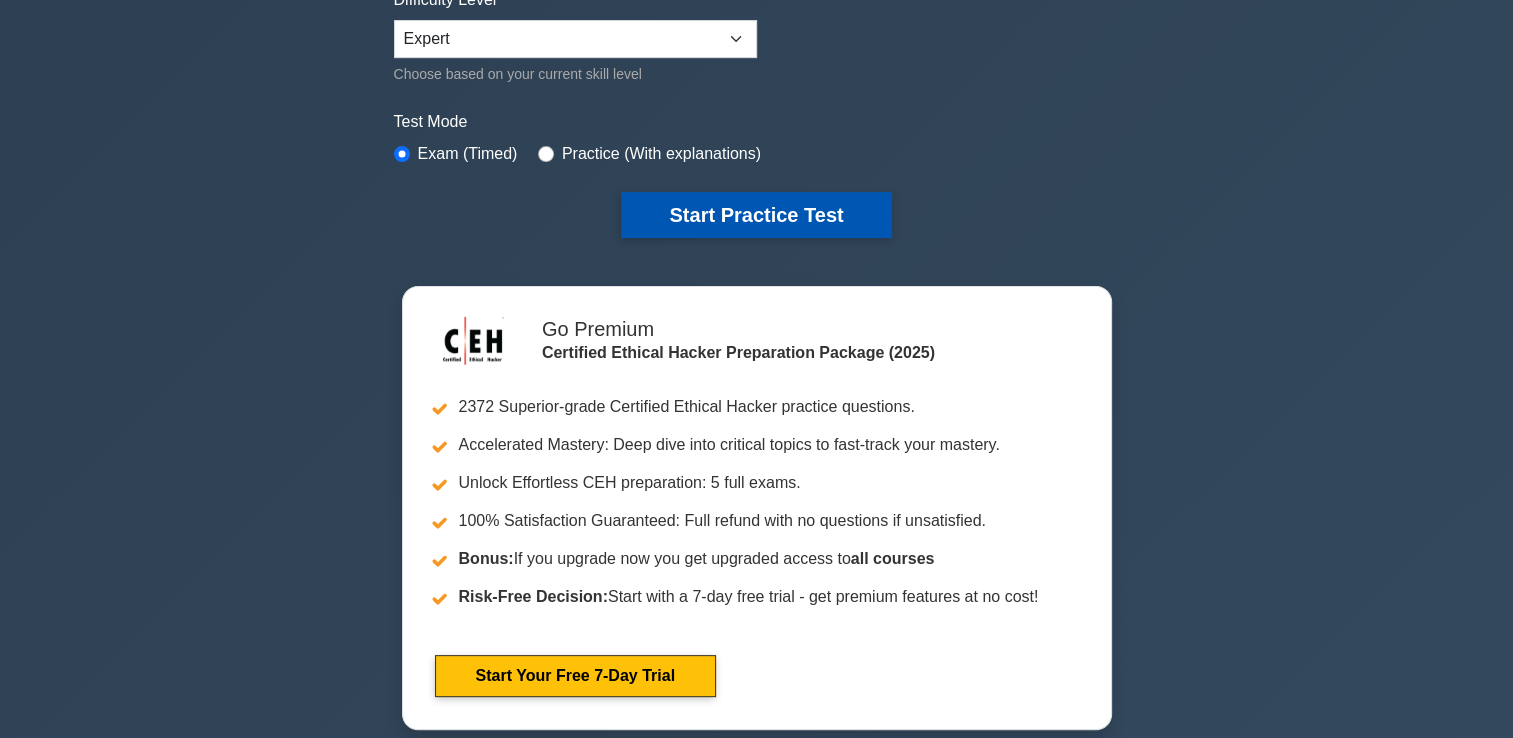 click on "Start Practice Test" at bounding box center [756, 215] 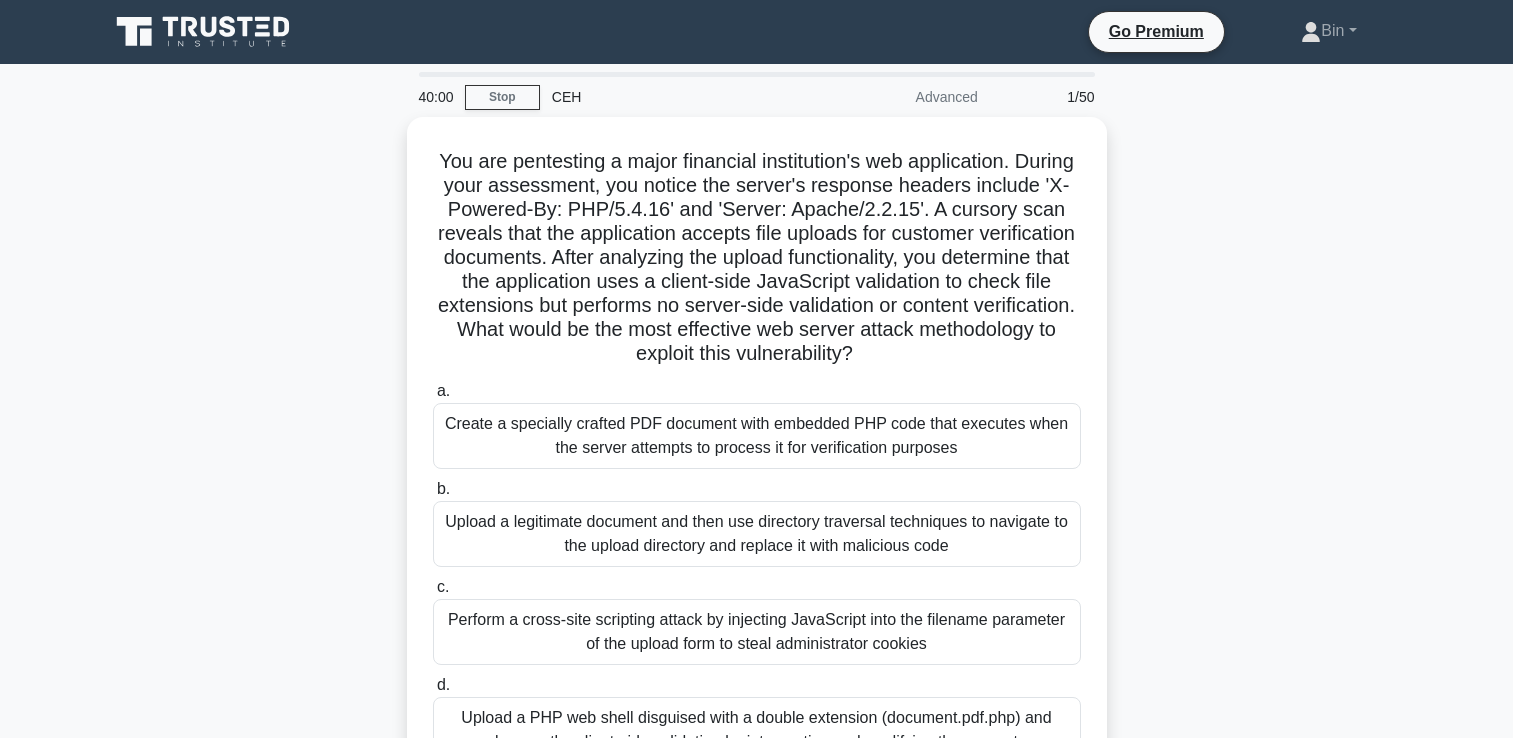 scroll, scrollTop: 0, scrollLeft: 0, axis: both 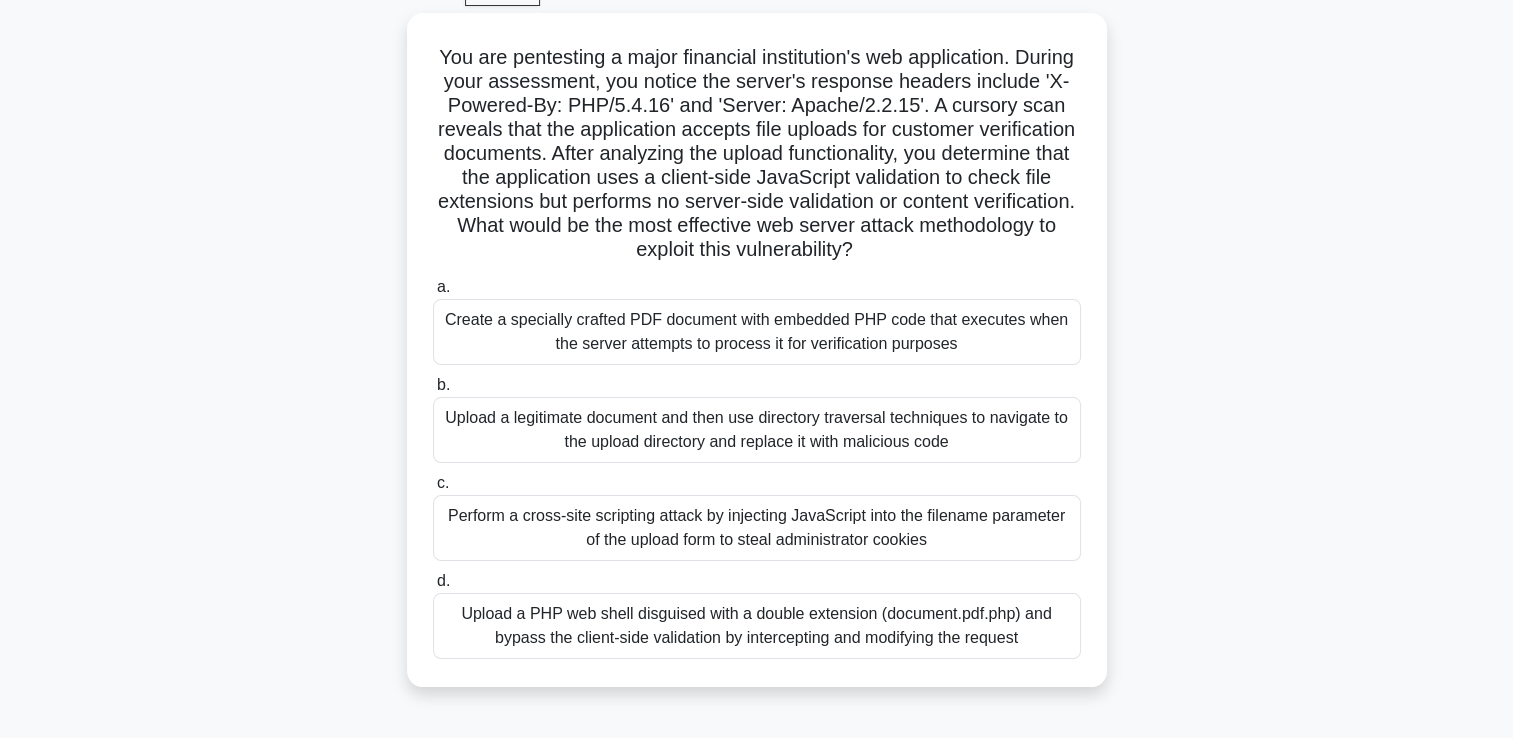 click on "You are pentesting a major financial institution's web application. During your assessment, you notice the server's response headers include 'X-Powered-By: PHP/5.4.16' and 'Server: Apache/2.2.15'. A cursory scan reveals that the application accepts file uploads for customer verification documents. After analyzing the upload functionality, you determine that the application uses a client-side JavaScript validation to check file extensions but performs no server-side validation or content verification. What would be the most effective web server attack methodology to exploit this vulnerability?" at bounding box center [756, 468] 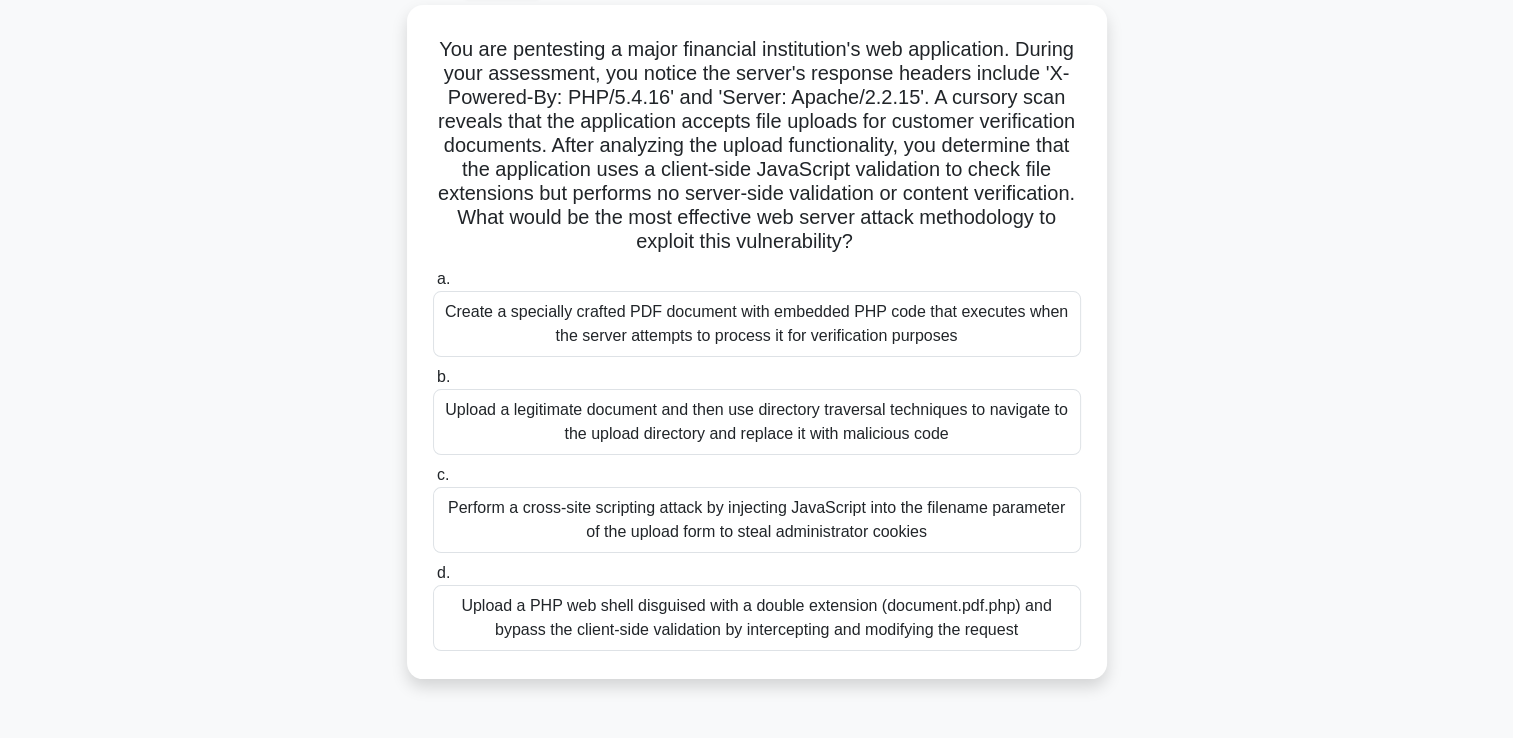scroll, scrollTop: 109, scrollLeft: 0, axis: vertical 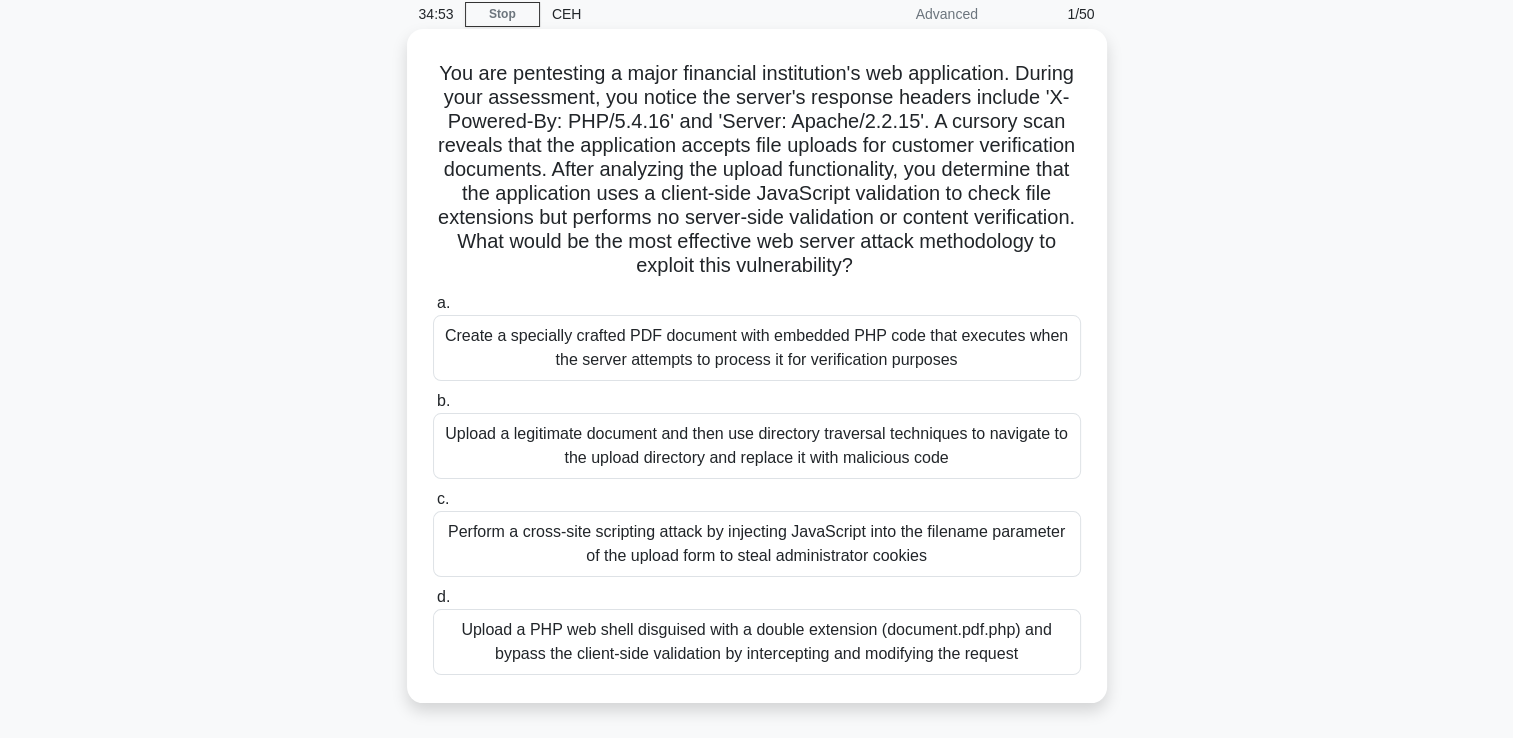 click on "Upload a PHP web shell disguised with a double extension (document.pdf.php) and bypass the client-side validation by intercepting and modifying the request" at bounding box center (757, 642) 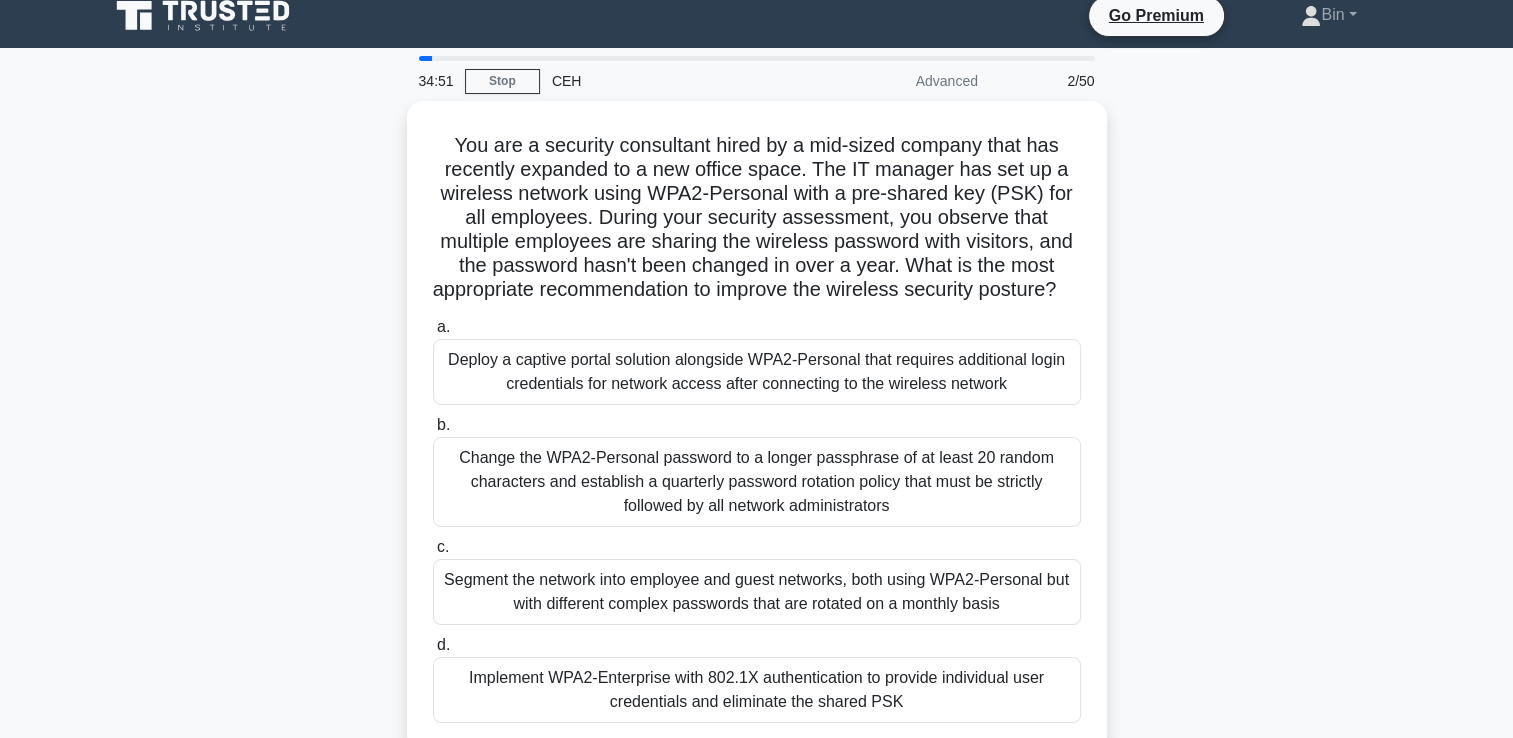 scroll, scrollTop: 0, scrollLeft: 0, axis: both 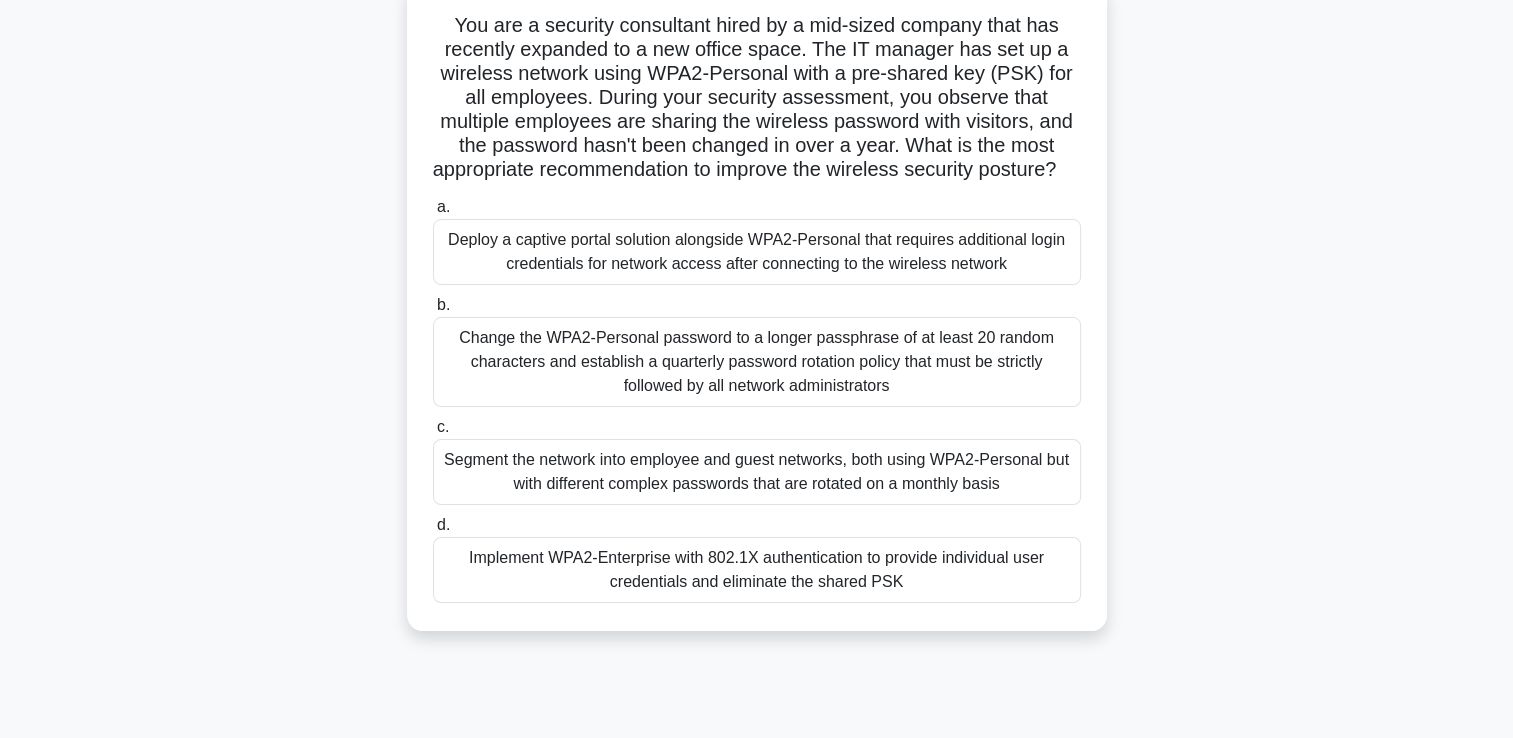click on "Segment the network into employee and guest networks, both using WPA2-Personal but with different complex passwords that are rotated on a monthly basis" at bounding box center (757, 472) 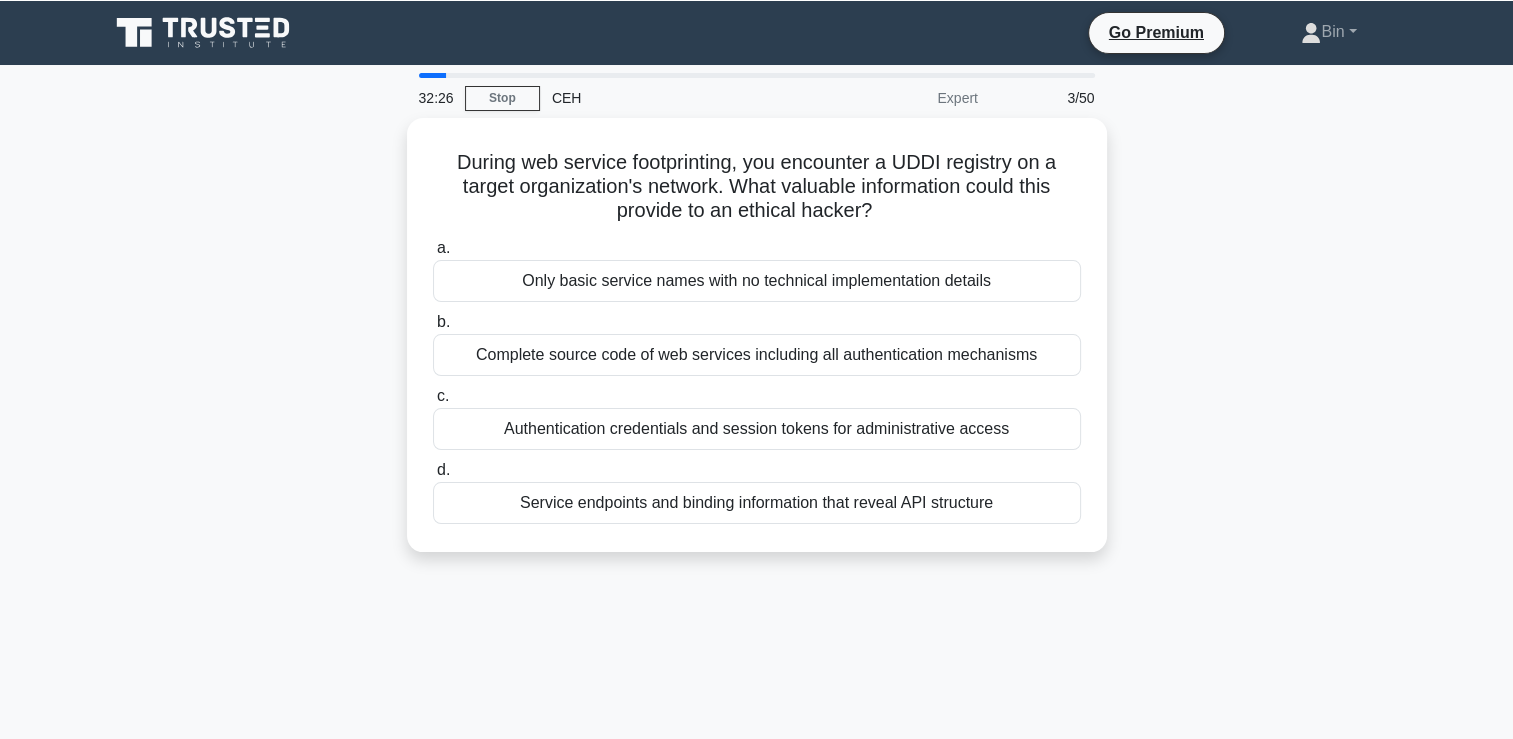 scroll, scrollTop: 0, scrollLeft: 0, axis: both 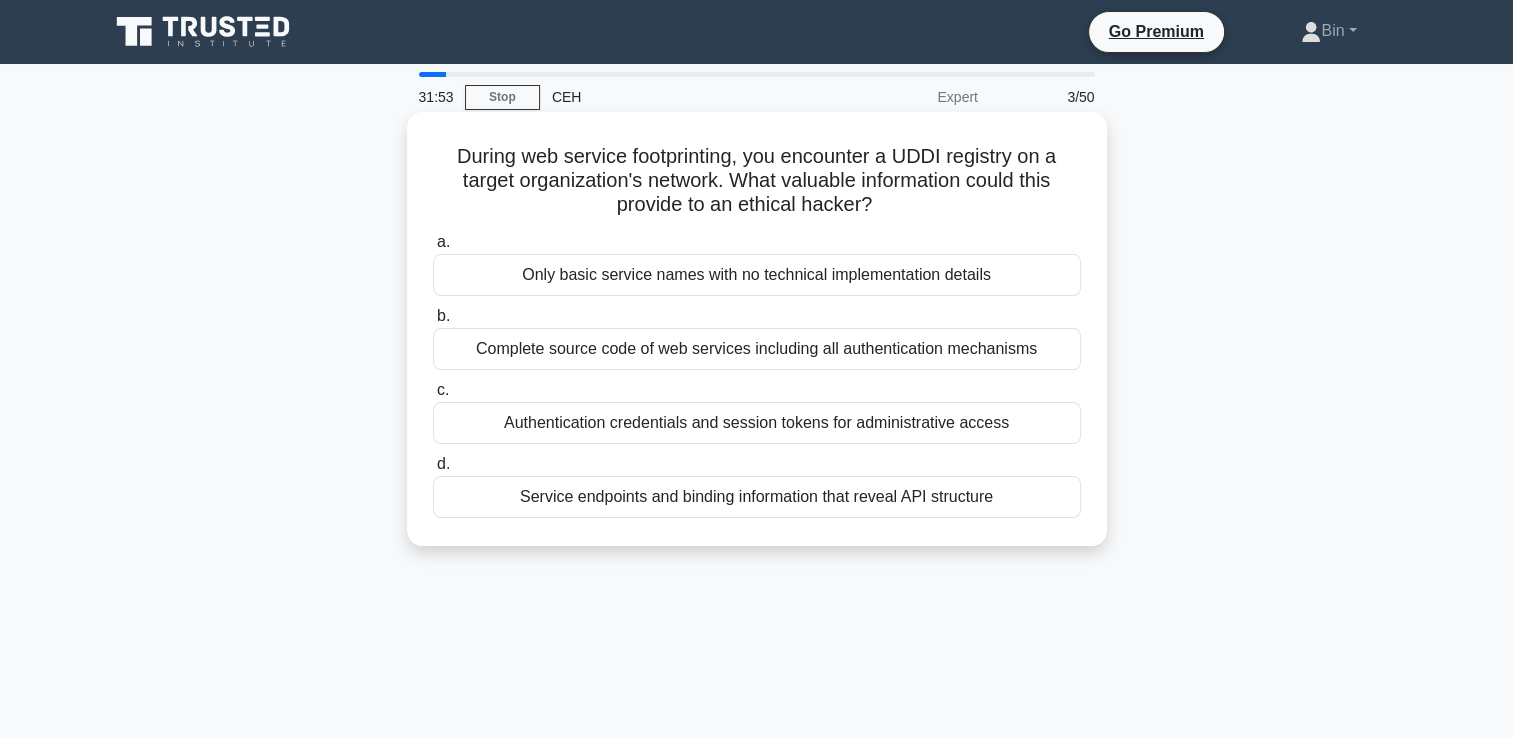 click on "Service endpoints and binding information that reveal API structure" at bounding box center (757, 497) 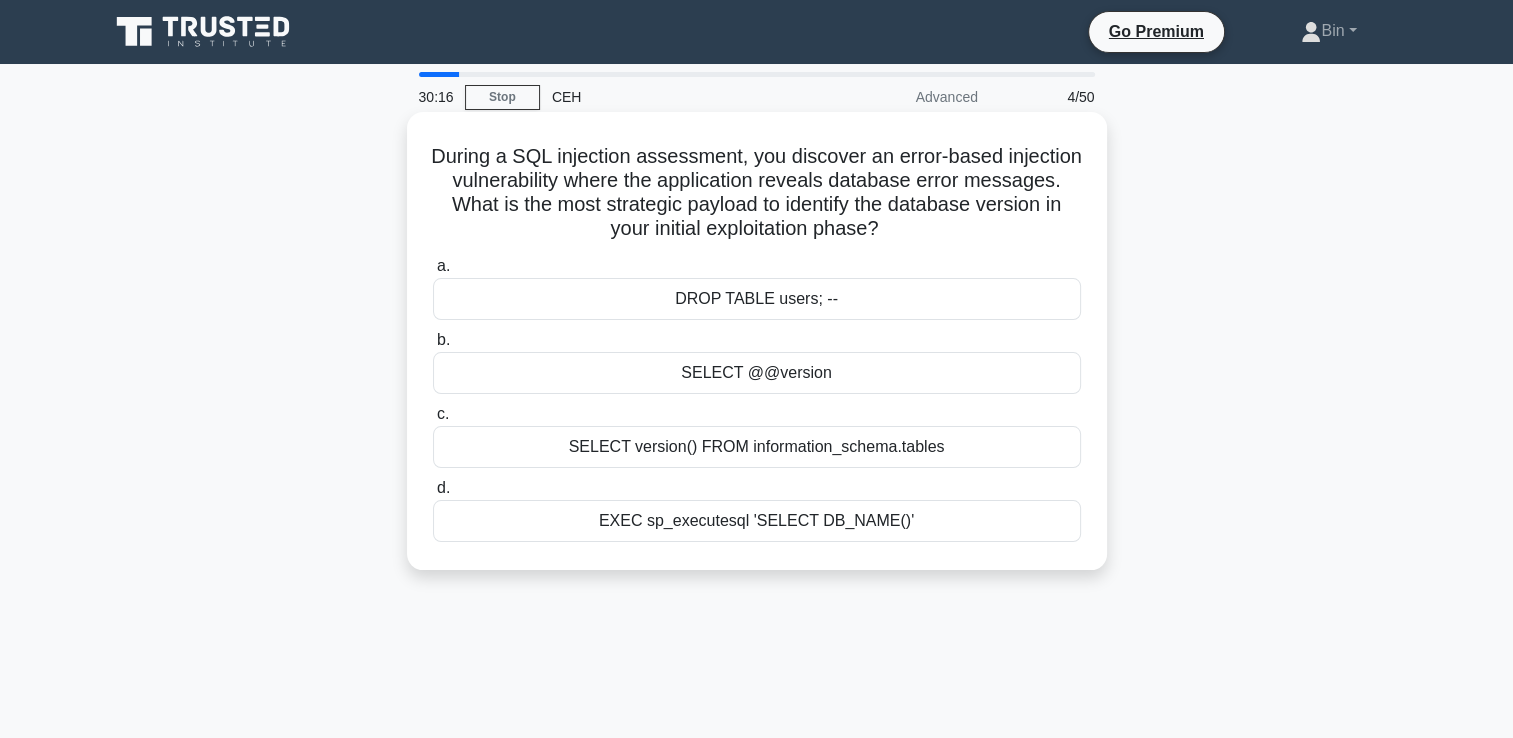click on "SELECT version() FROM information_schema.tables" at bounding box center [757, 447] 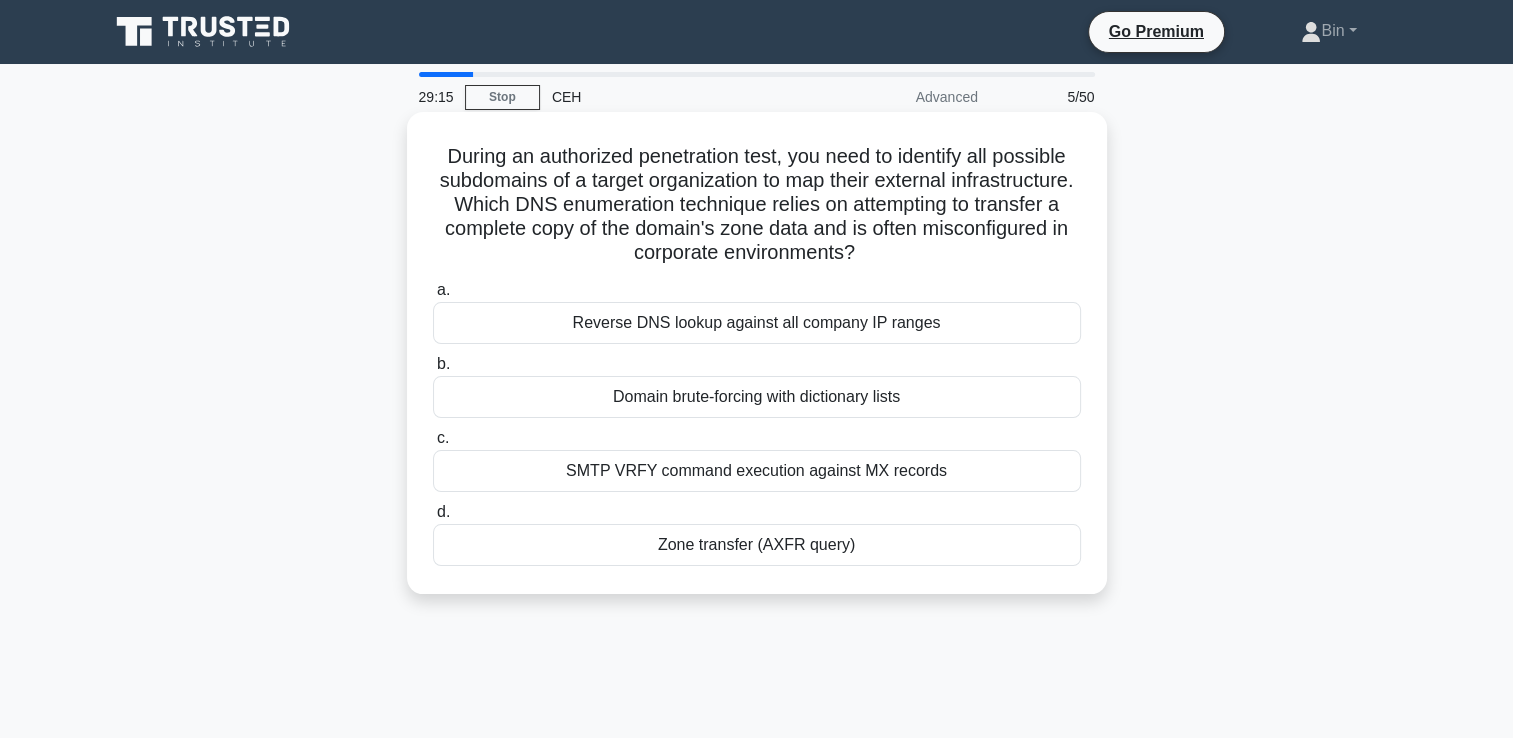 click on "Zone transfer (AXFR query)" at bounding box center (757, 545) 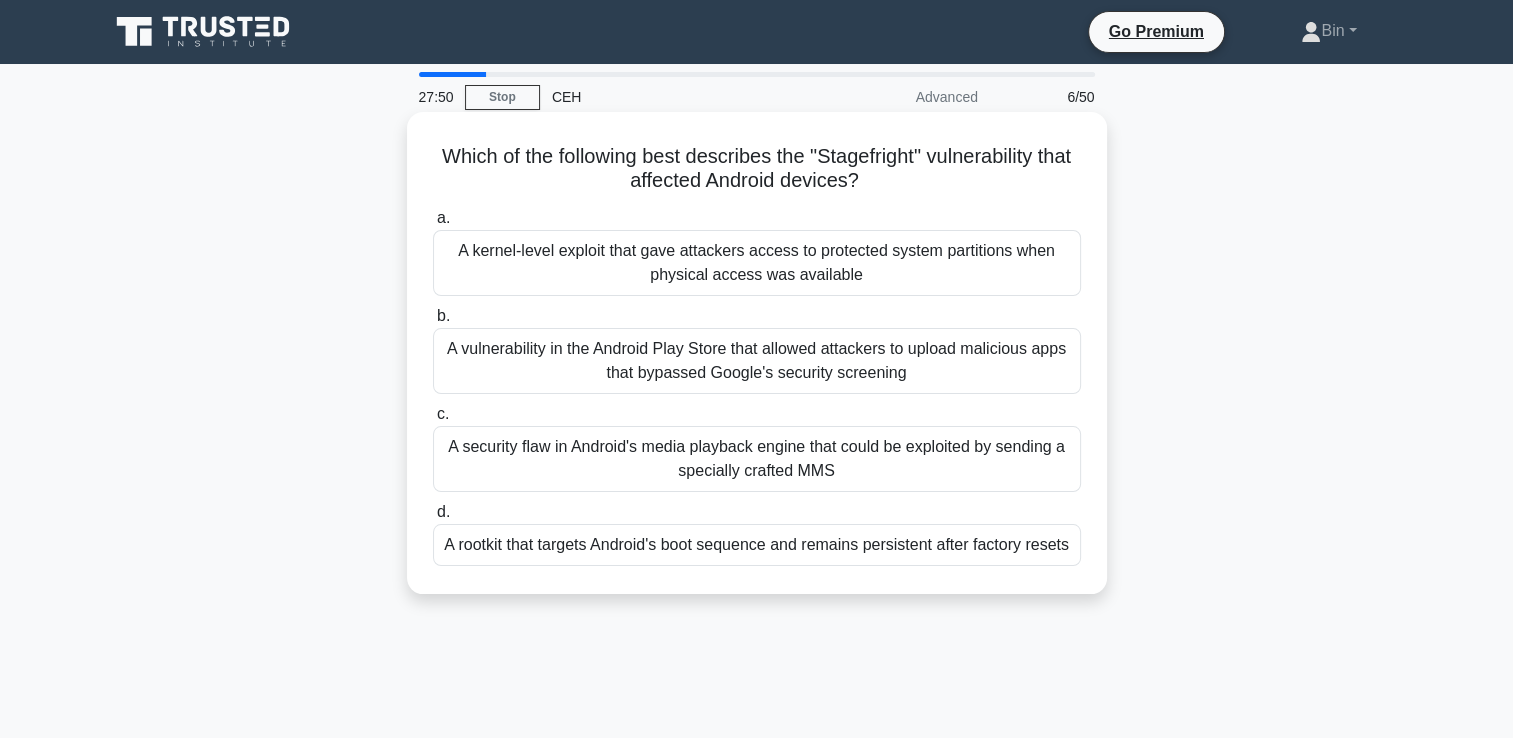 click on "A kernel-level exploit that gave attackers access to protected system partitions when physical access was available" at bounding box center (757, 263) 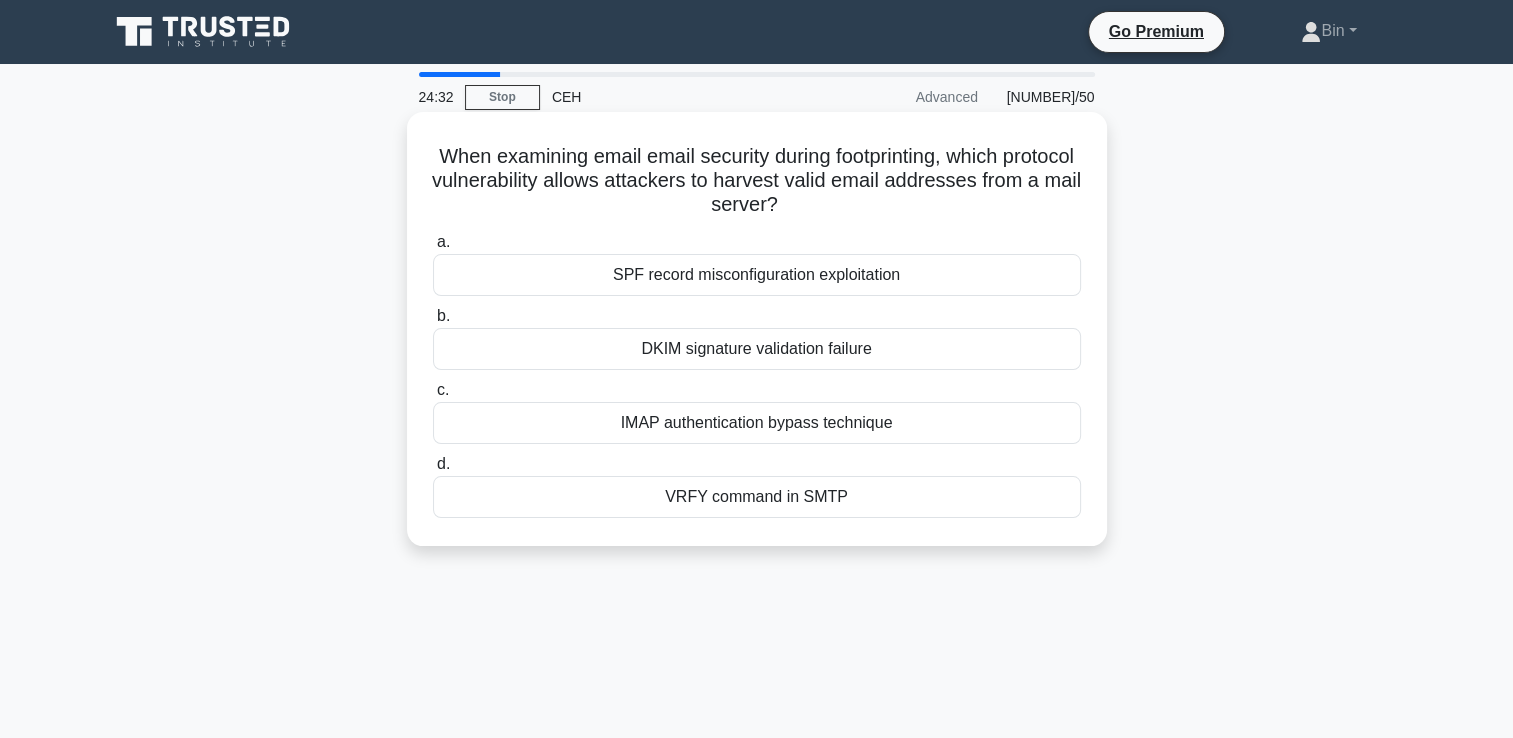 click on "VRFY command in SMTP" at bounding box center [757, 497] 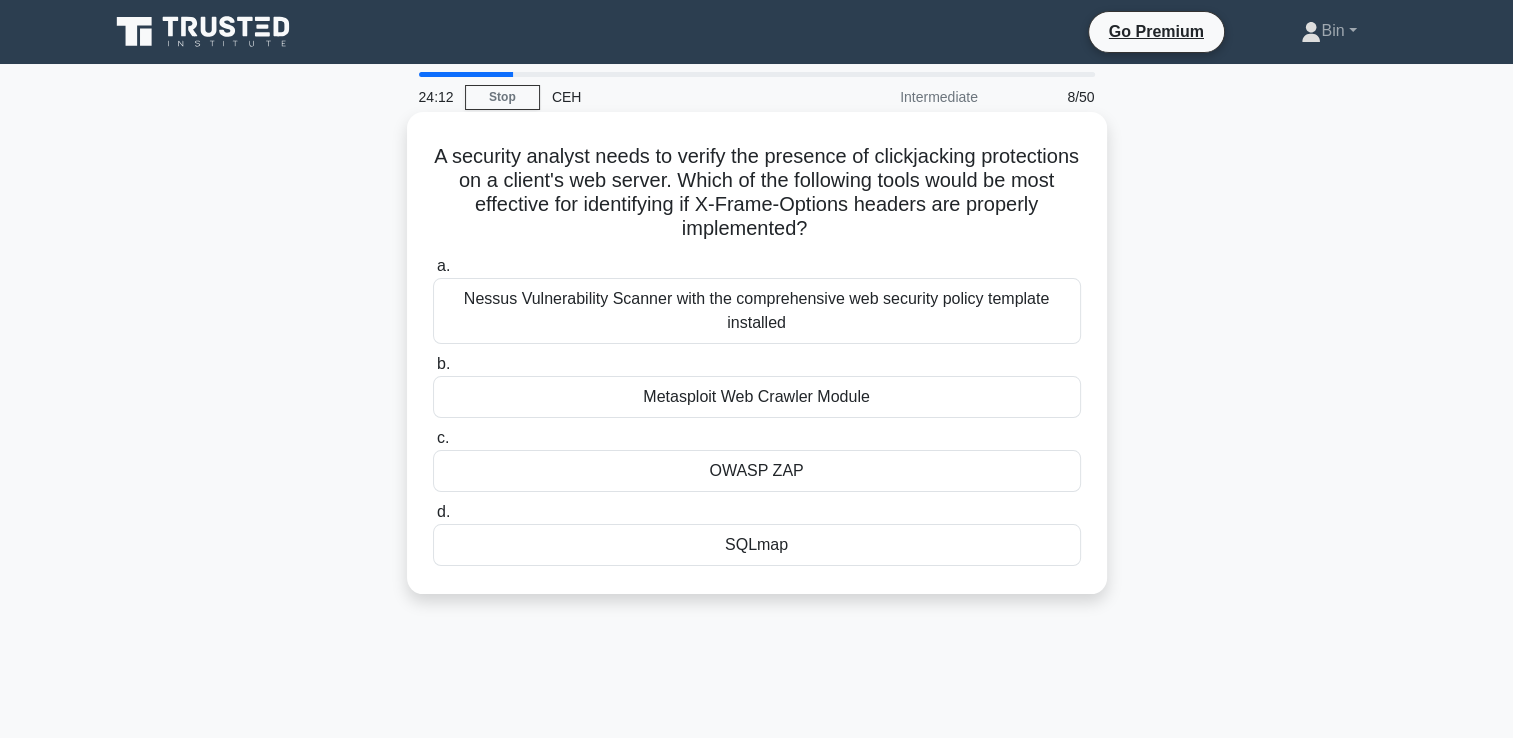 click on "SQLmap" at bounding box center (757, 545) 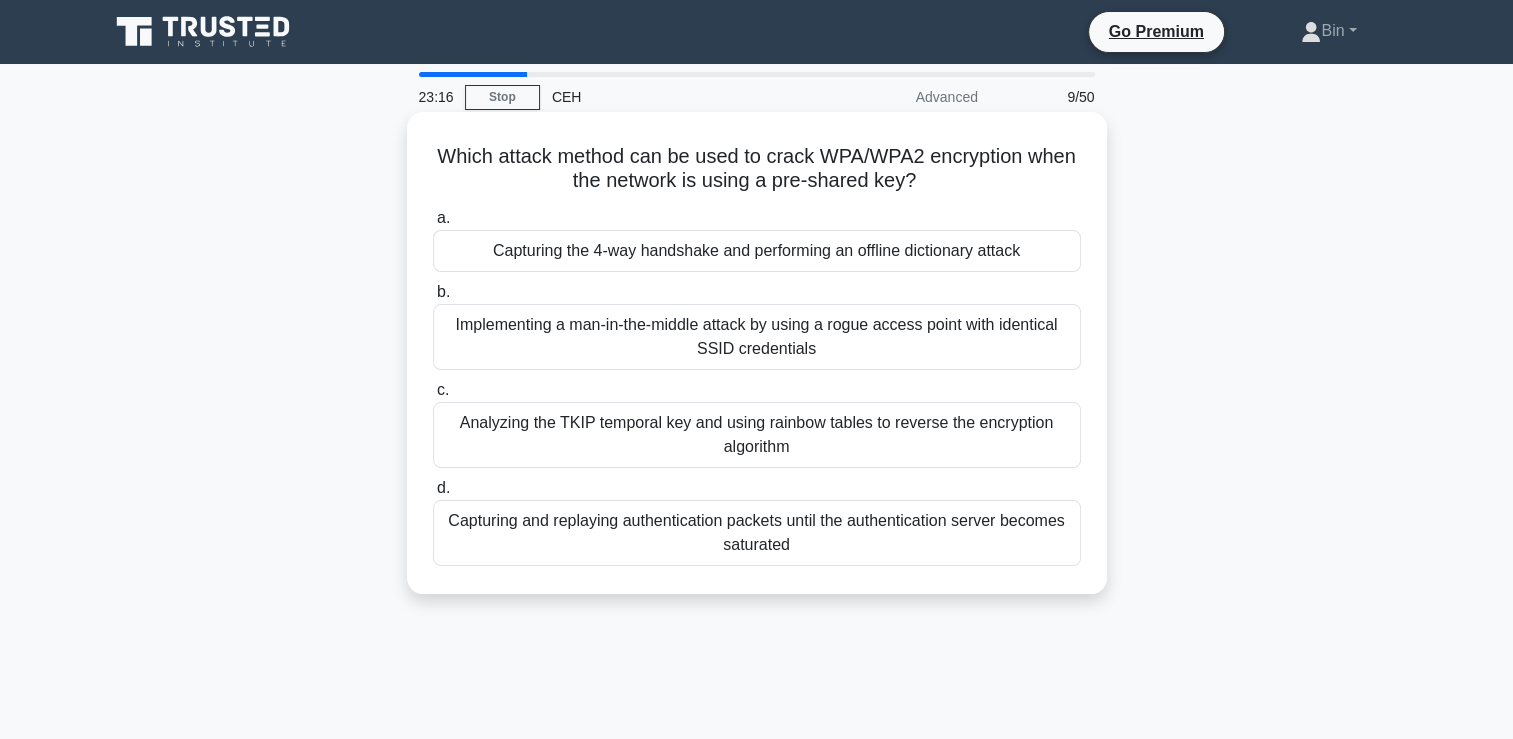 click on "Capturing the 4-way handshake and performing an offline dictionary attack" at bounding box center (757, 251) 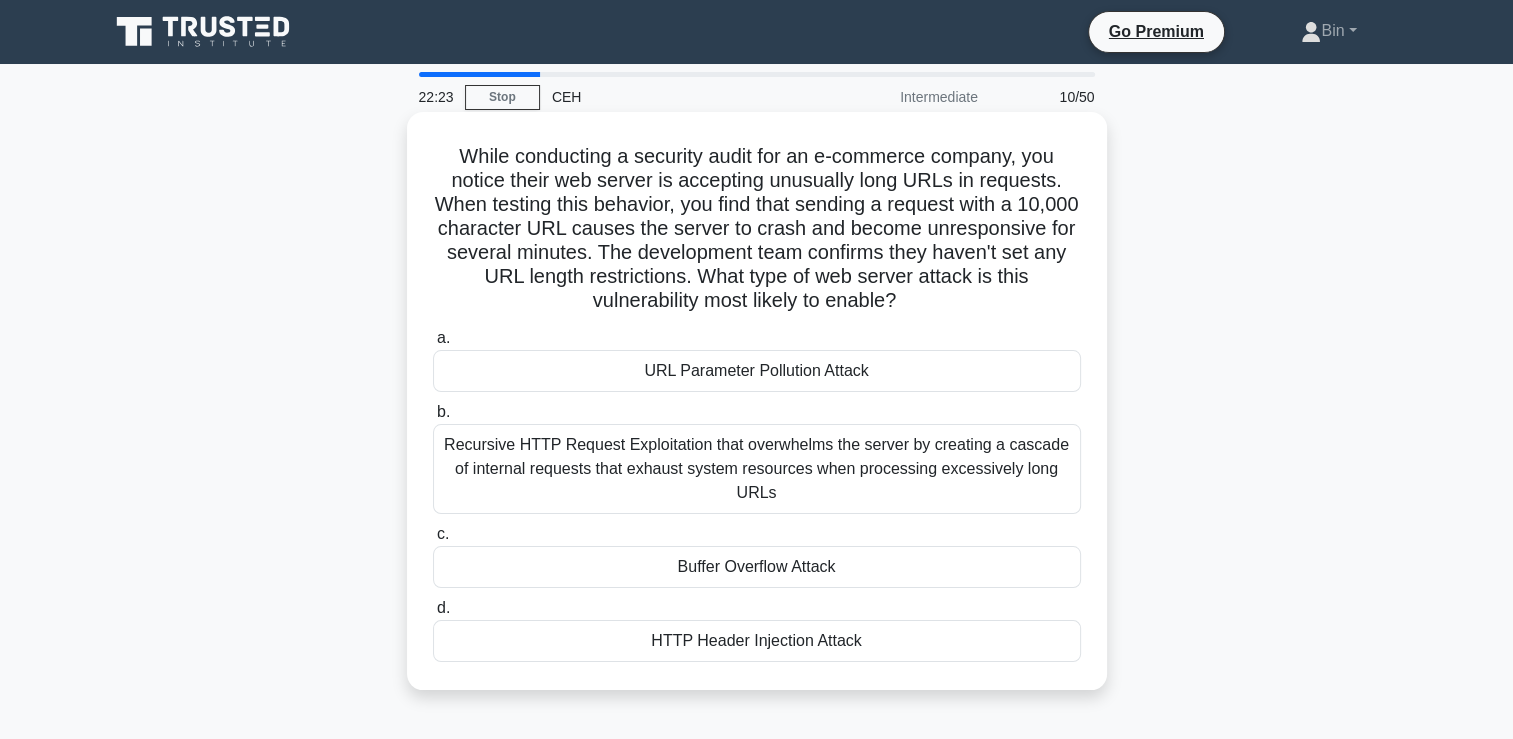 click on "URL Parameter Pollution Attack" at bounding box center [757, 371] 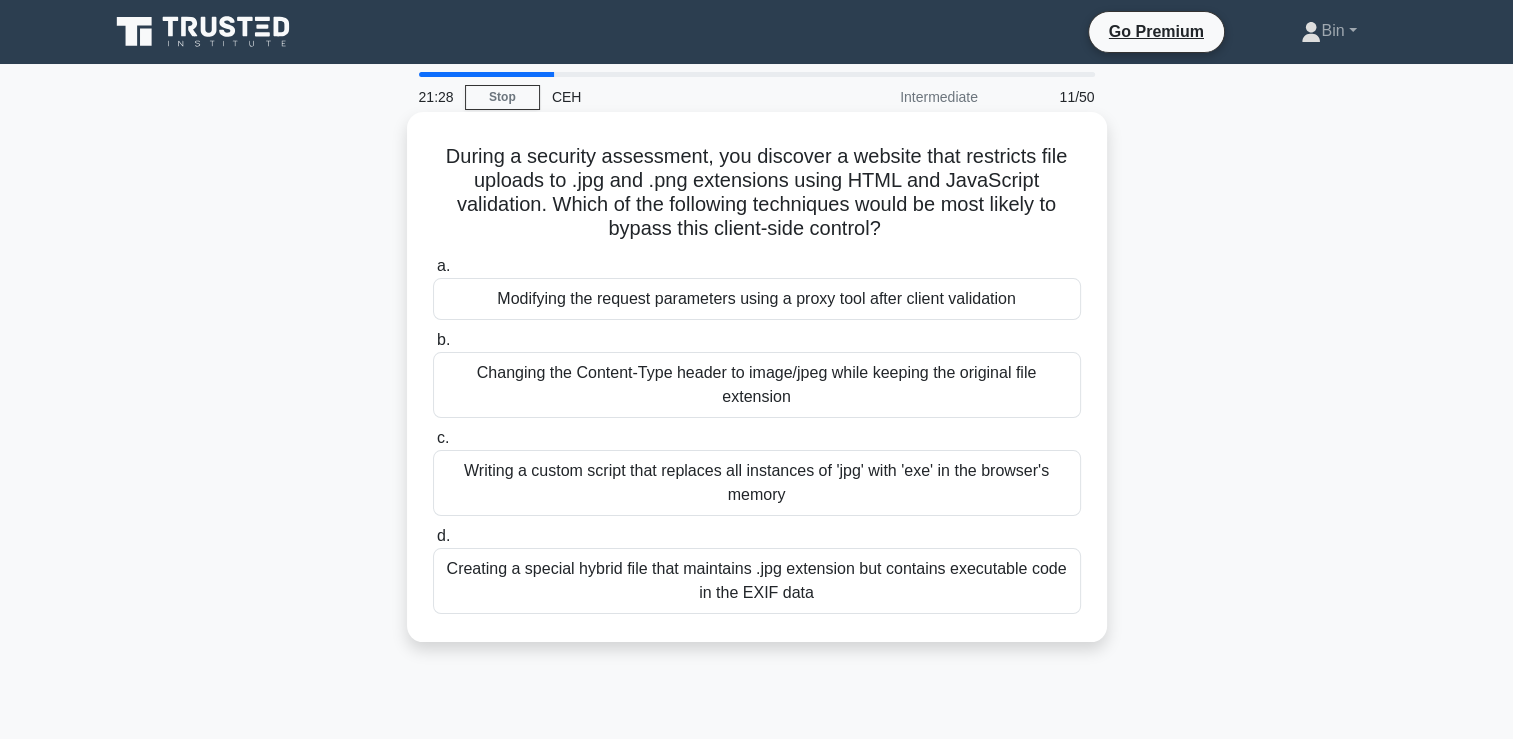 click on "Modifying the request parameters using a proxy tool after client validation" at bounding box center [757, 299] 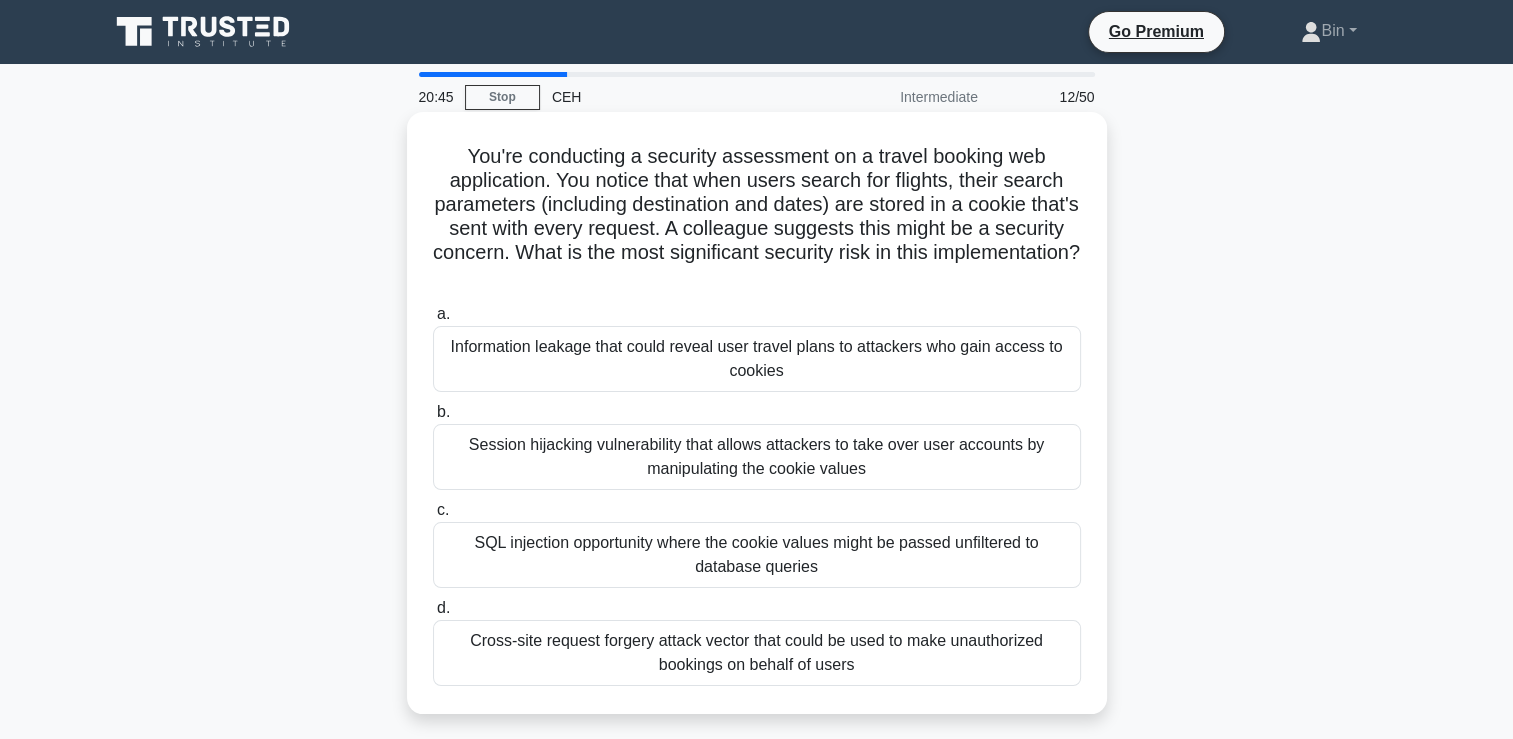 click on "Cross-site request forgery attack vector that could be used to make unauthorized bookings on behalf of users" at bounding box center [757, 653] 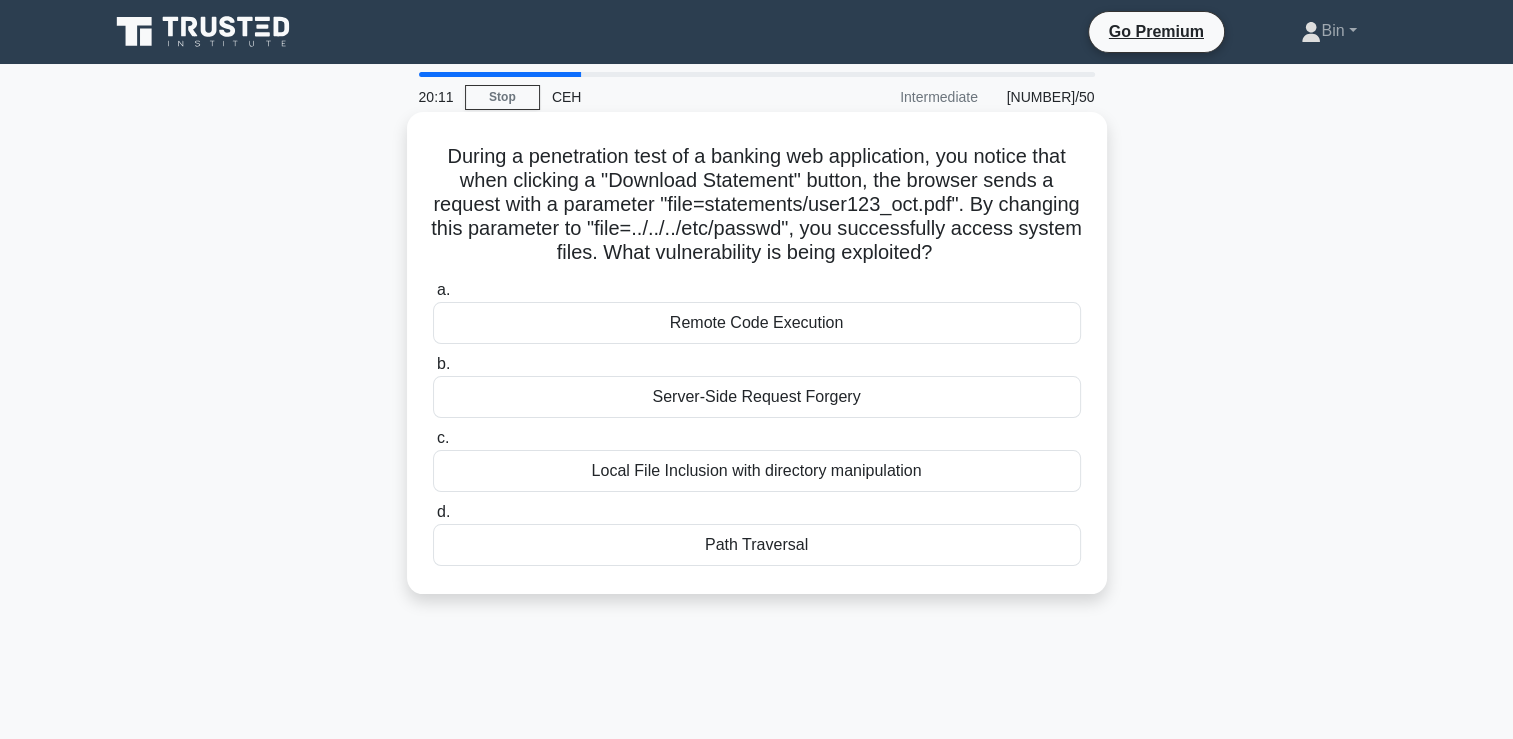 click on "Local File Inclusion with directory manipulation" at bounding box center [757, 471] 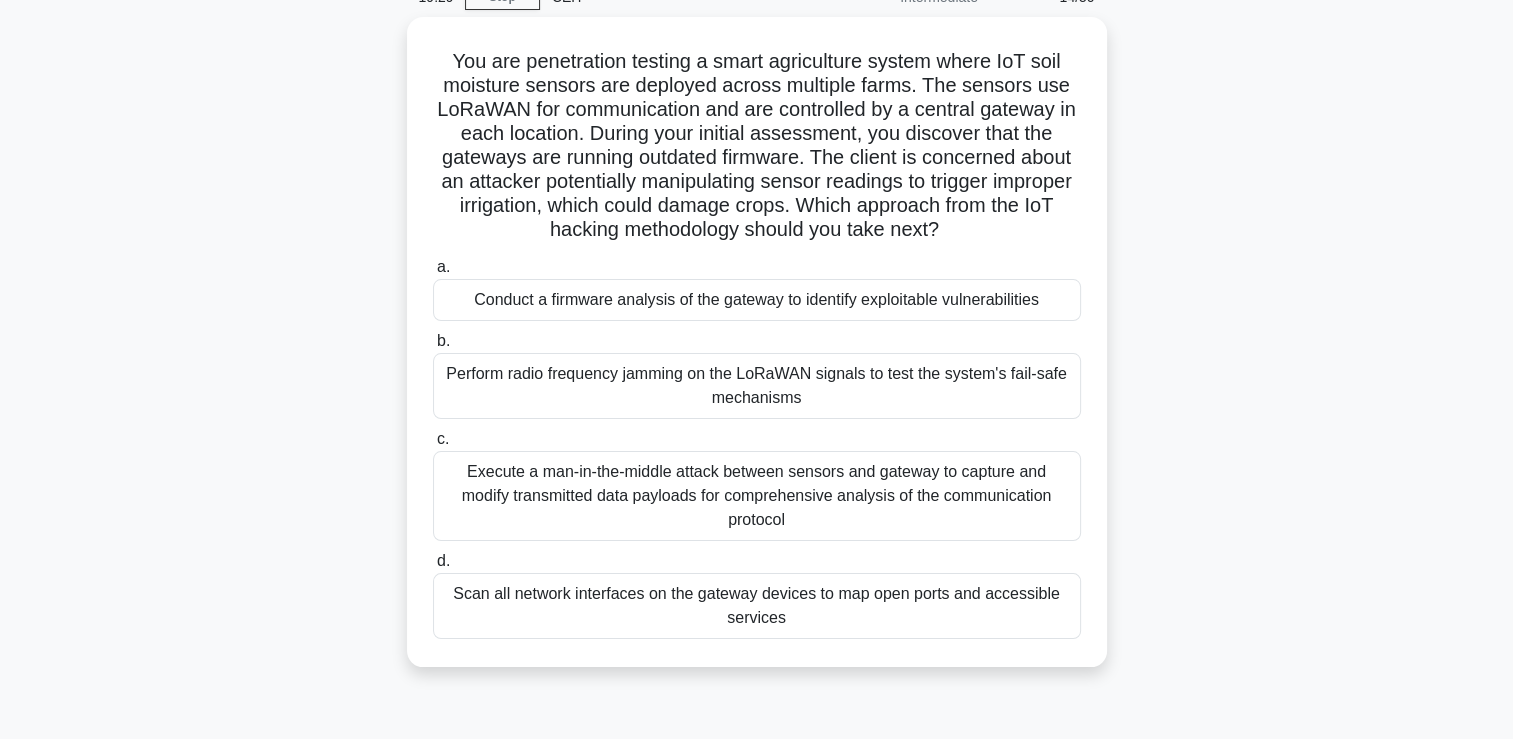 scroll, scrollTop: 97, scrollLeft: 0, axis: vertical 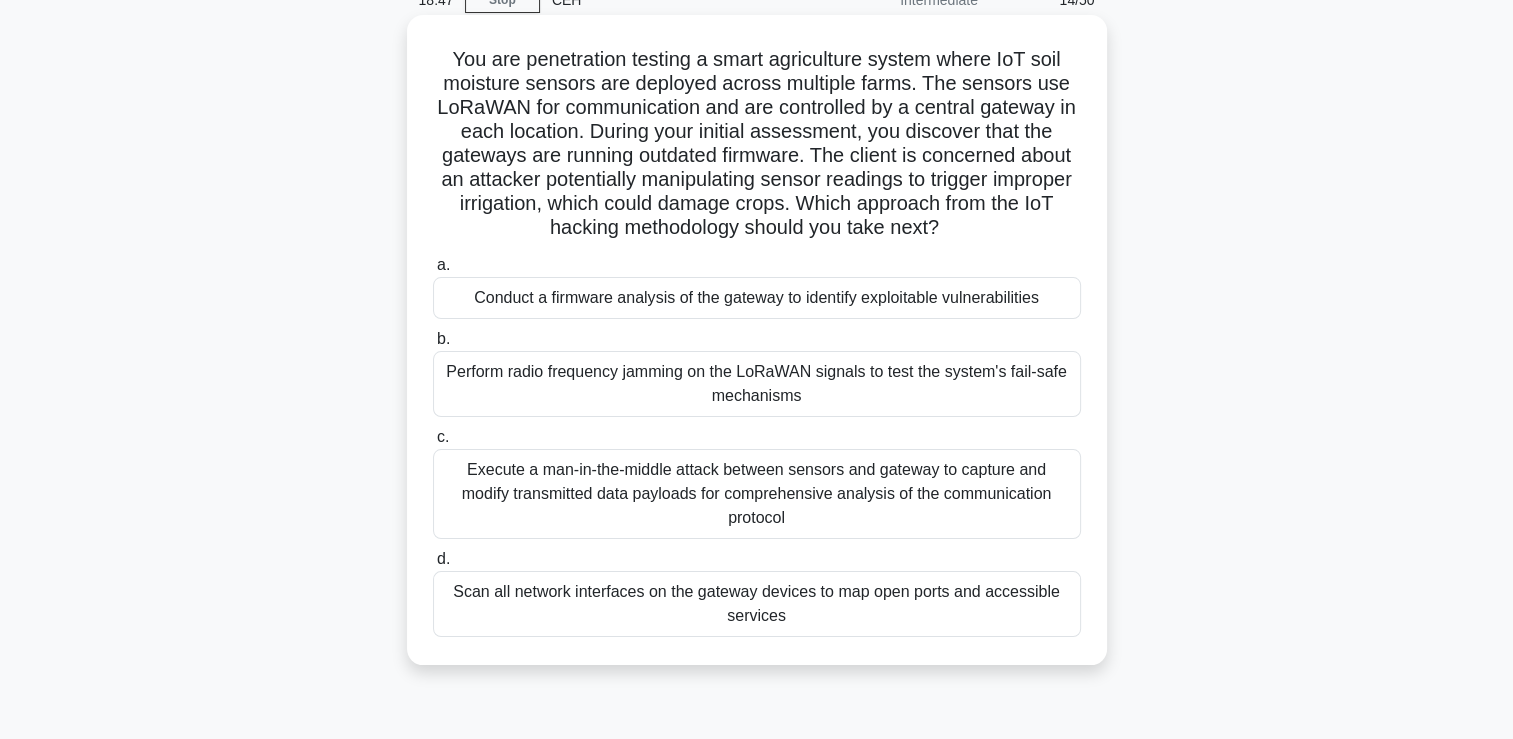 click on "Execute a man-in-the-middle attack between sensors and gateway to capture and modify transmitted data payloads for comprehensive analysis of the communication protocol" at bounding box center (757, 494) 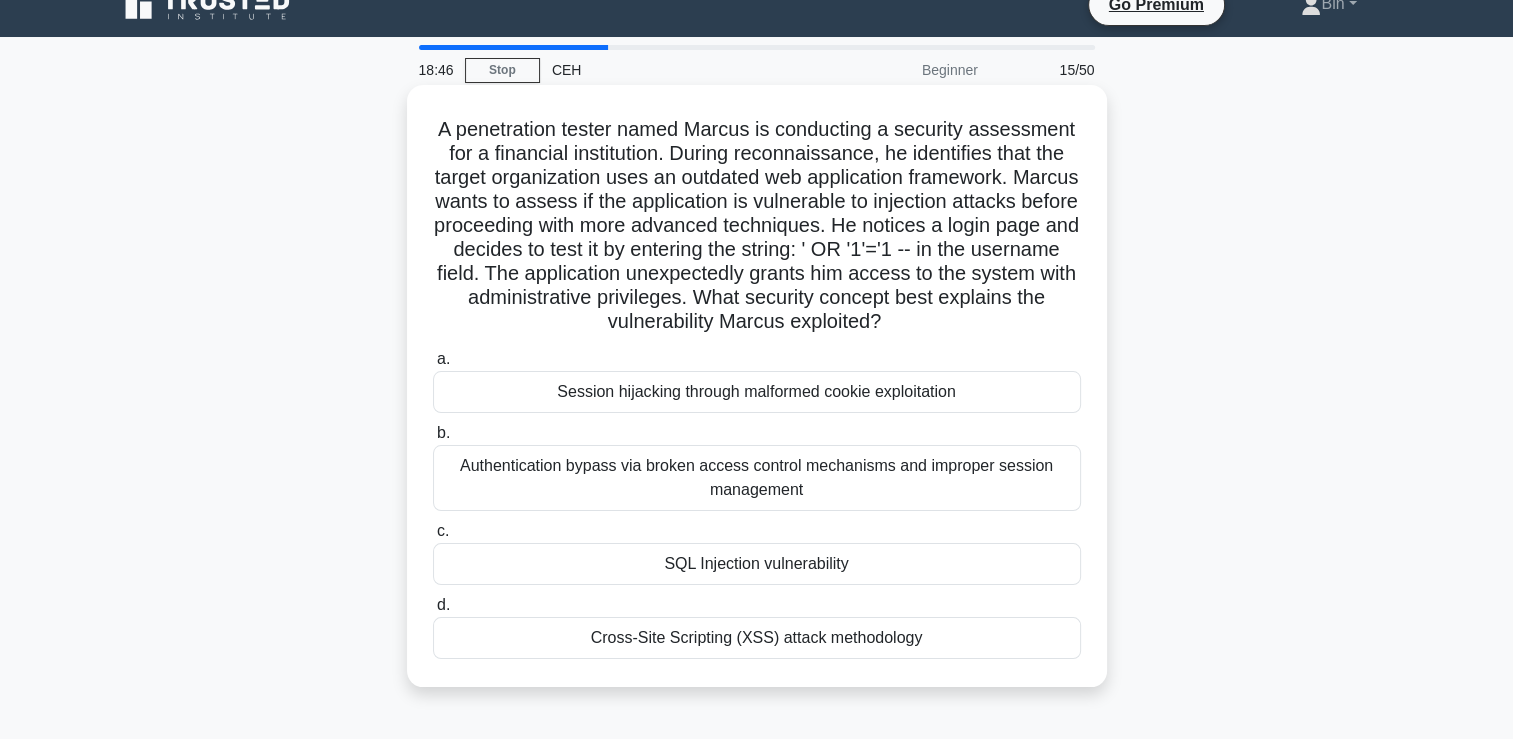 scroll, scrollTop: 0, scrollLeft: 0, axis: both 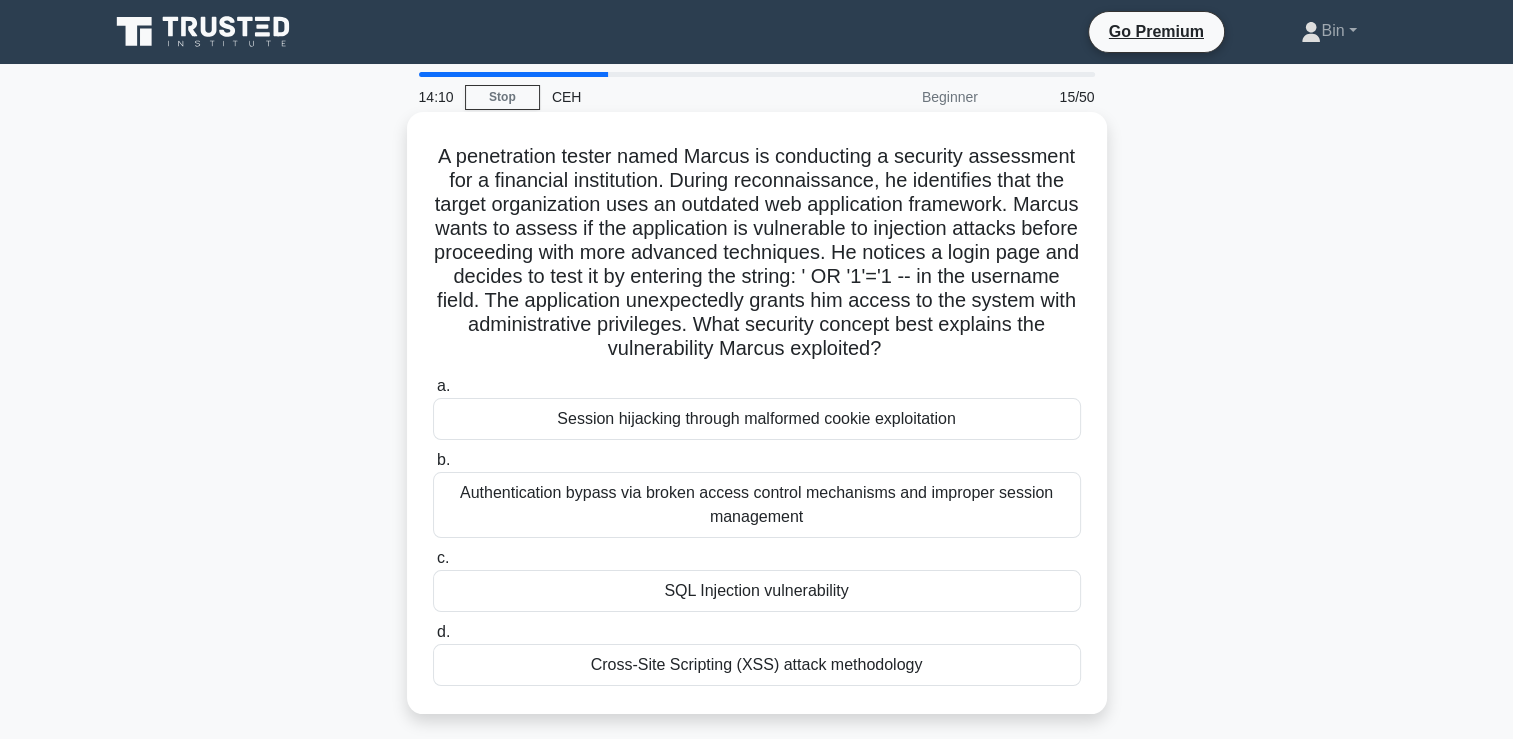 click on "SQL Injection vulnerability" at bounding box center (757, 591) 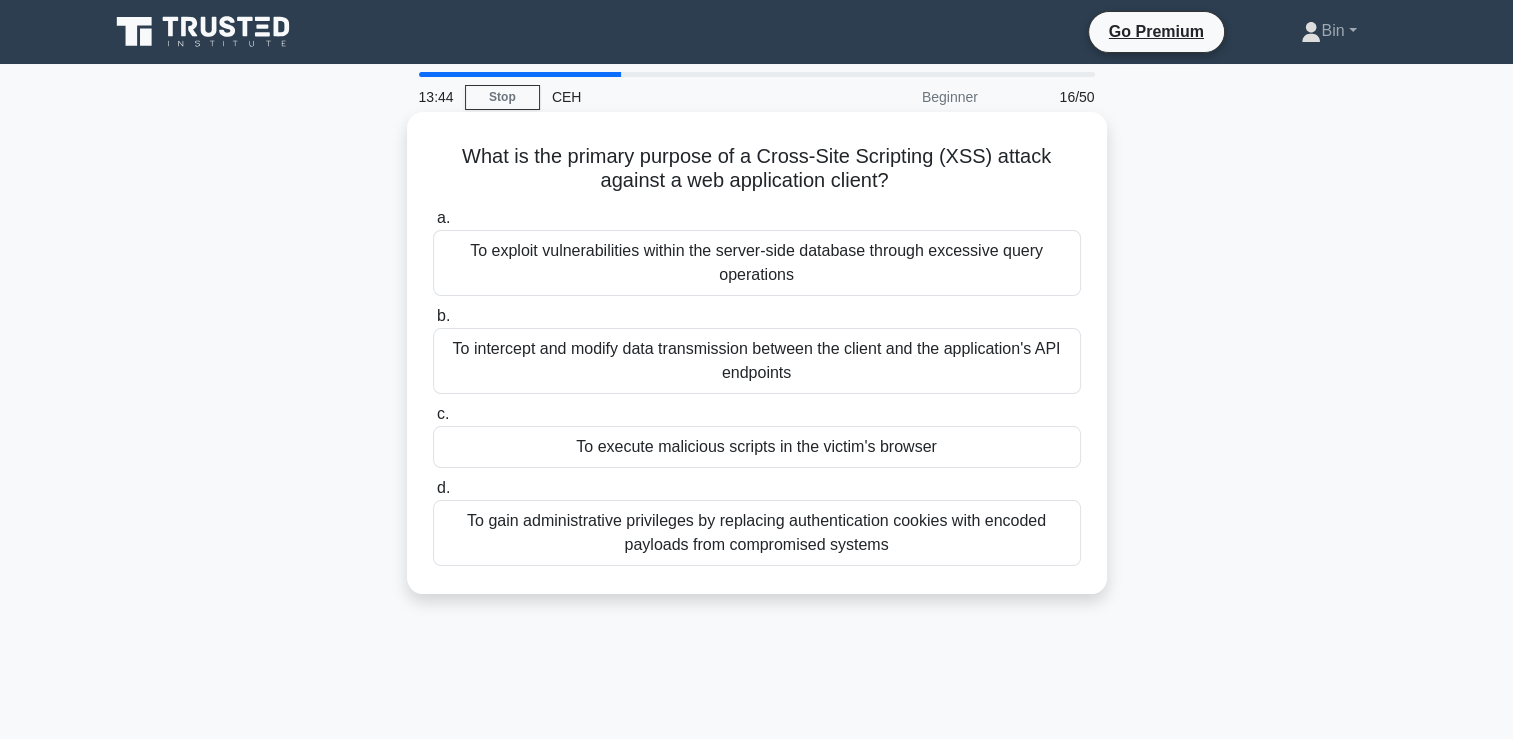 click on "To exploit vulnerabilities within the server-side database through excessive query operations" at bounding box center [757, 263] 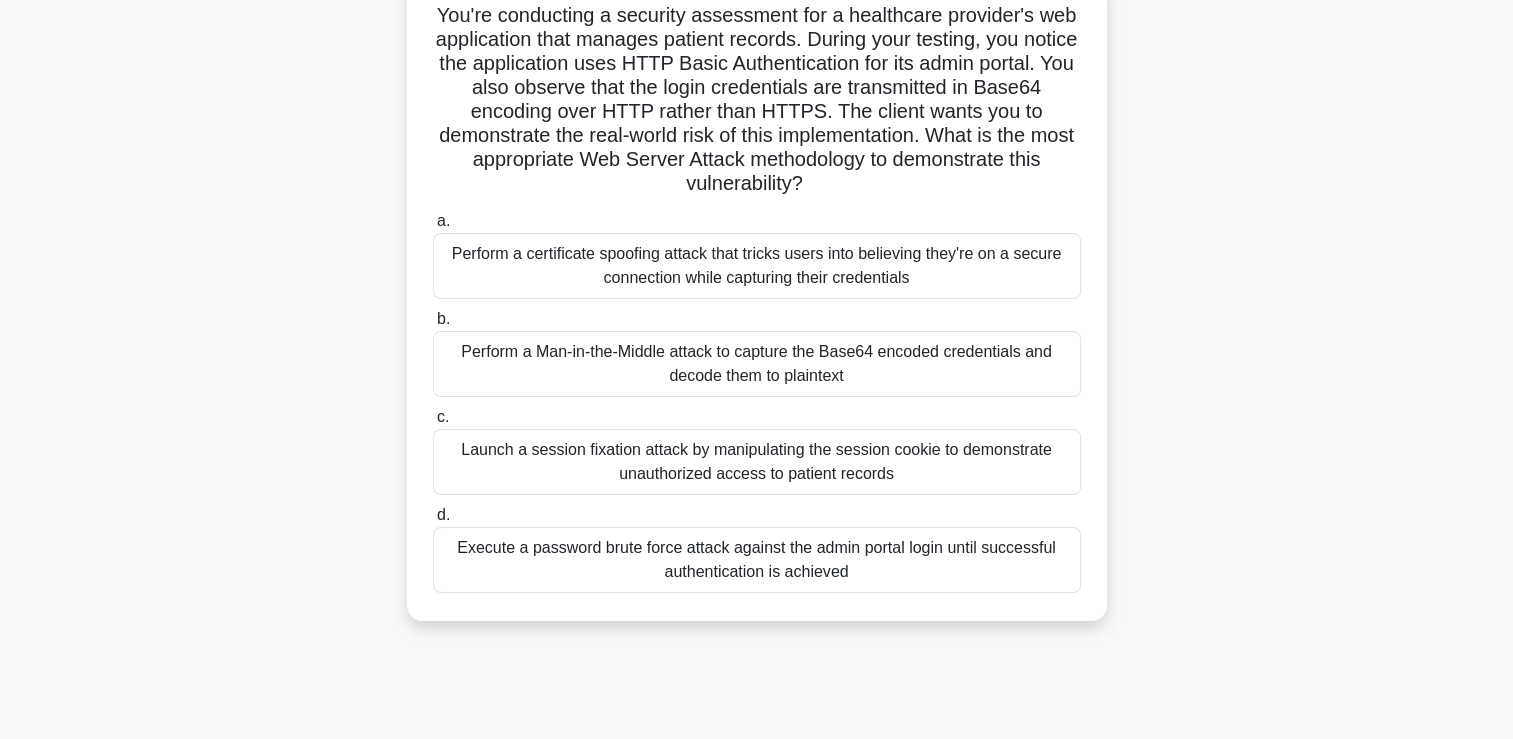 scroll, scrollTop: 151, scrollLeft: 0, axis: vertical 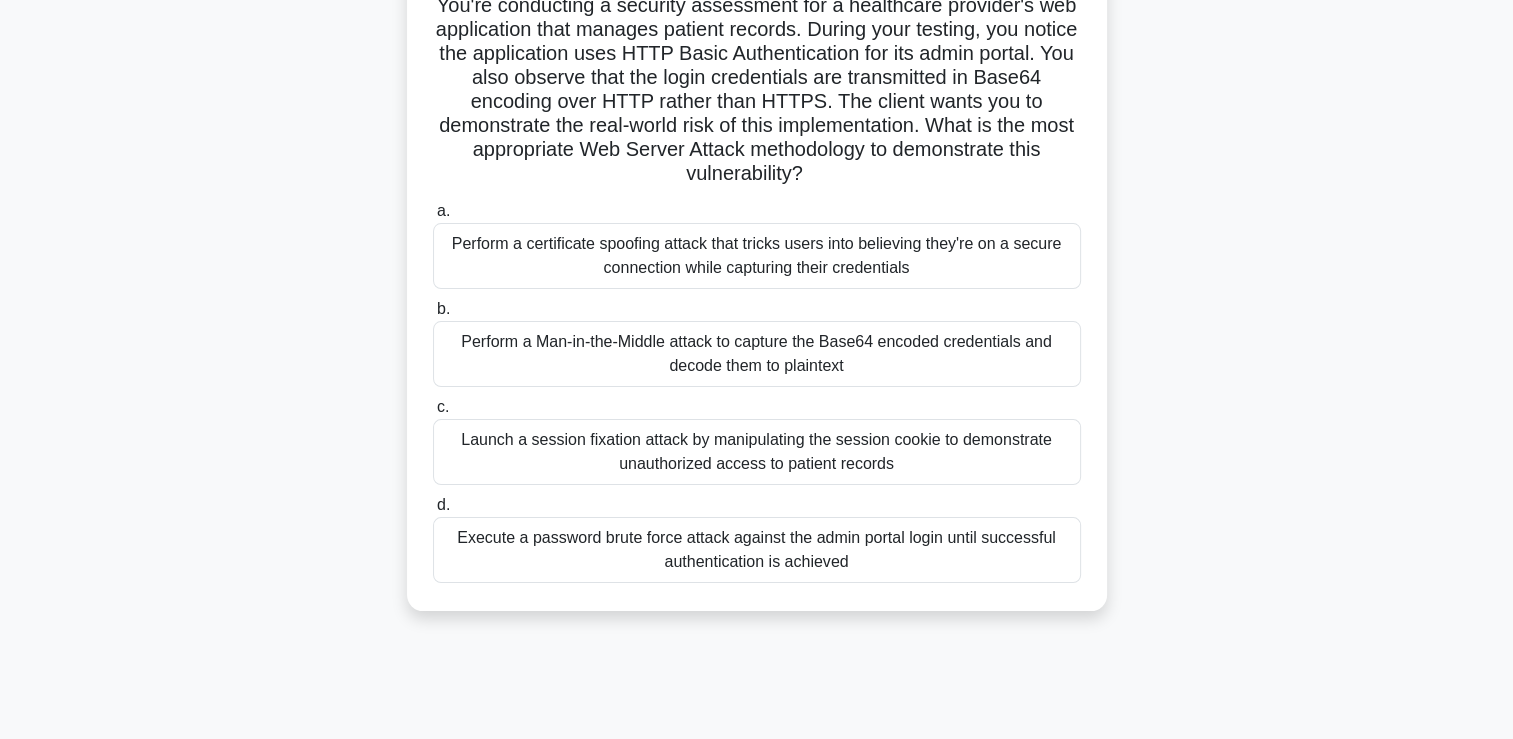 click on "Launch a session fixation attack by manipulating the session cookie to demonstrate unauthorized access to patient records" at bounding box center (757, 452) 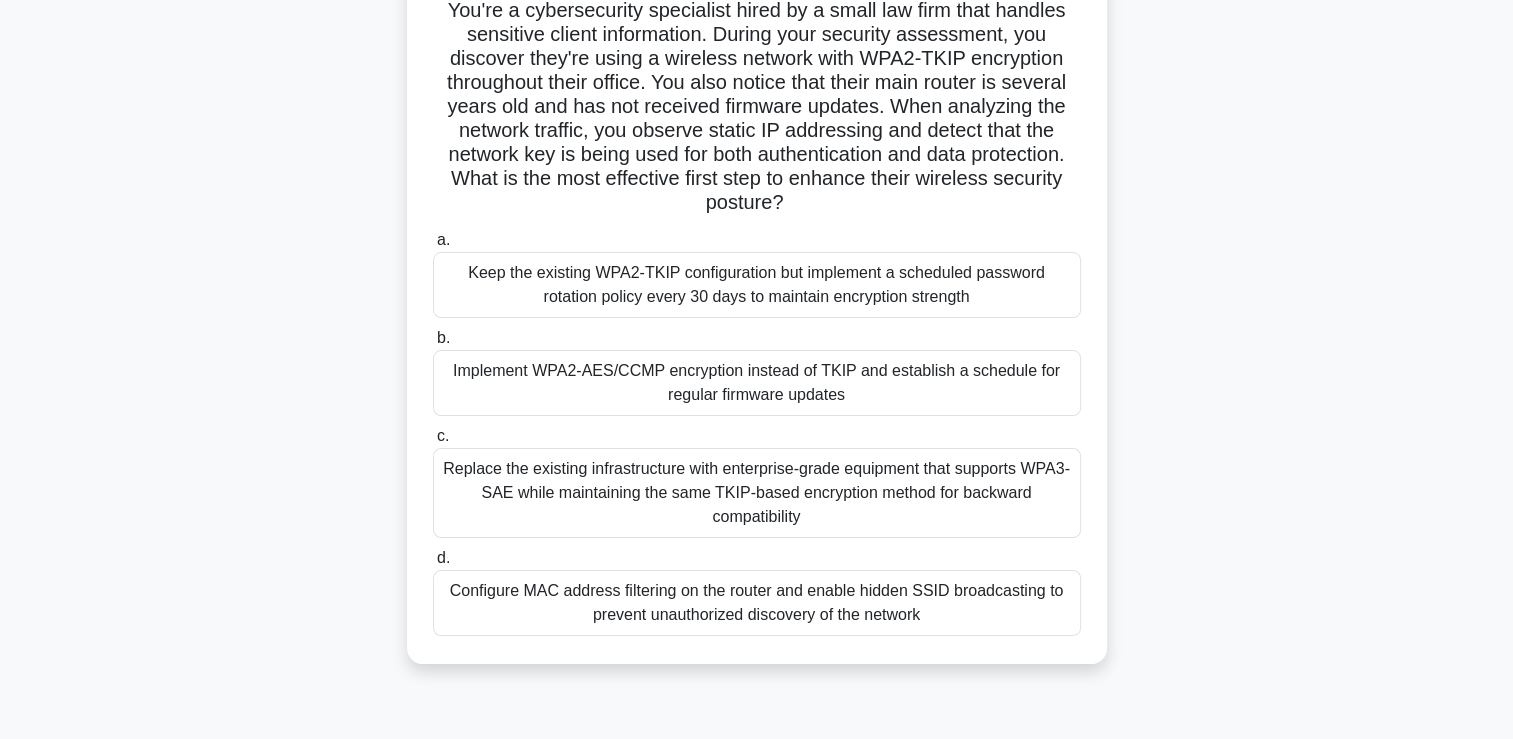 scroll, scrollTop: 0, scrollLeft: 0, axis: both 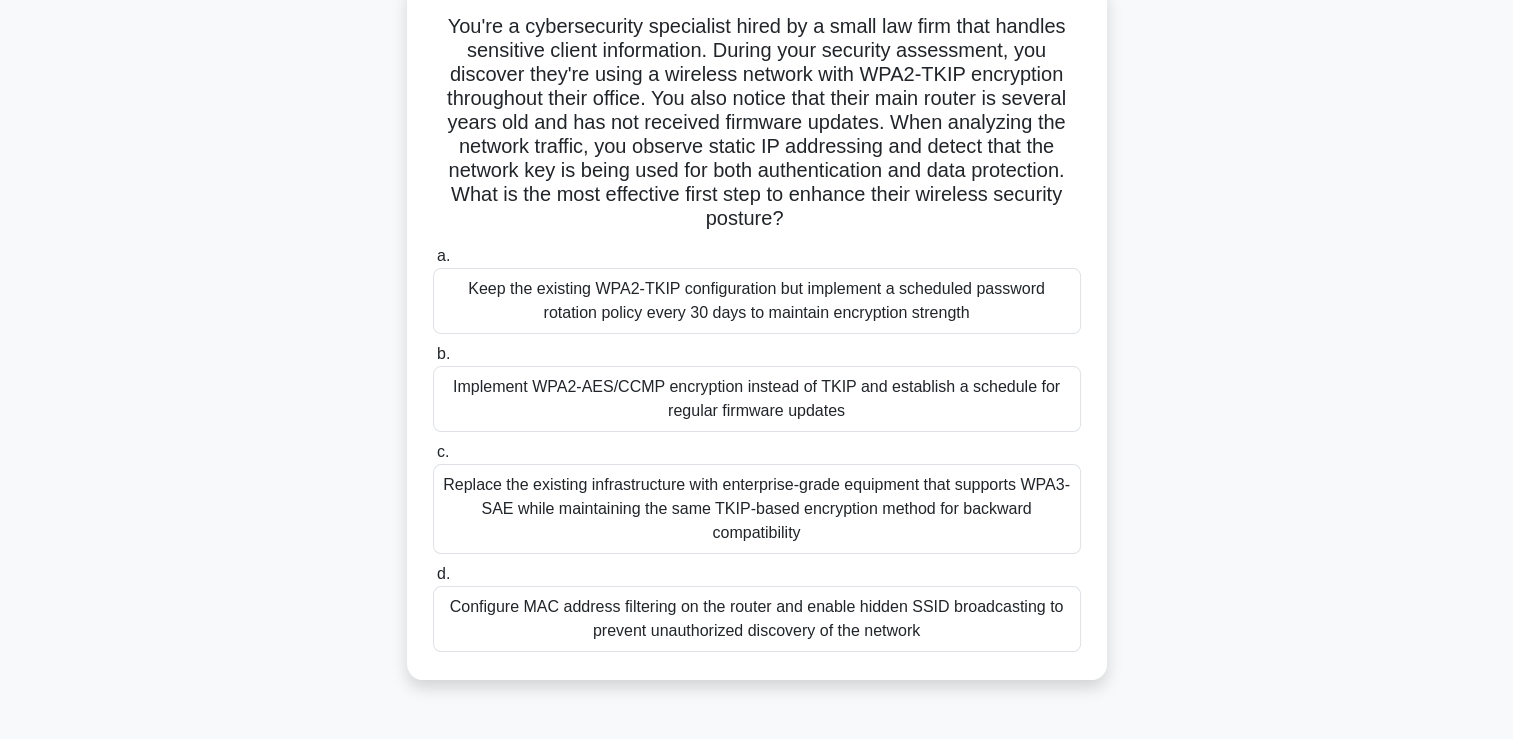 click on "Replace the existing infrastructure with enterprise-grade equipment that supports WPA3-SAE while maintaining the same TKIP-based encryption method for backward compatibility" at bounding box center [757, 509] 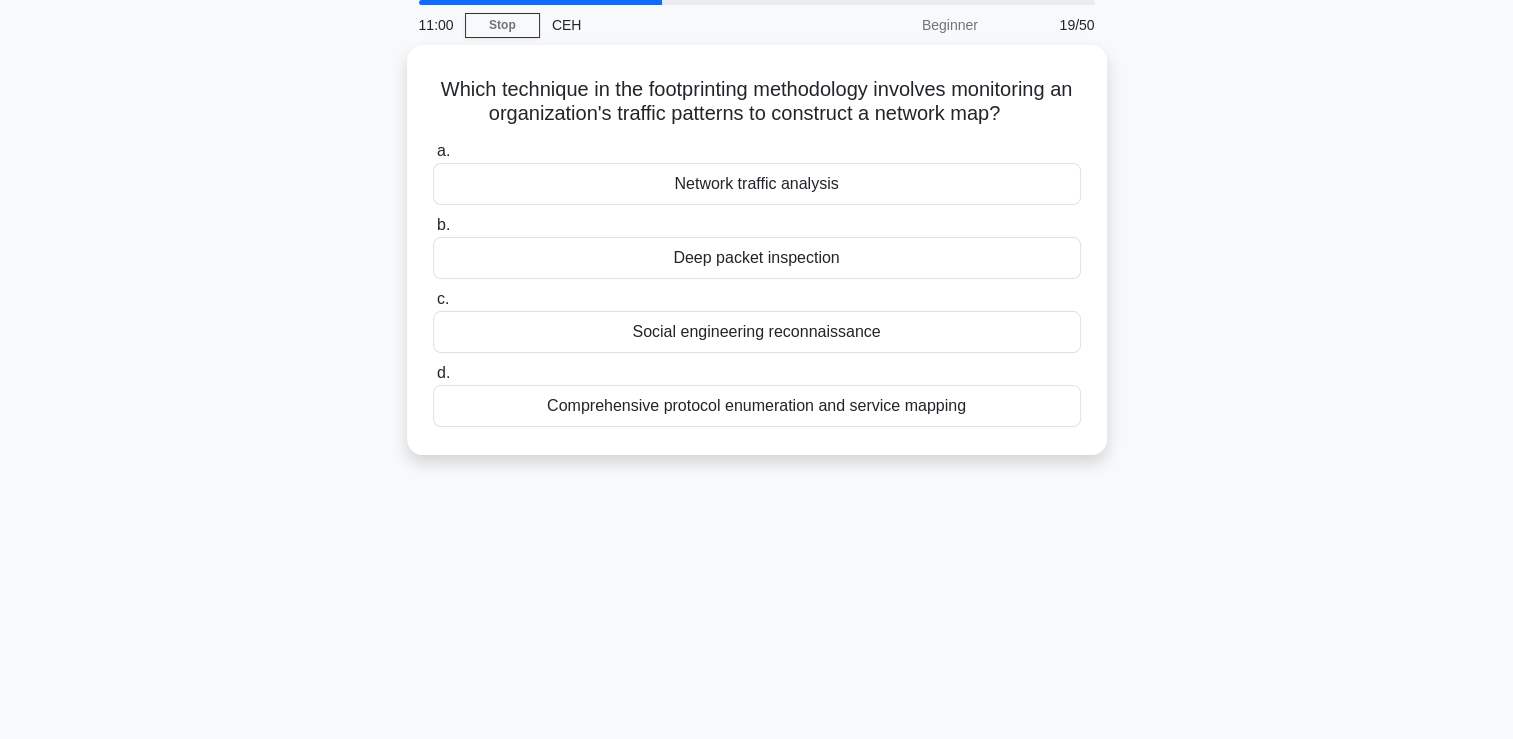scroll, scrollTop: 0, scrollLeft: 0, axis: both 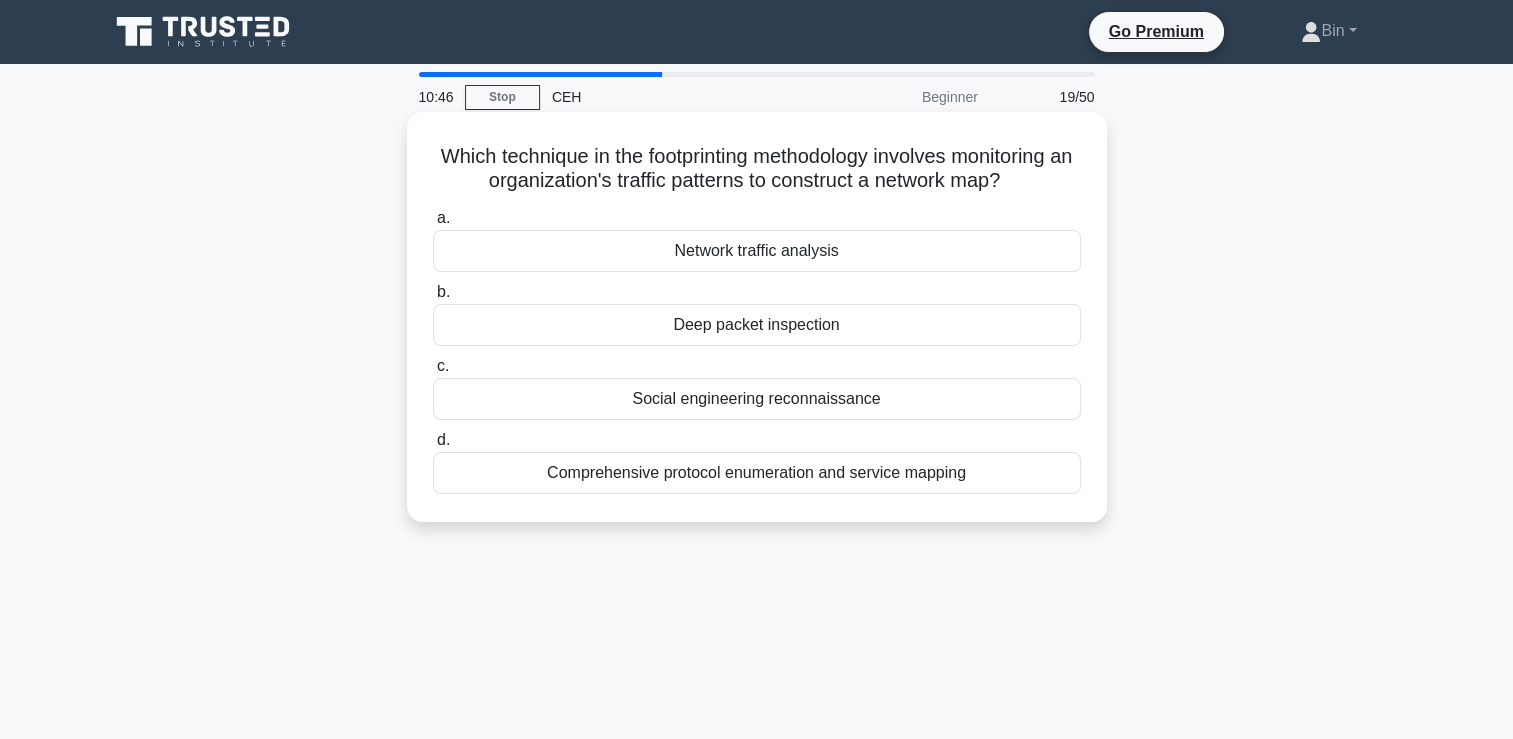 click on "Network traffic analysis" at bounding box center (757, 251) 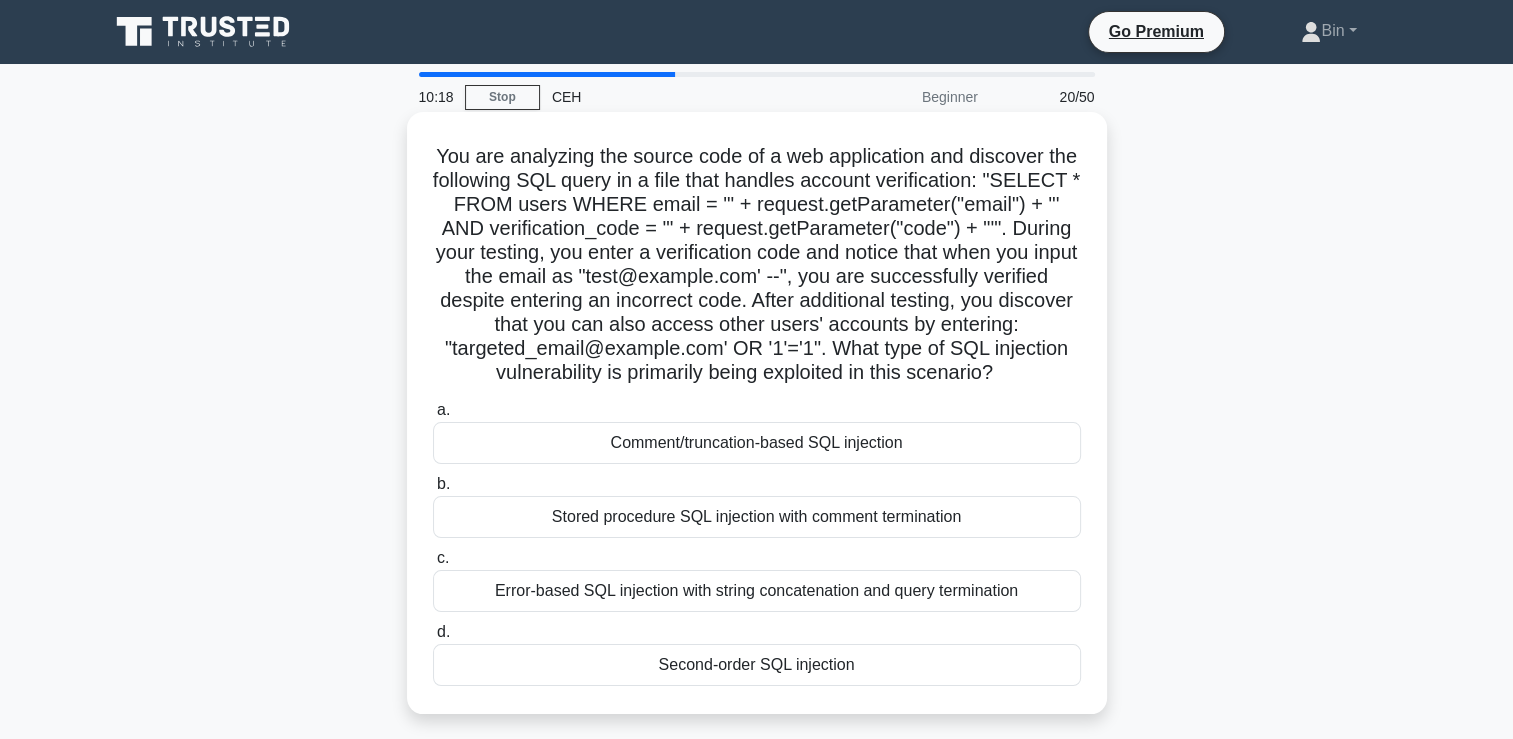 click on "Second-order SQL injection" at bounding box center (757, 665) 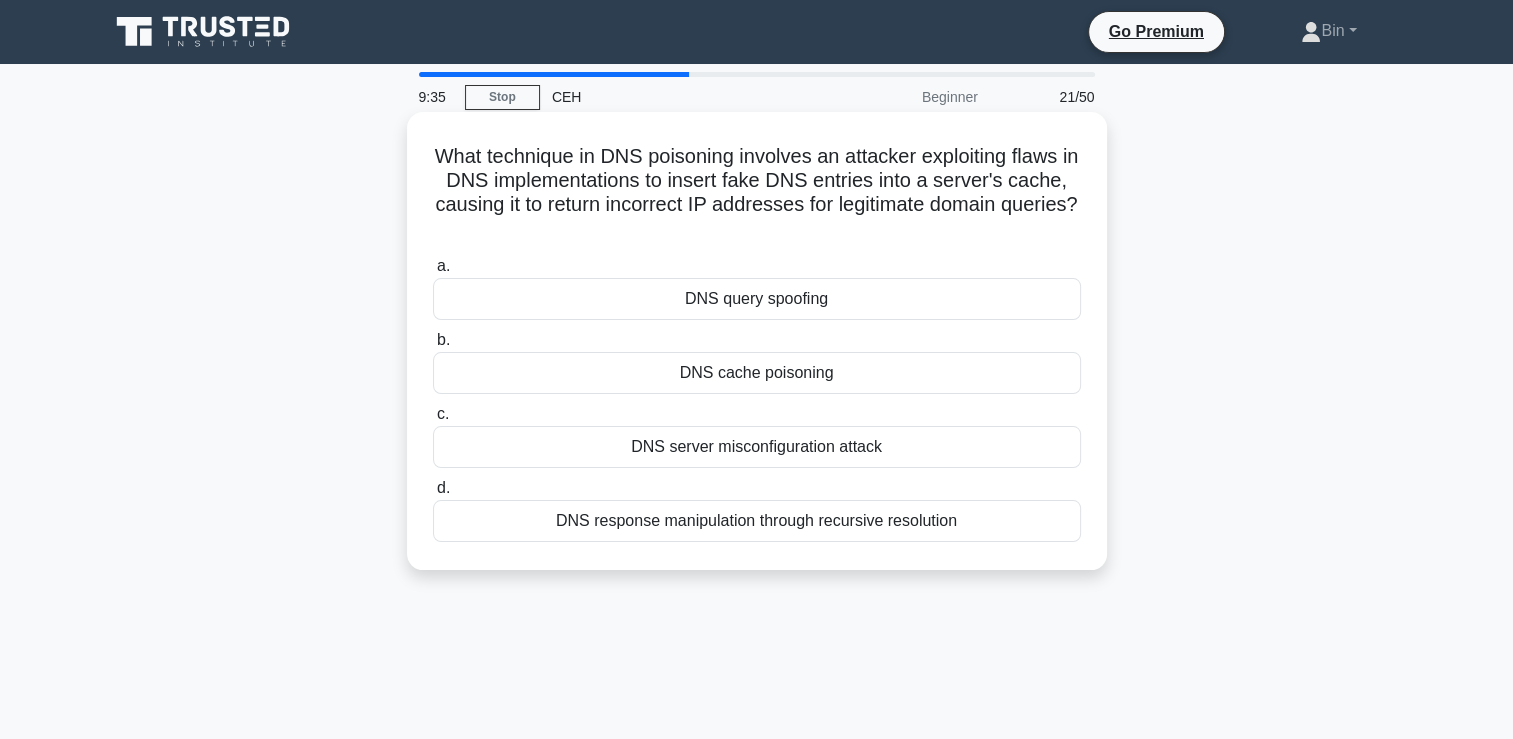 click on "DNS query spoofing" at bounding box center [757, 299] 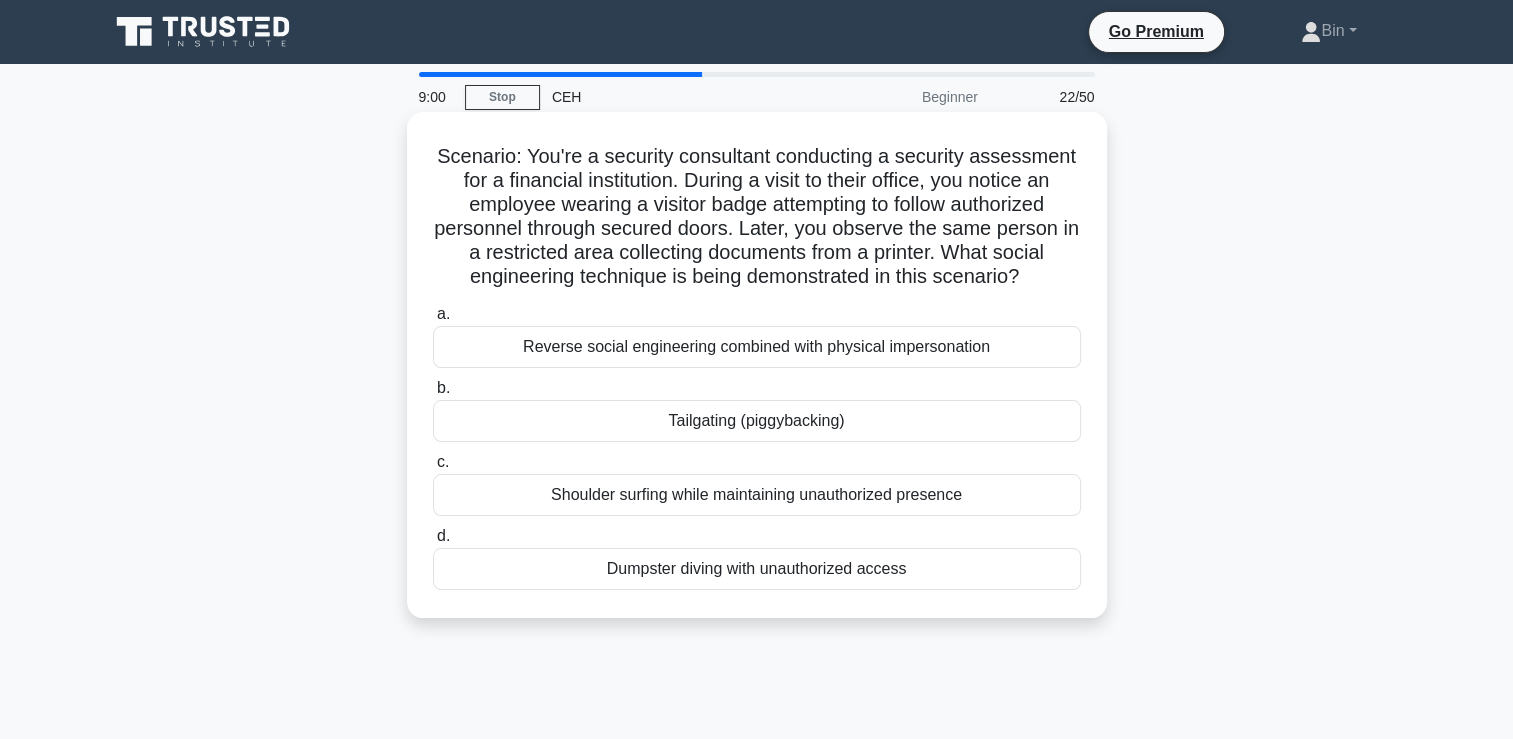 click on "Tailgating (piggybacking)" at bounding box center (757, 421) 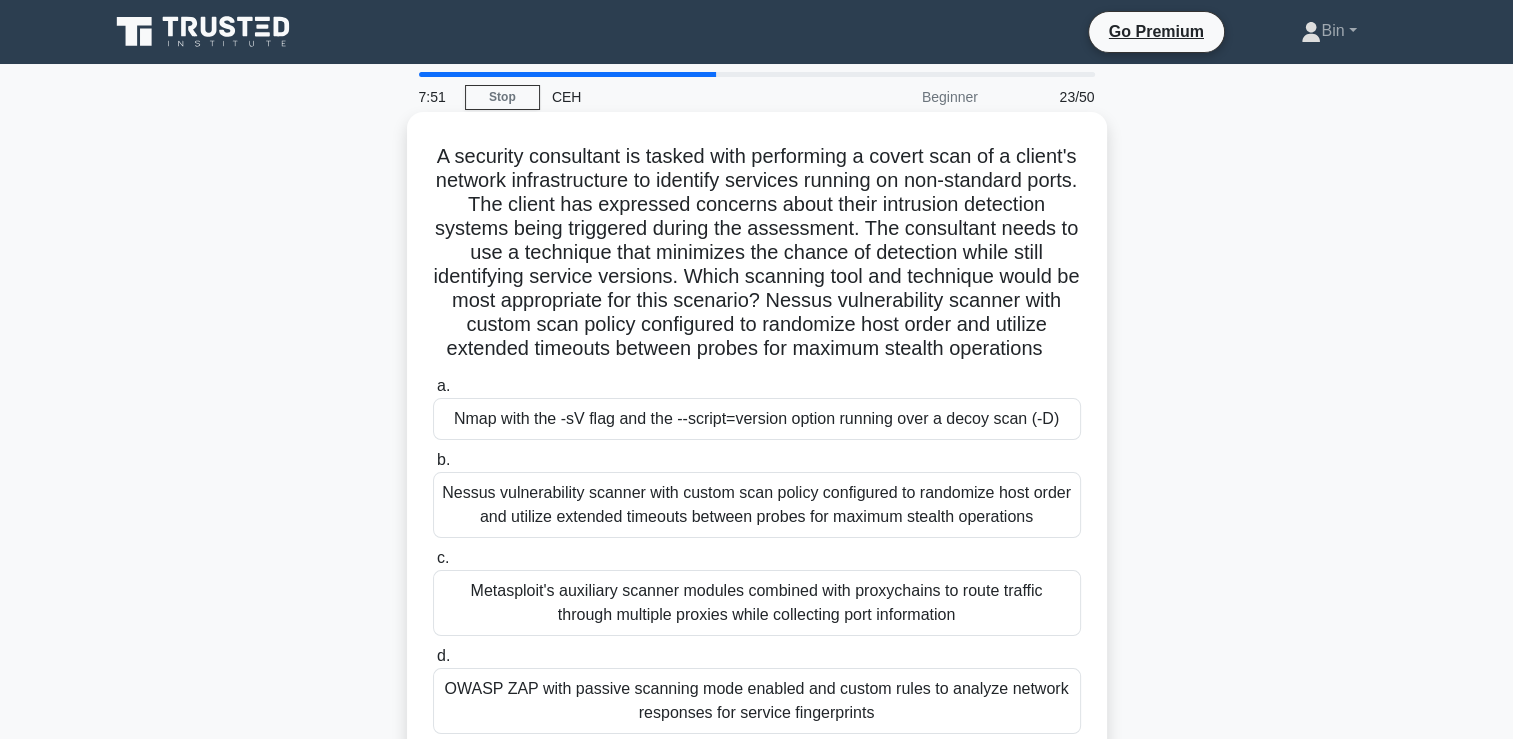 click on "Nmap with the -sV flag and the --script=version option running over a decoy scan (-D)" at bounding box center [757, 419] 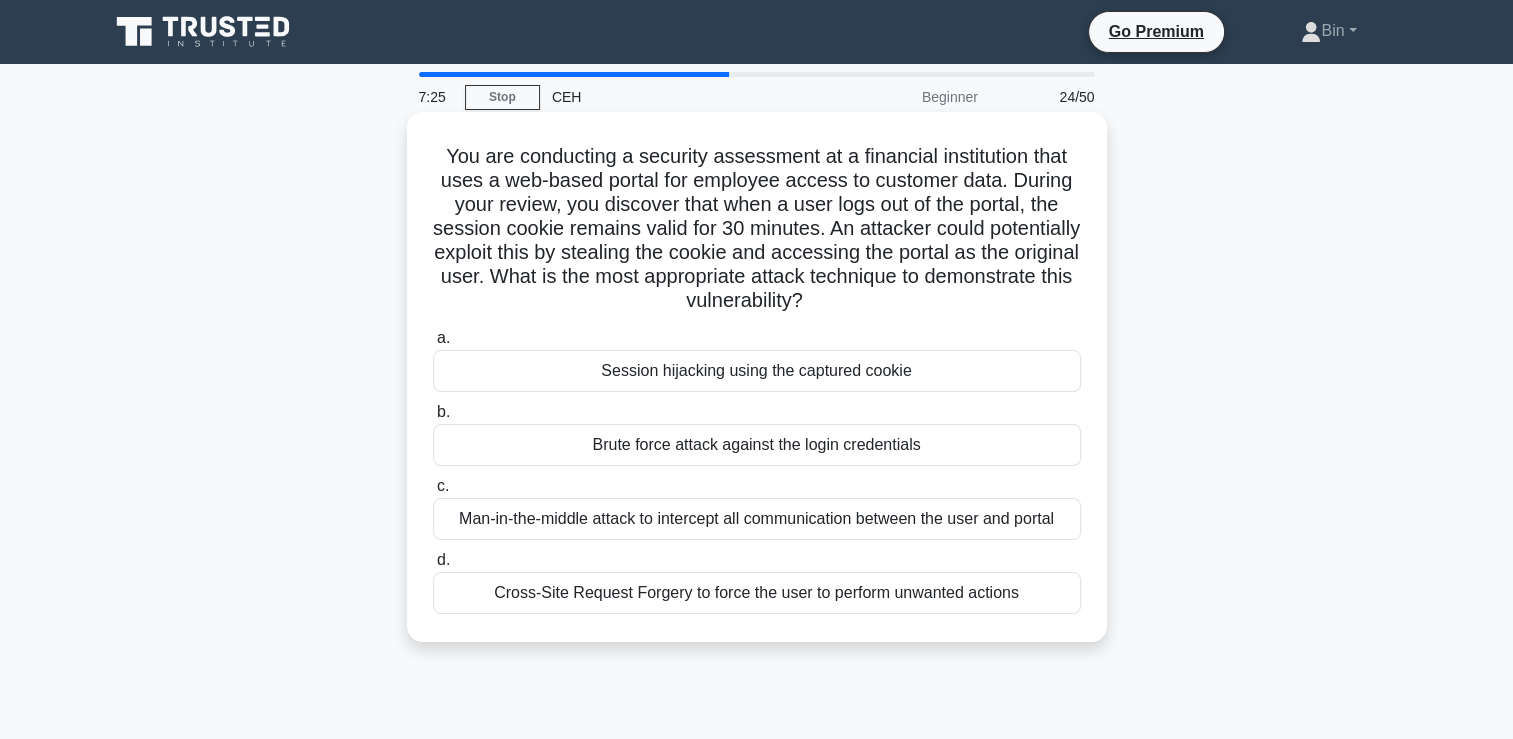 click on "Session hijacking using the captured cookie" at bounding box center (757, 371) 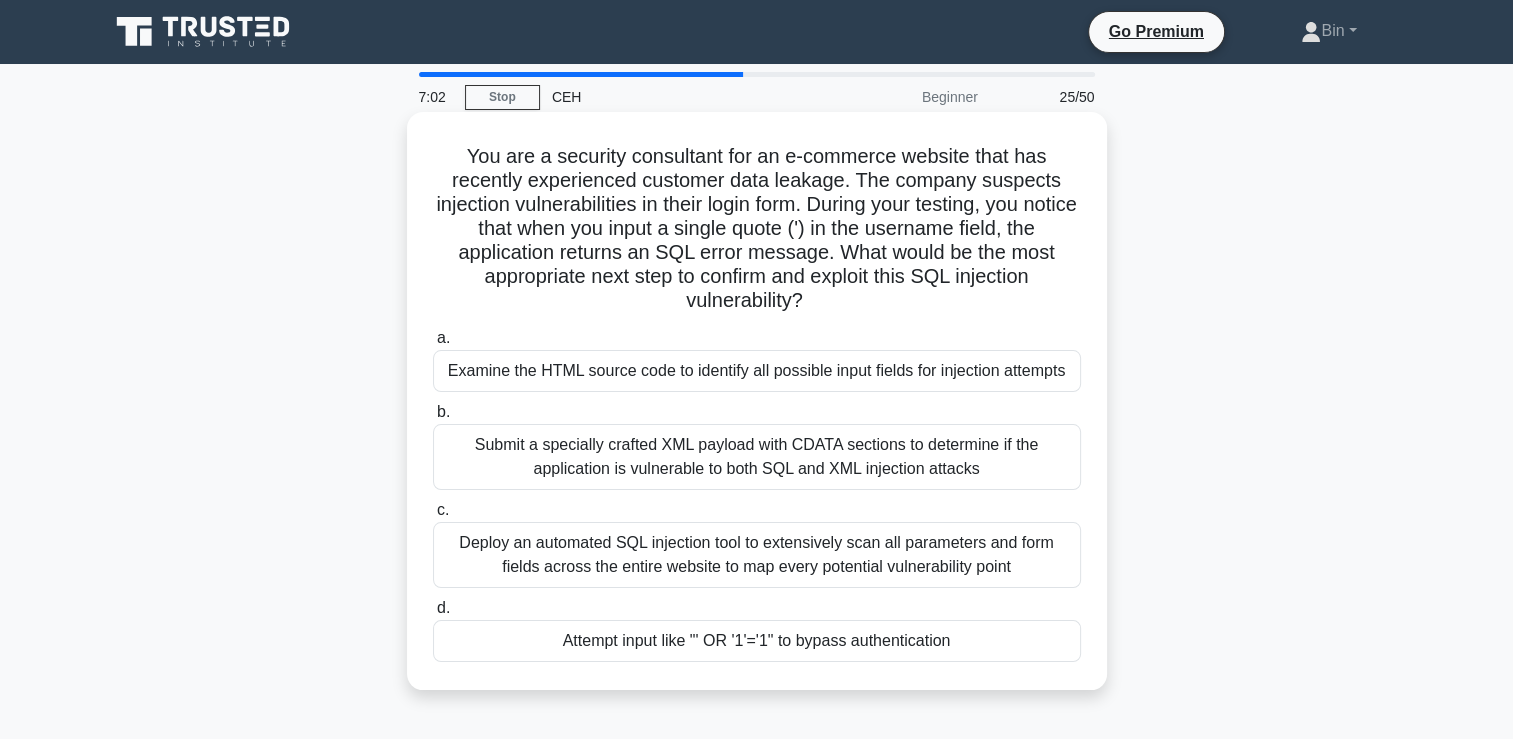 click on "Attempt input like "' OR '1'='1" to bypass authentication" at bounding box center (757, 641) 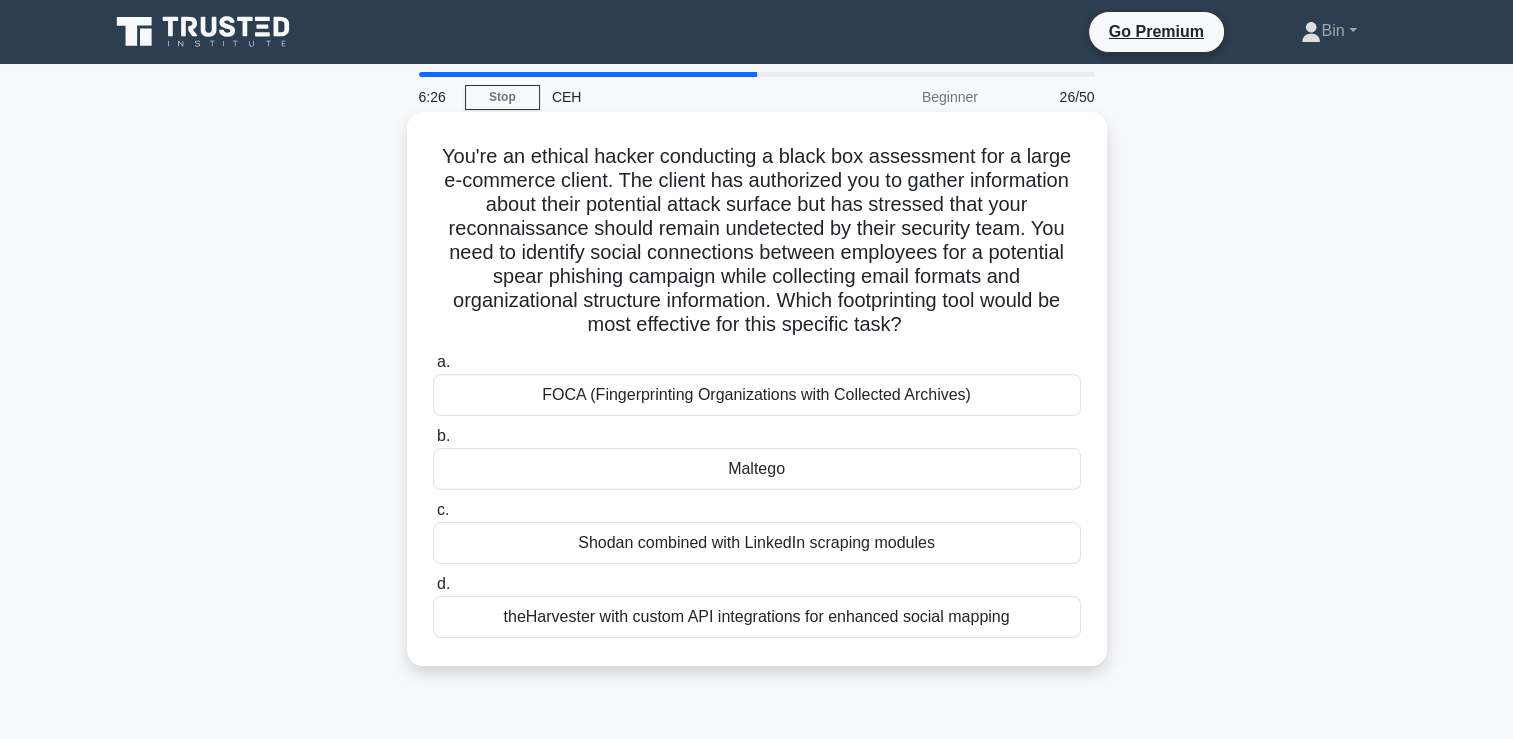 click on "FOCA (Fingerprinting Organizations with Collected Archives)" at bounding box center [757, 395] 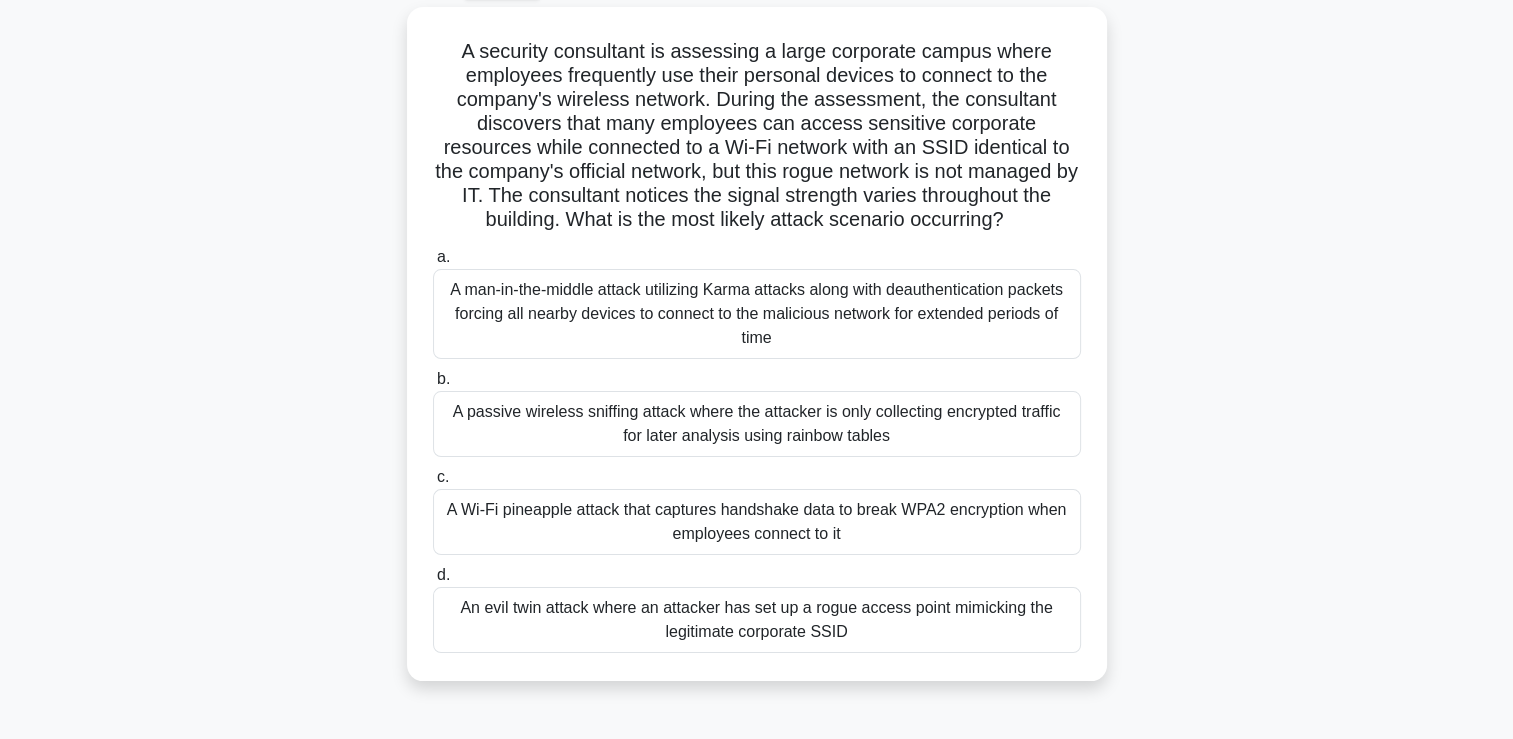 scroll, scrollTop: 120, scrollLeft: 0, axis: vertical 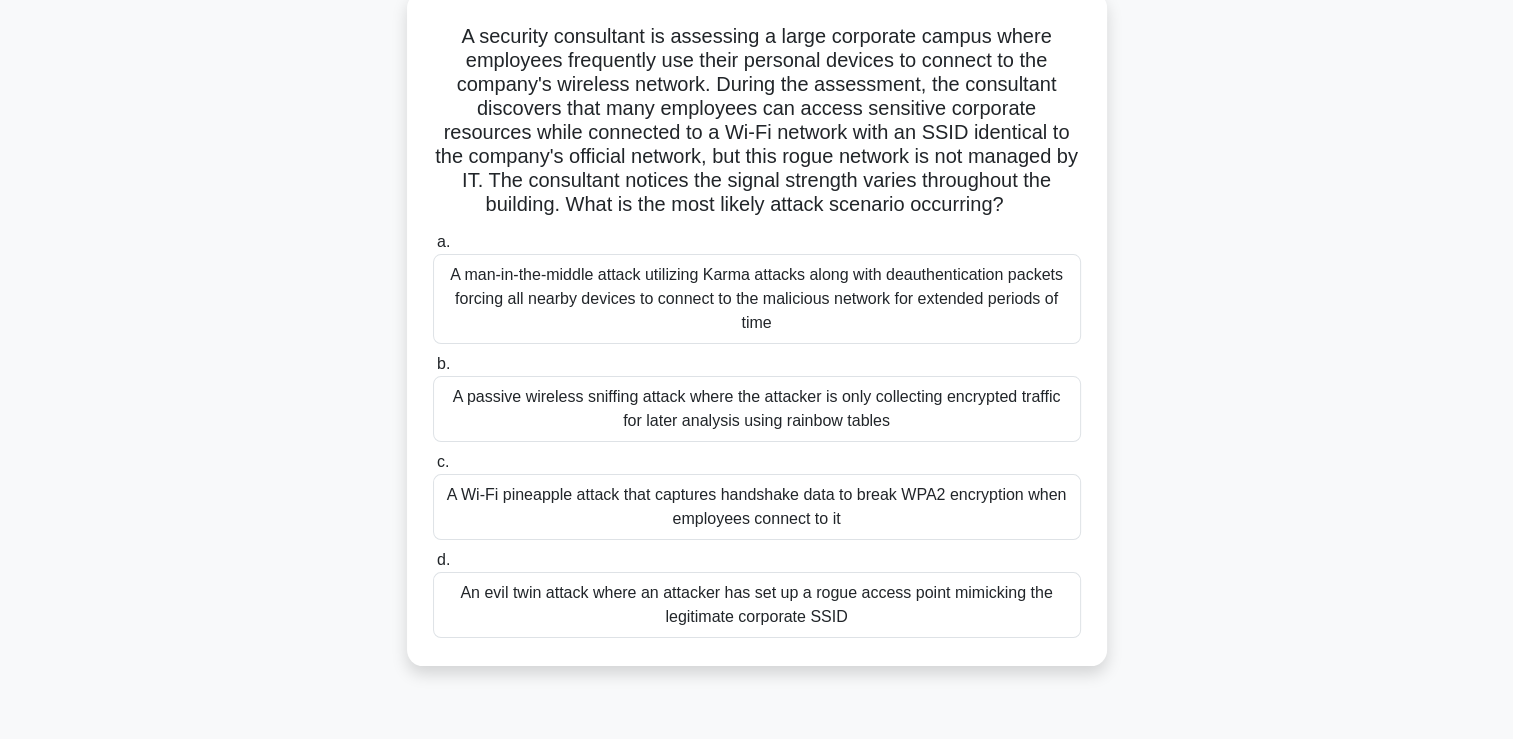 click on "An evil twin attack where an attacker has set up a rogue access point mimicking the legitimate corporate SSID" at bounding box center (757, 605) 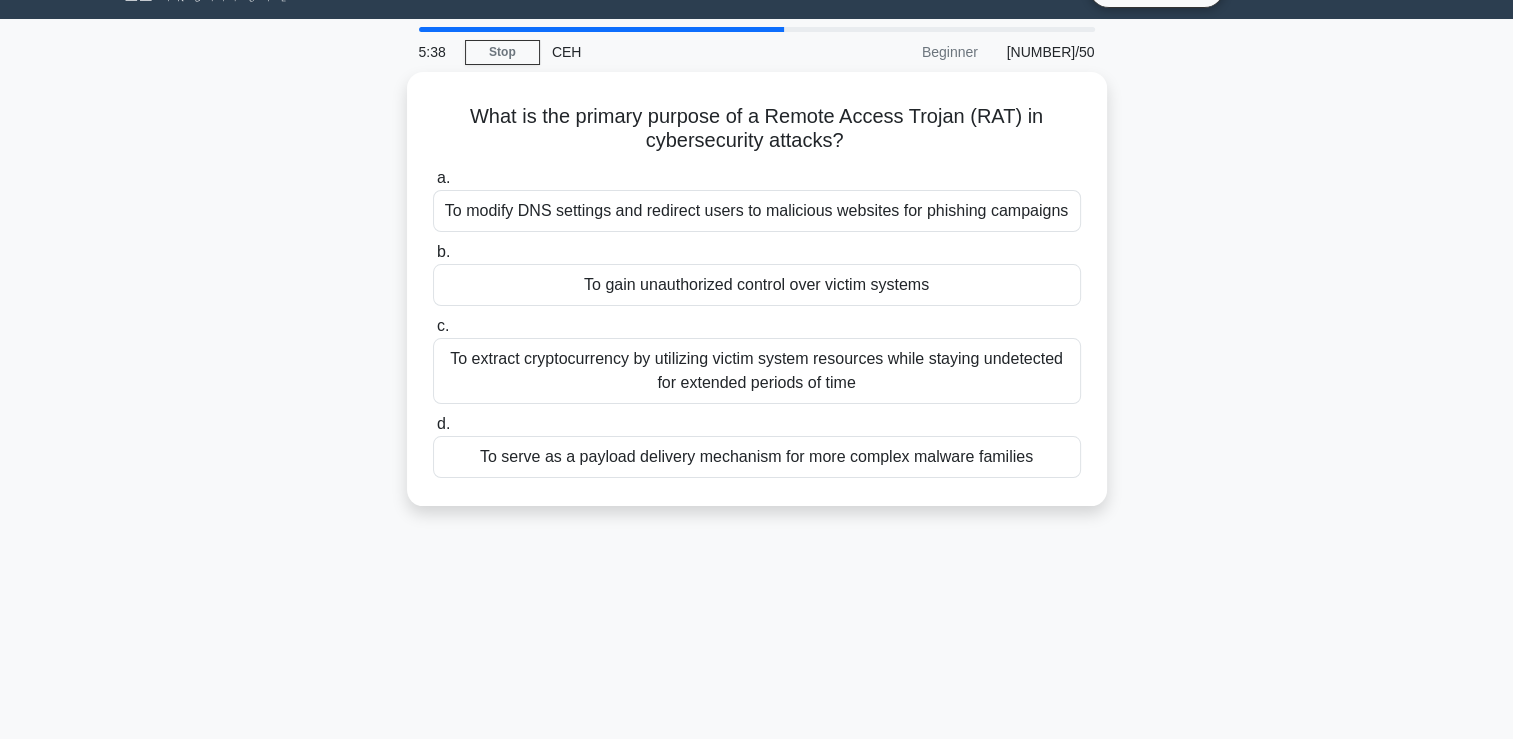 scroll, scrollTop: 0, scrollLeft: 0, axis: both 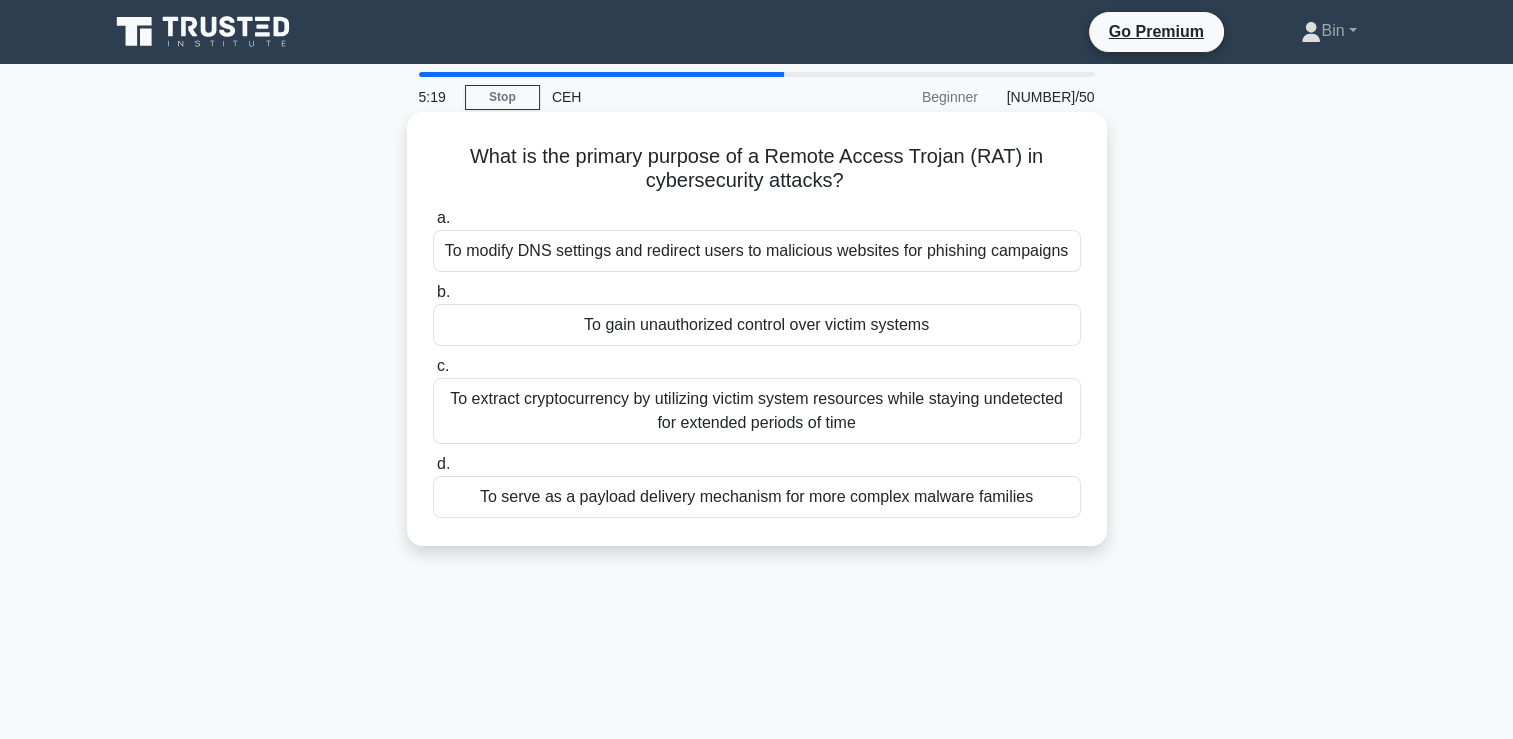 click on "To gain unauthorized control over victim systems" at bounding box center [757, 325] 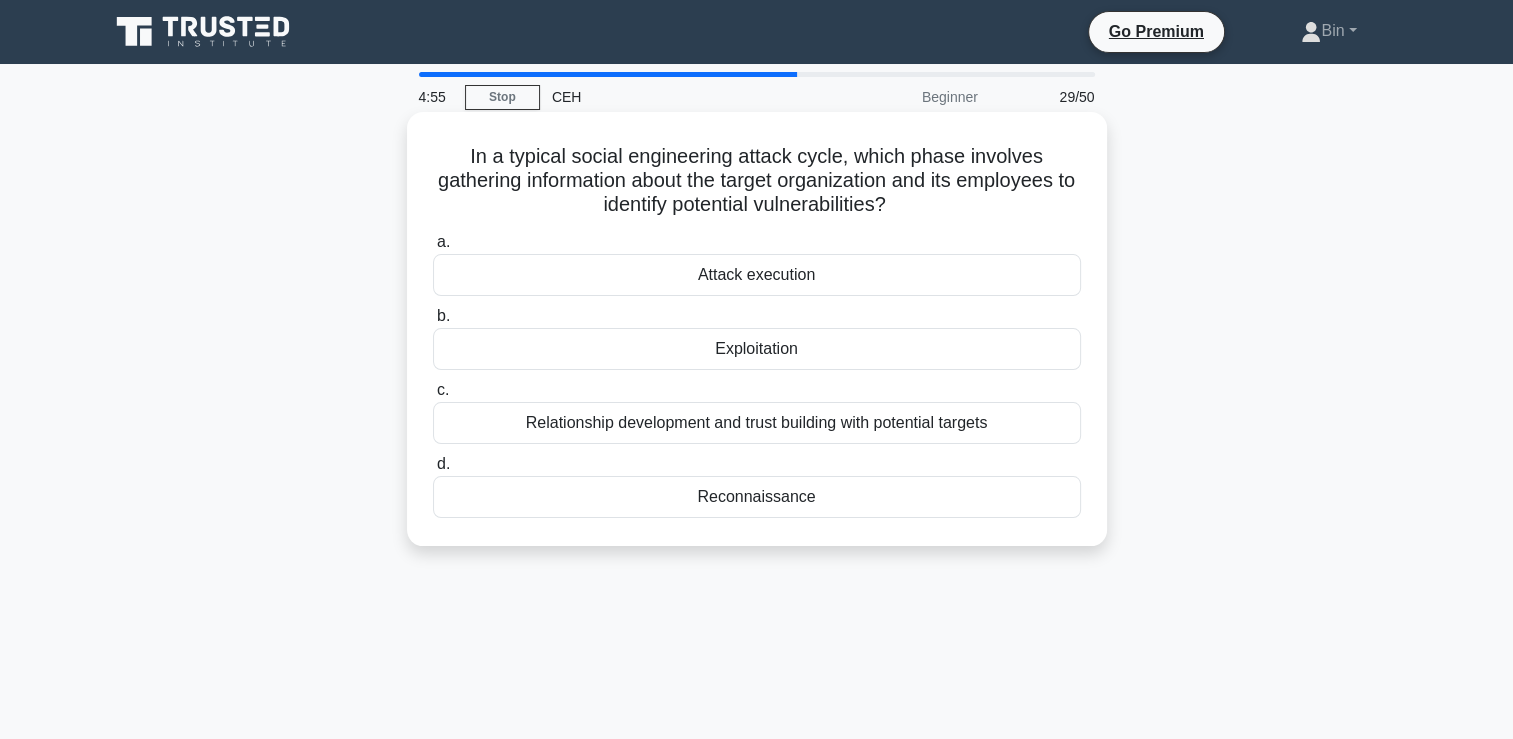 click on "Reconnaissance" at bounding box center [757, 497] 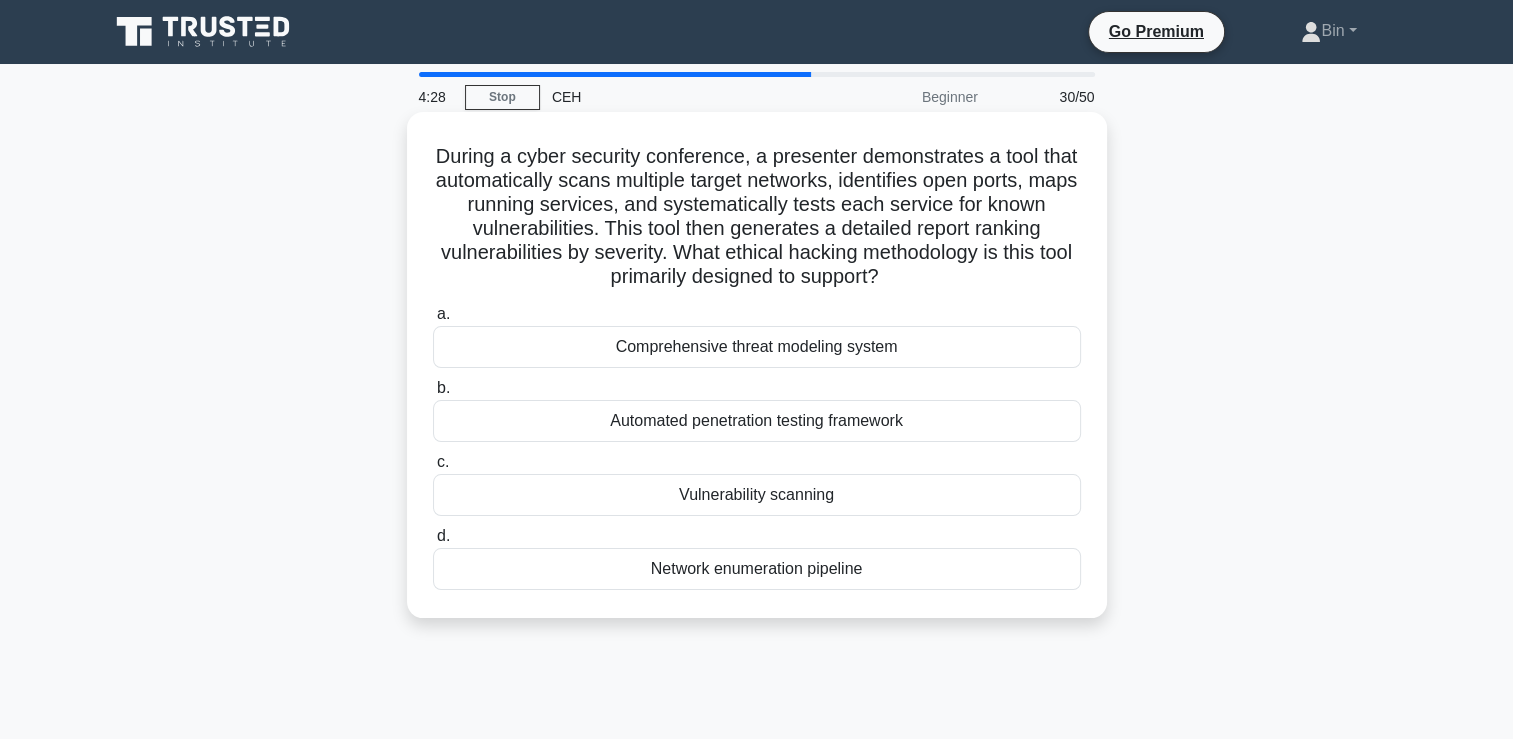 click on "Vulnerability scanning" at bounding box center (757, 495) 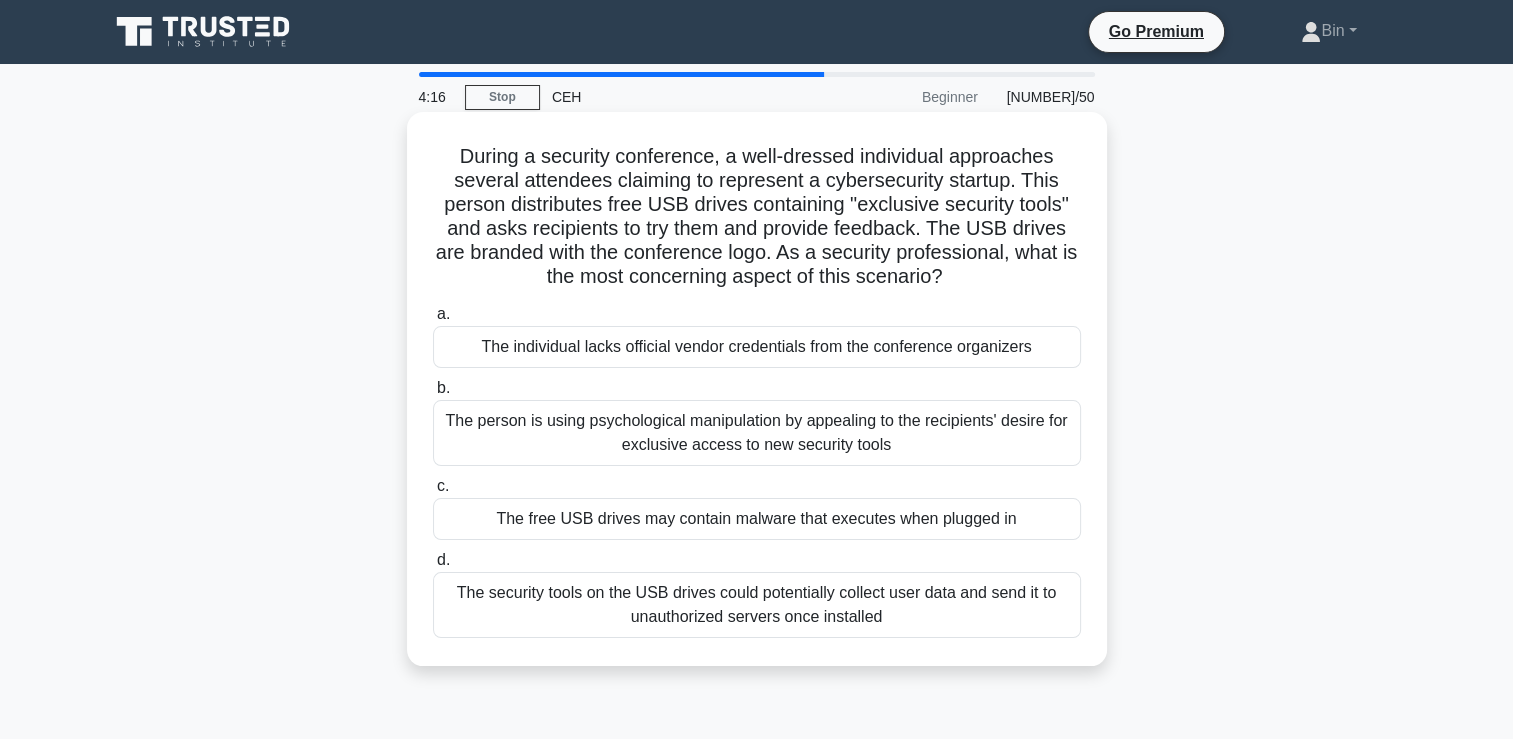 click on "The free USB drives may contain malware that executes when plugged in" at bounding box center [757, 519] 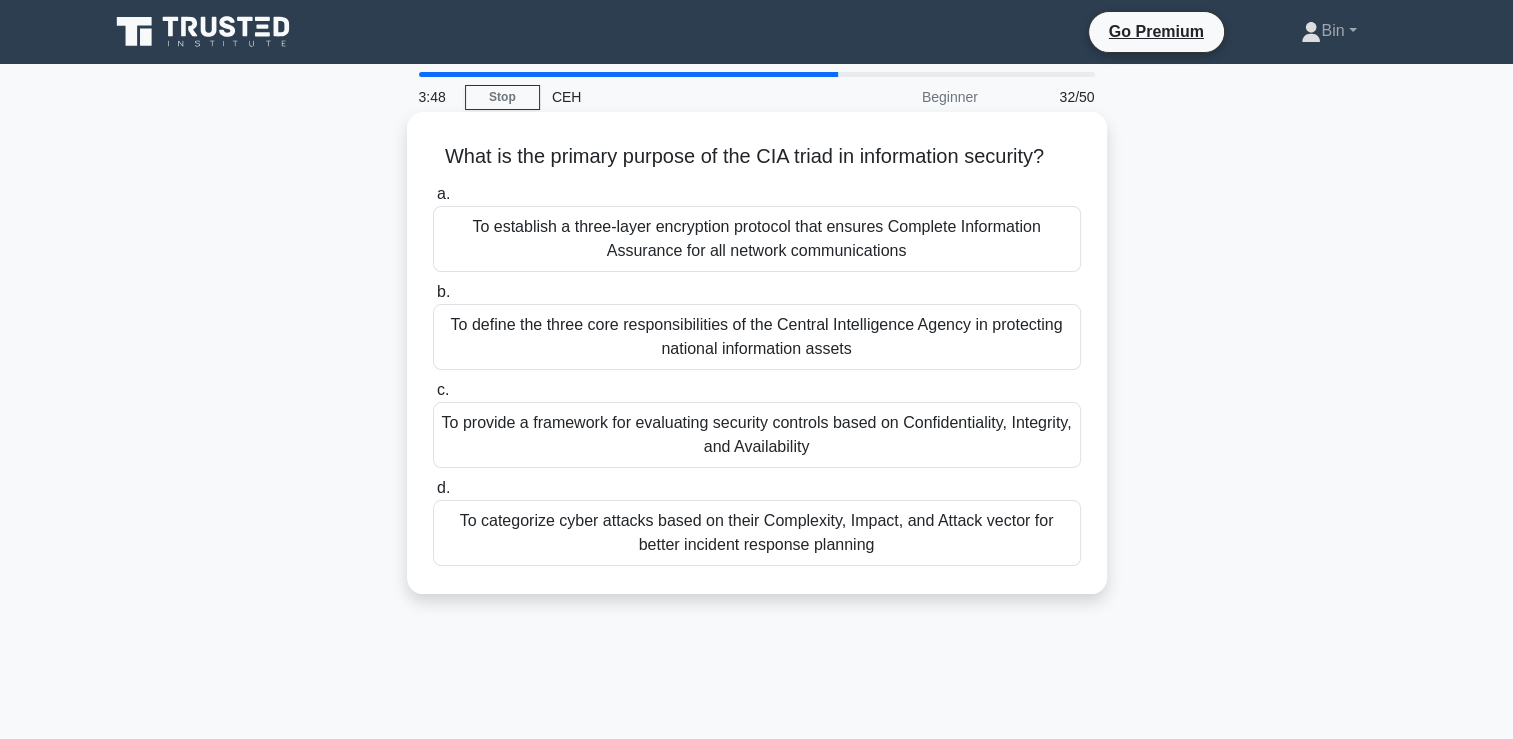 click on "To provide a framework for evaluating security controls based on Confidentiality, Integrity, and Availability" at bounding box center [757, 435] 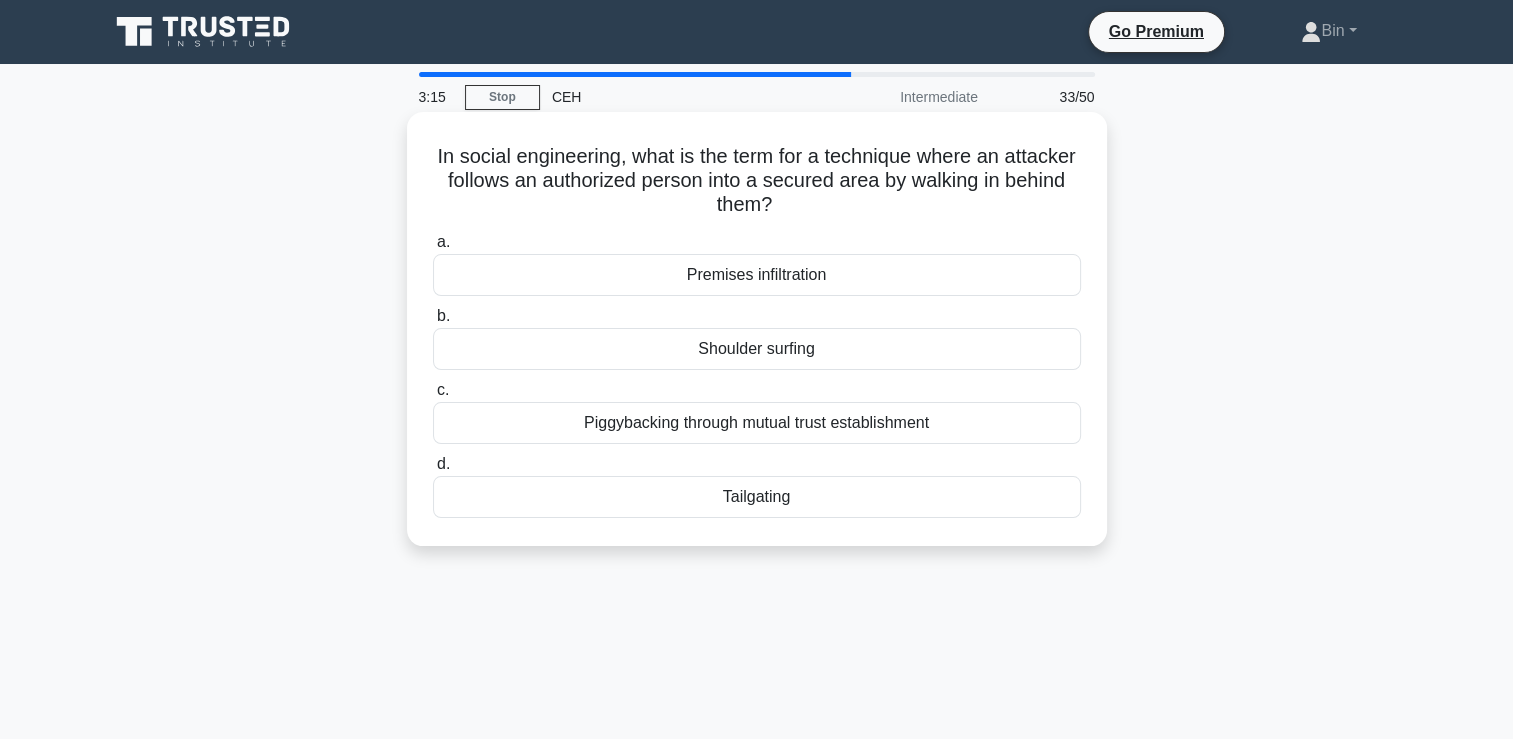 click on "Piggybacking through mutual trust establishment" at bounding box center (757, 423) 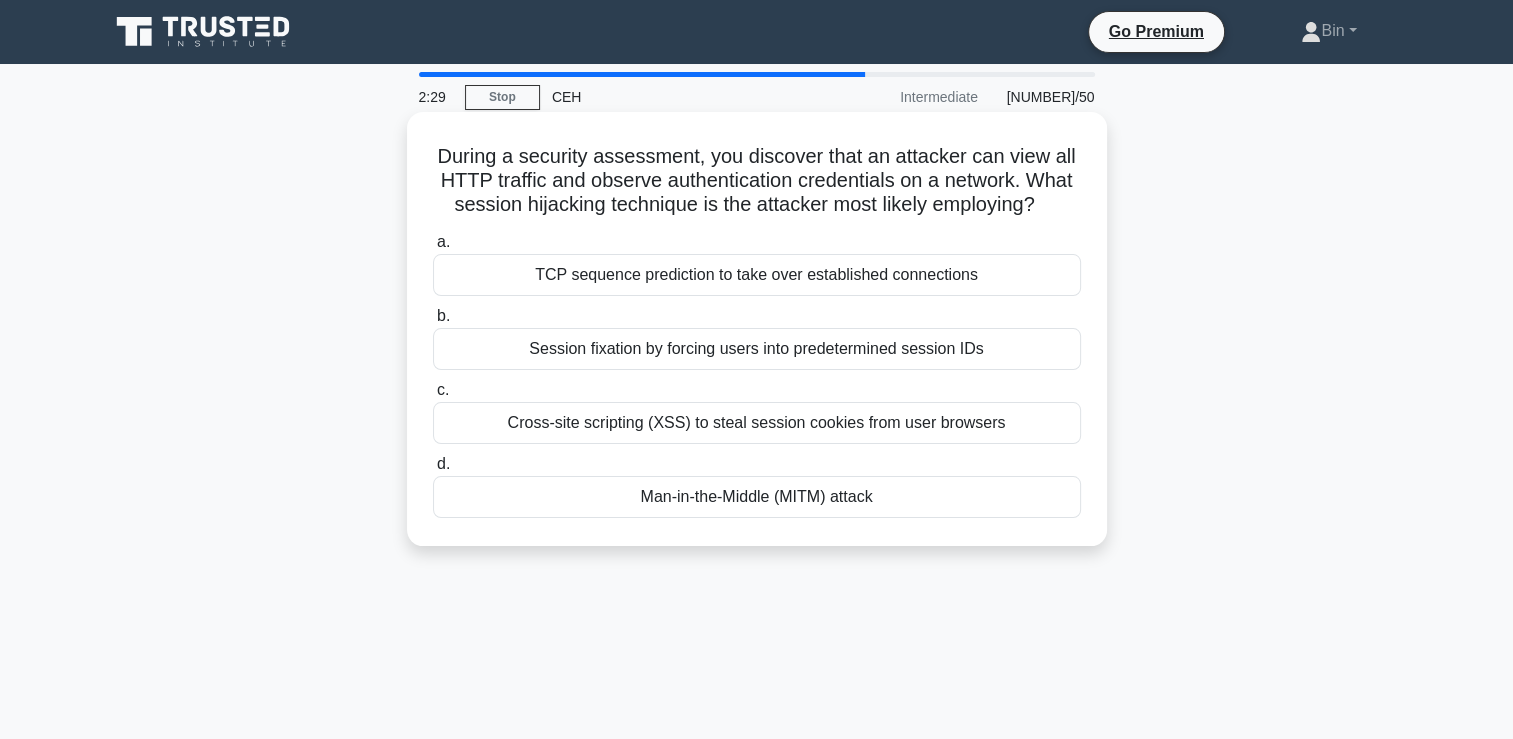 click on "Man-in-the-Middle (MITM) attack" at bounding box center [757, 497] 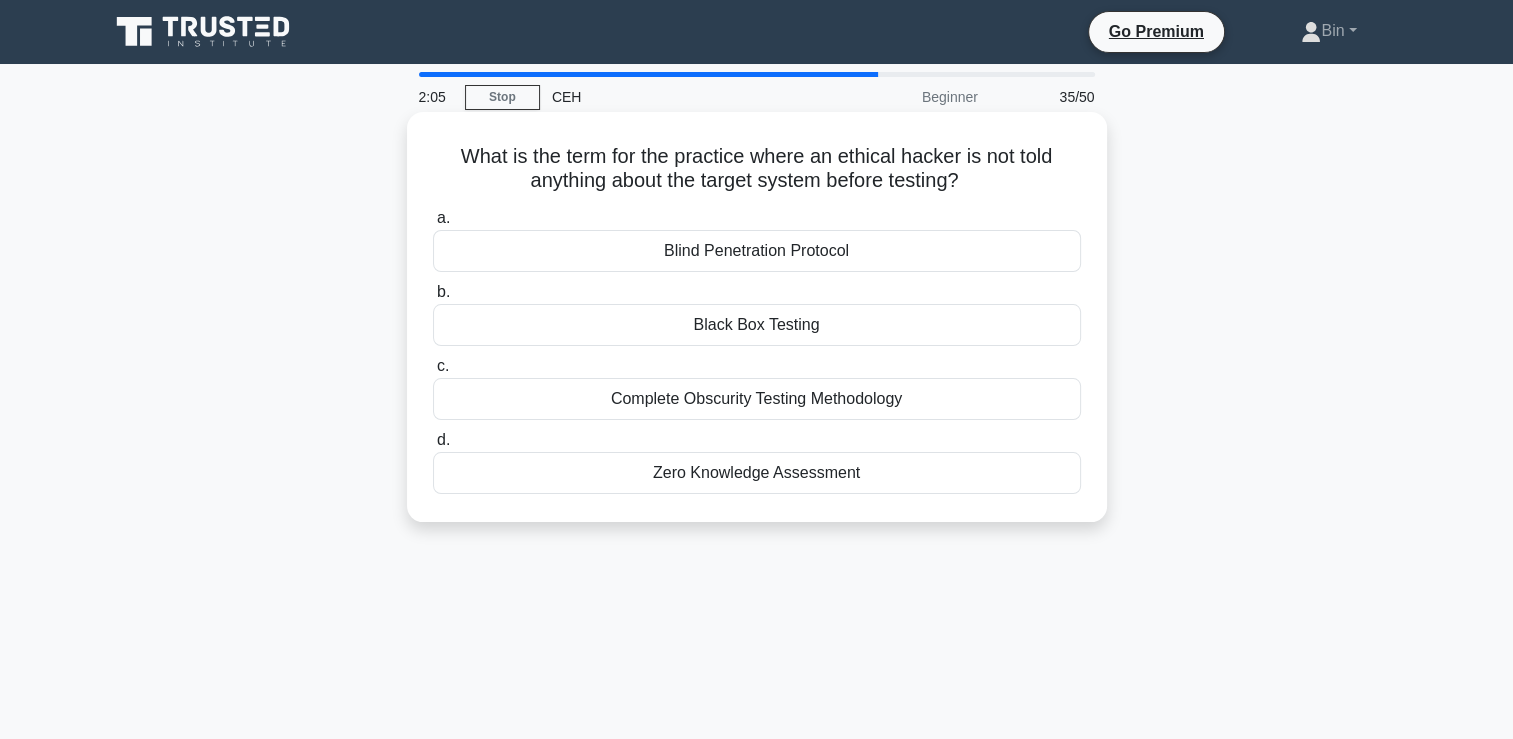 click on "Zero Knowledge Assessment" at bounding box center (757, 473) 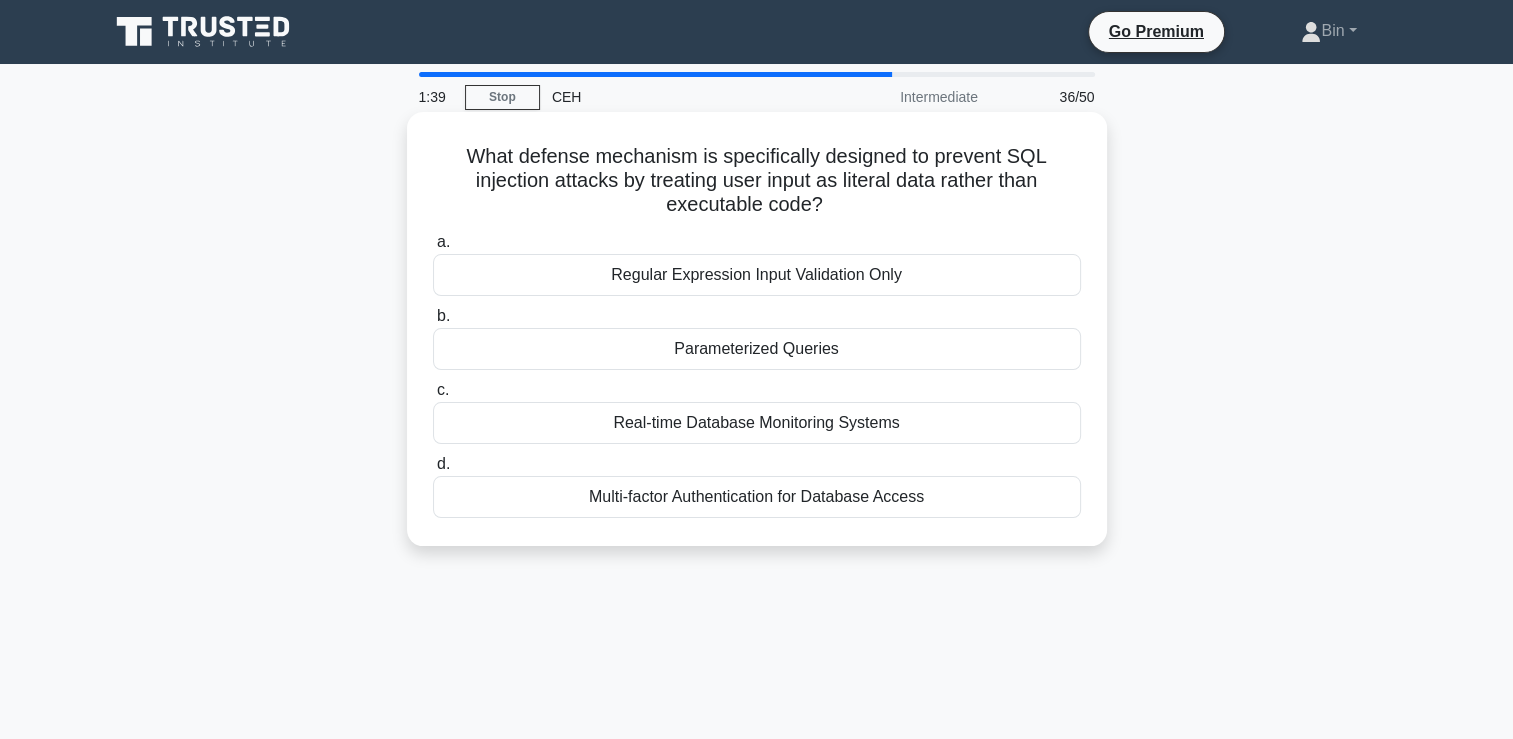 click on "Multi-factor Authentication for Database Access" at bounding box center (757, 497) 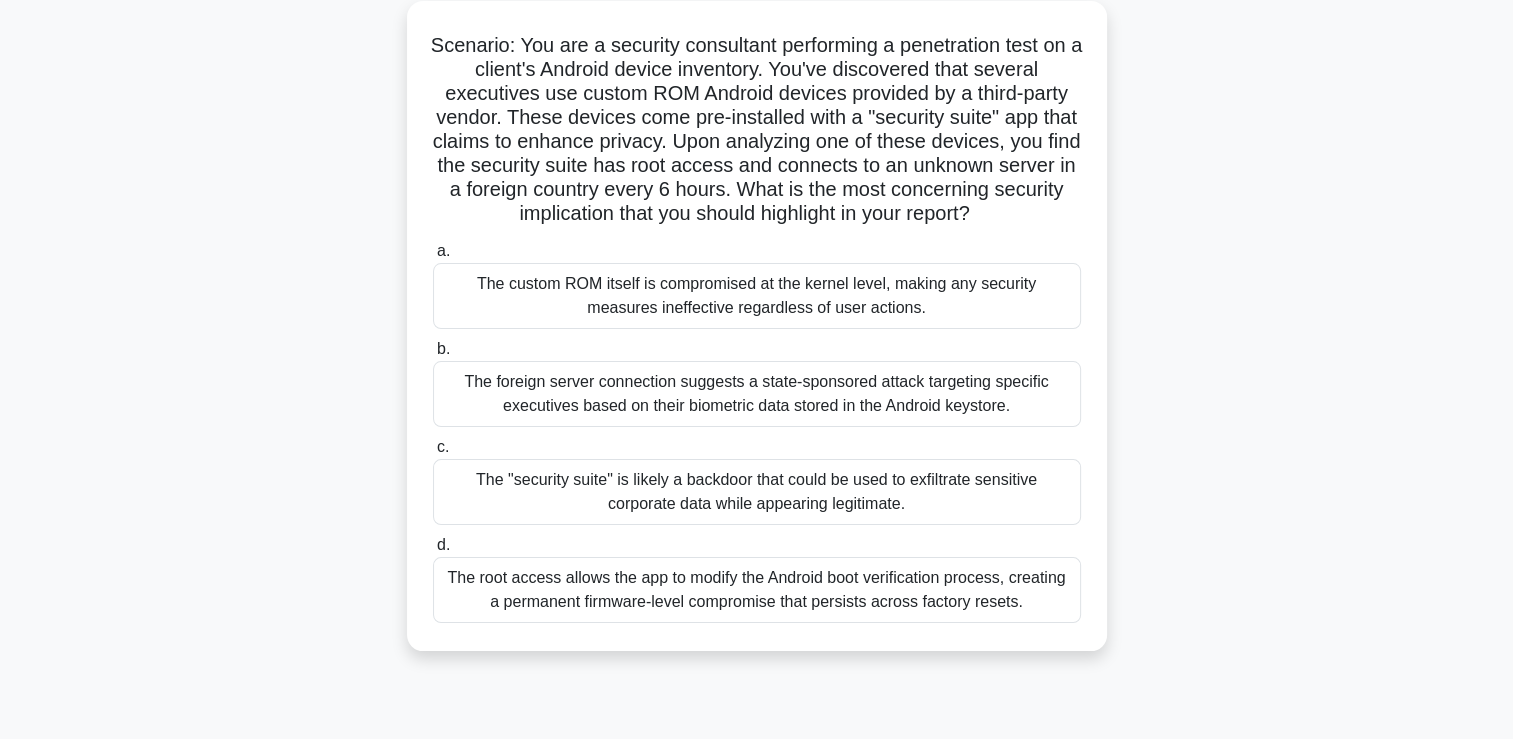scroll, scrollTop: 115, scrollLeft: 0, axis: vertical 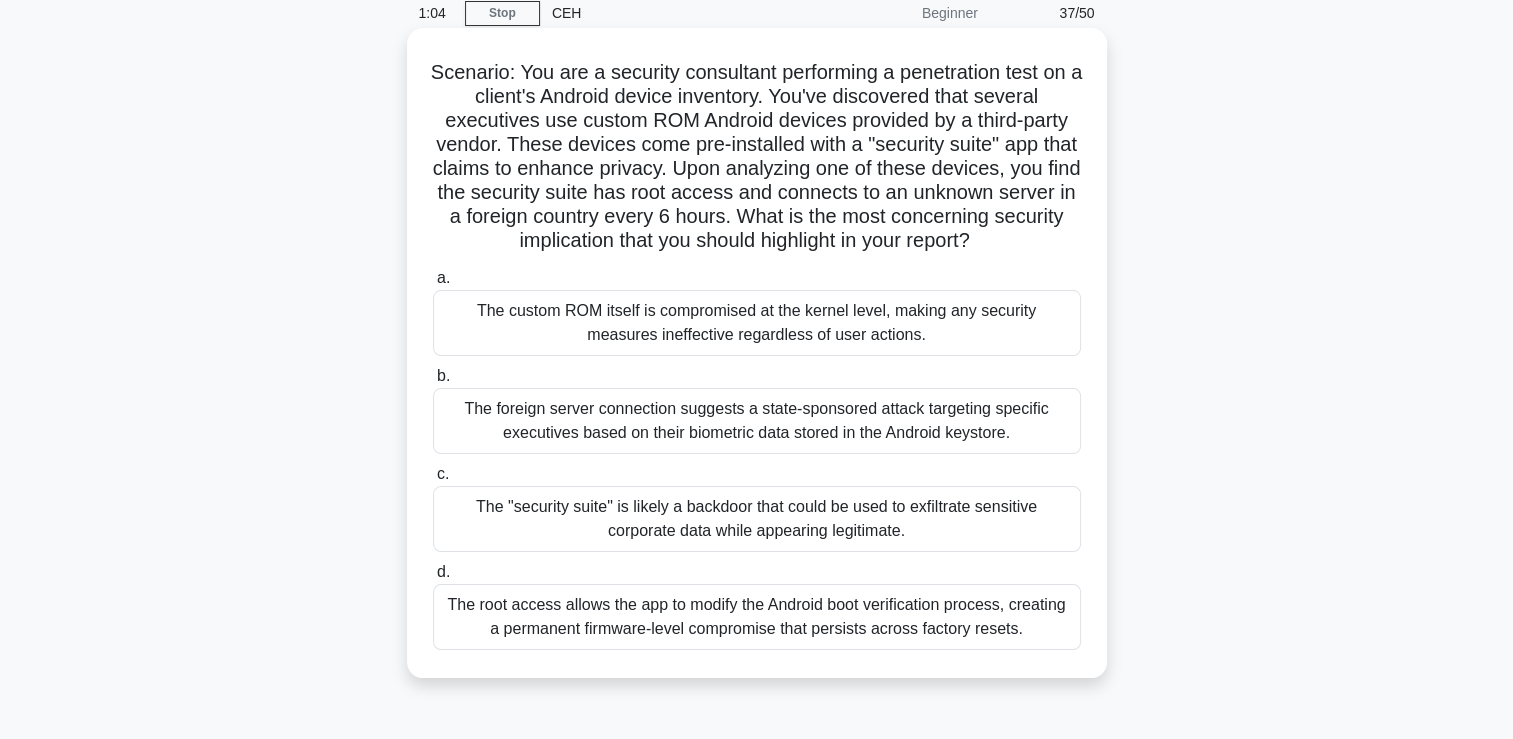 click on "The foreign server connection suggests a state-sponsored attack targeting specific executives based on their biometric data stored in the Android keystore." at bounding box center (757, 421) 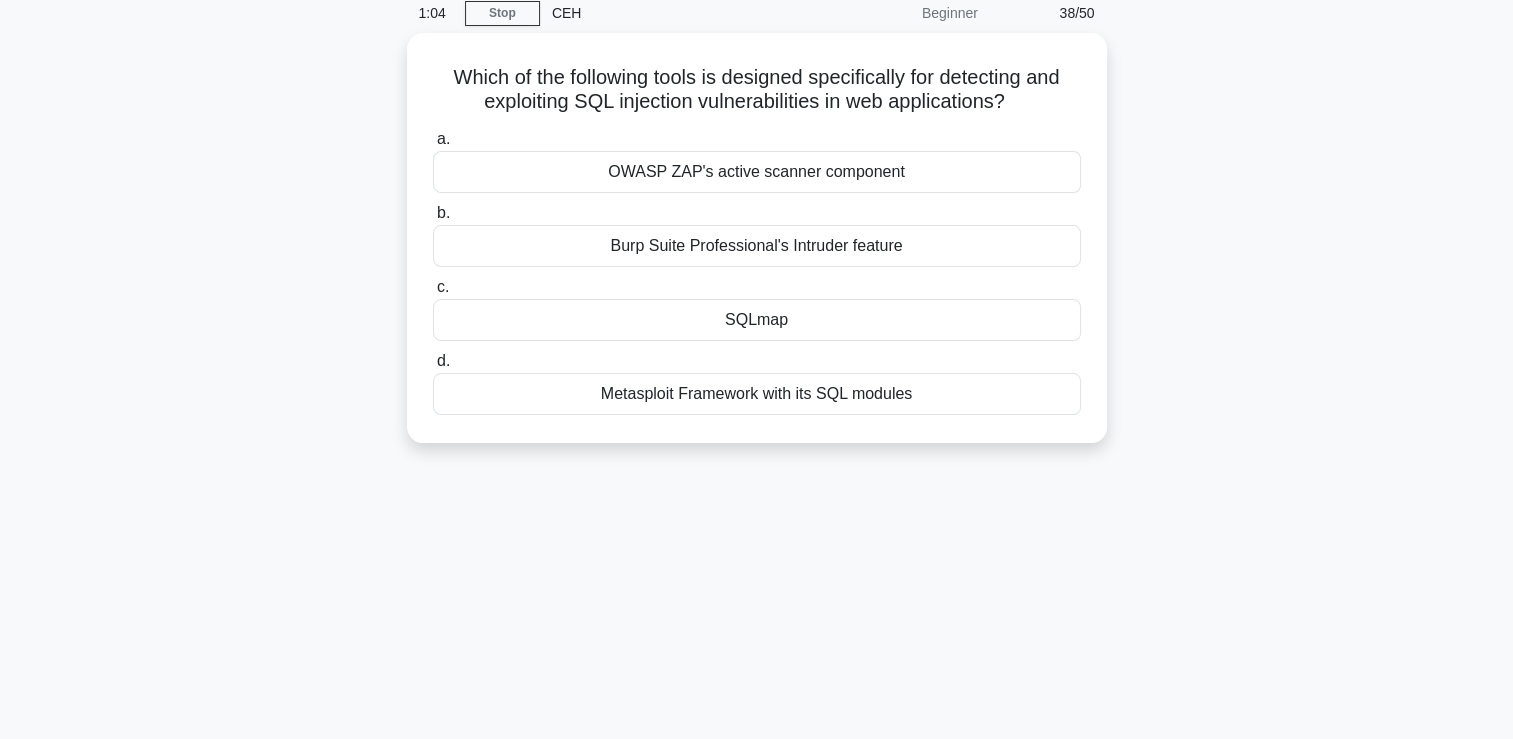 scroll, scrollTop: 0, scrollLeft: 0, axis: both 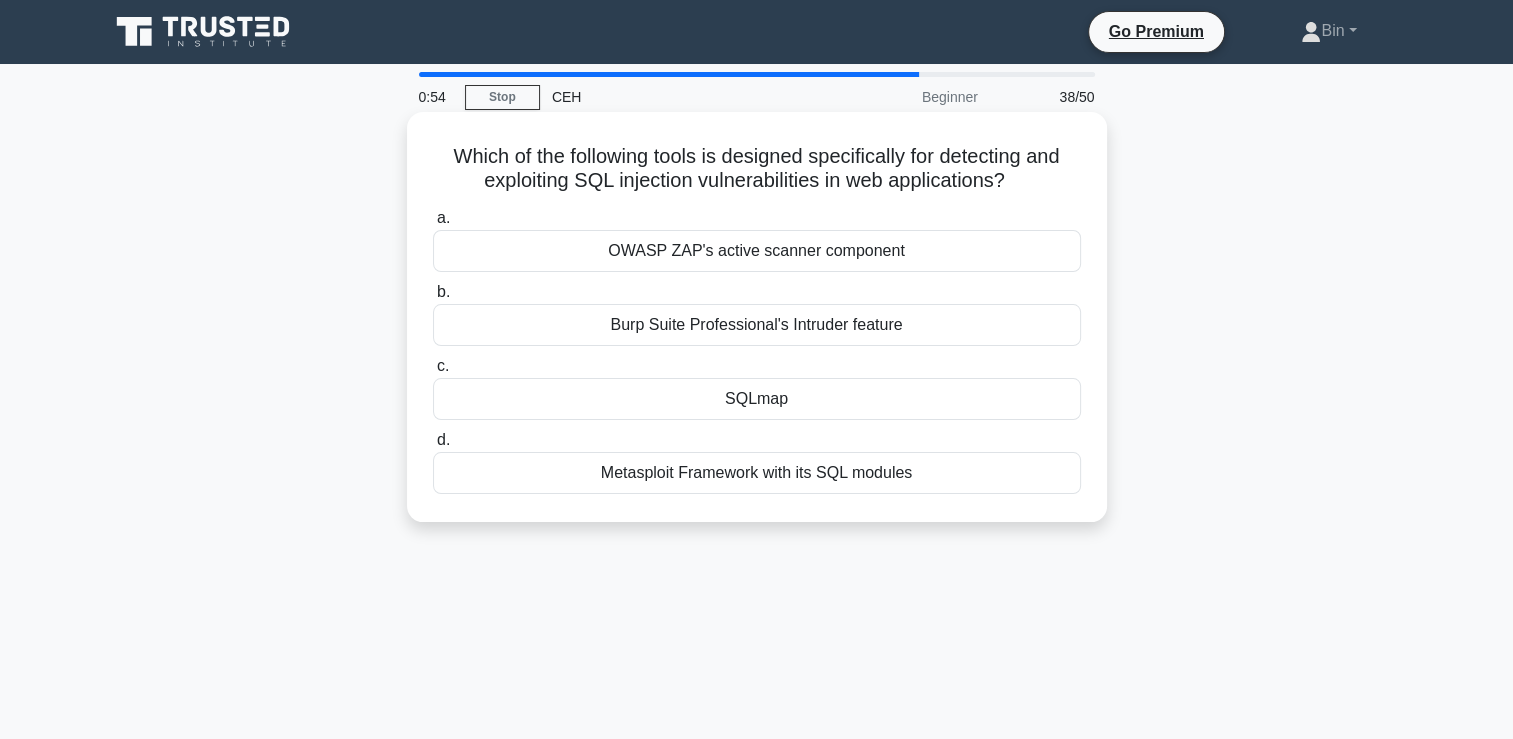 click on "OWASP ZAP's active scanner component" at bounding box center [757, 251] 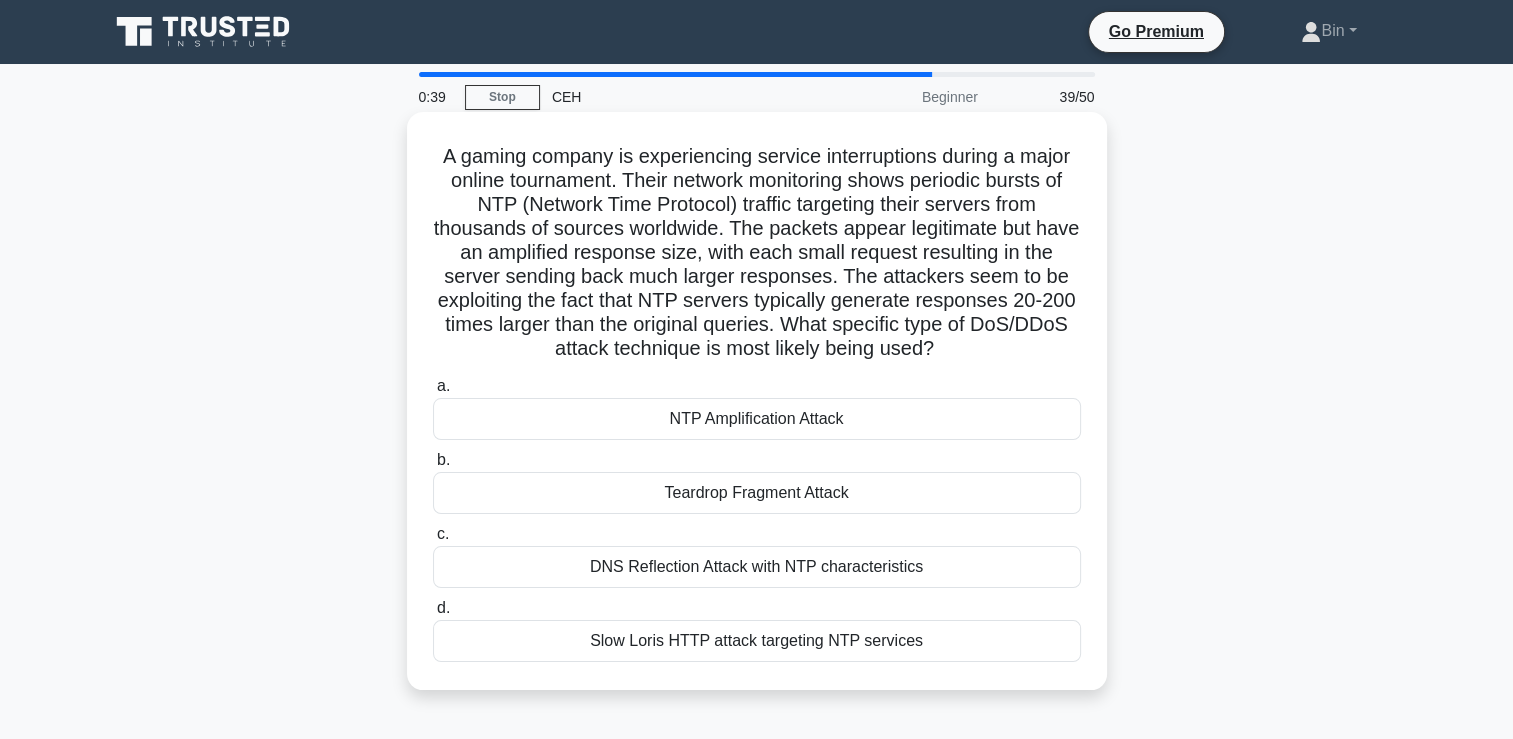 click on "DNS Reflection Attack with NTP characteristics" at bounding box center [757, 567] 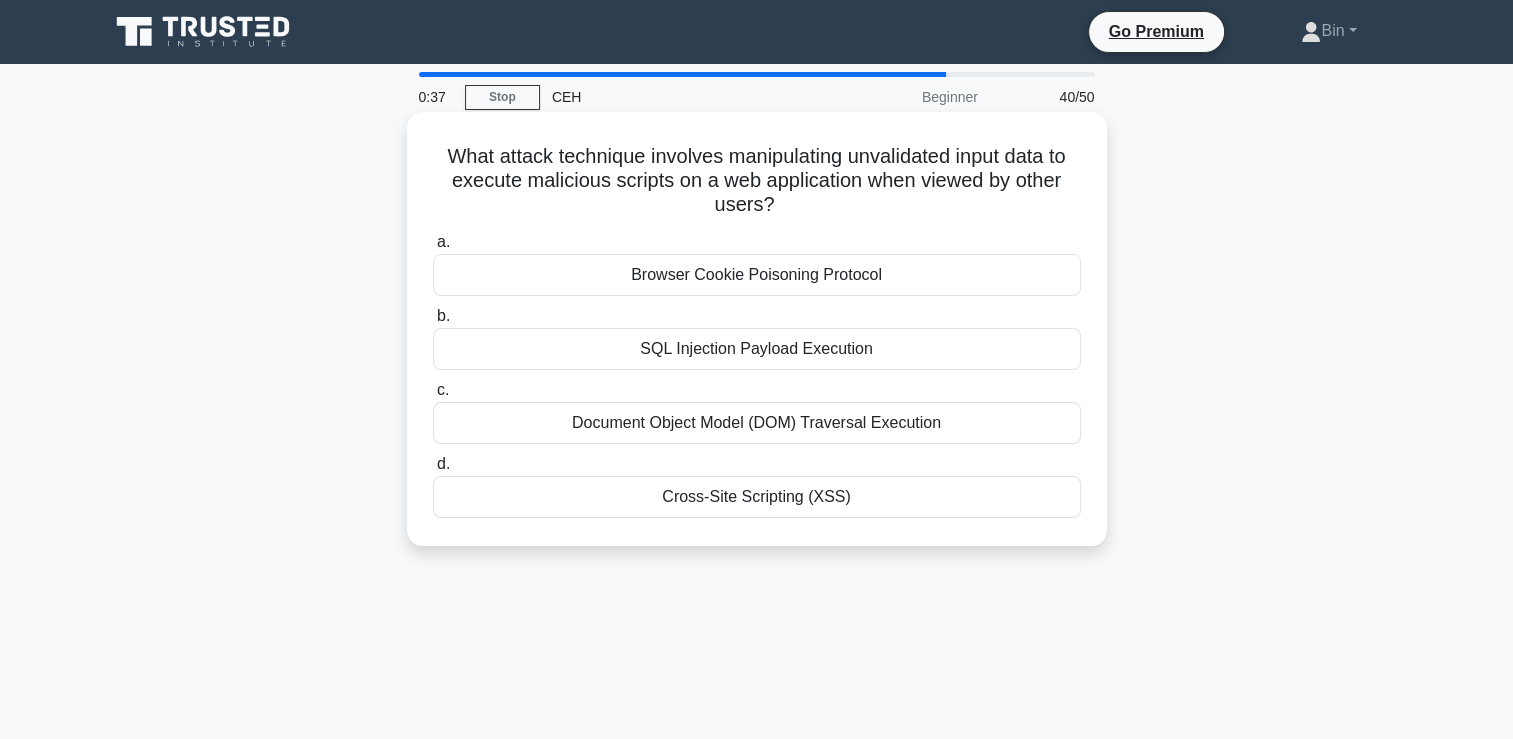 click on "Cross-Site Scripting (XSS)" at bounding box center (757, 497) 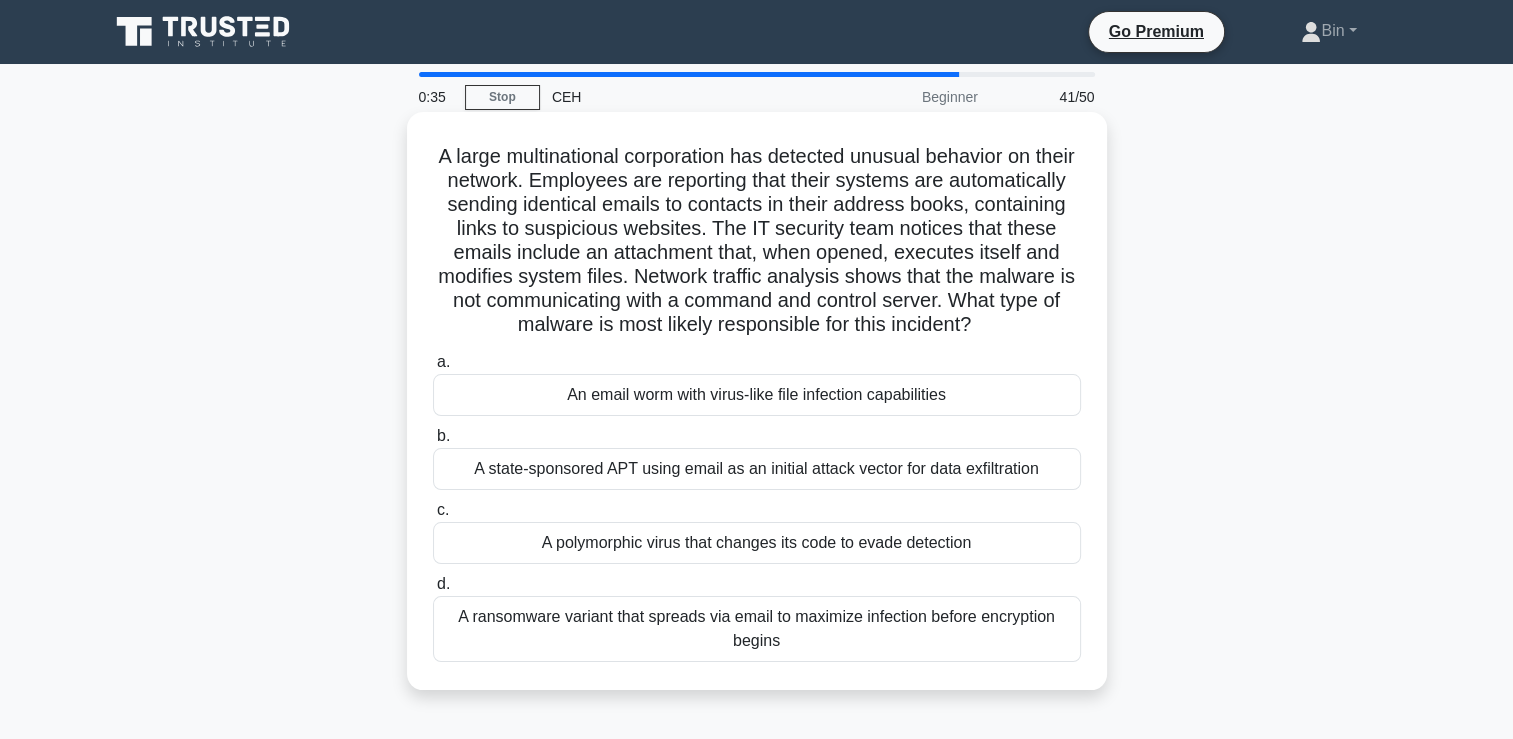 click on "A state-sponsored APT using email as an initial attack vector for data exfiltration" at bounding box center (757, 469) 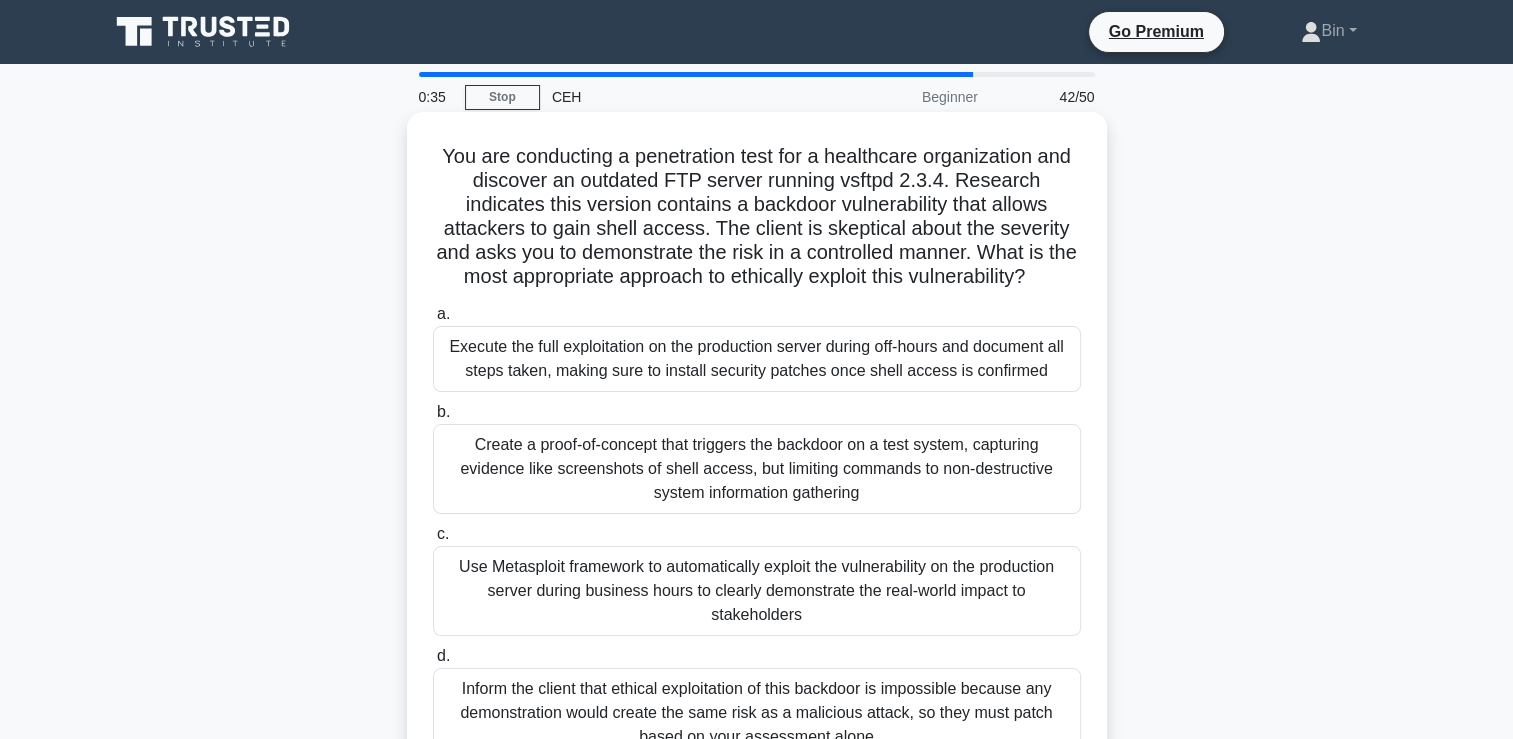 click on "Create a proof-of-concept that triggers the backdoor on a test system, capturing evidence like screenshots of shell access, but limiting commands to non-destructive system information gathering" at bounding box center (757, 469) 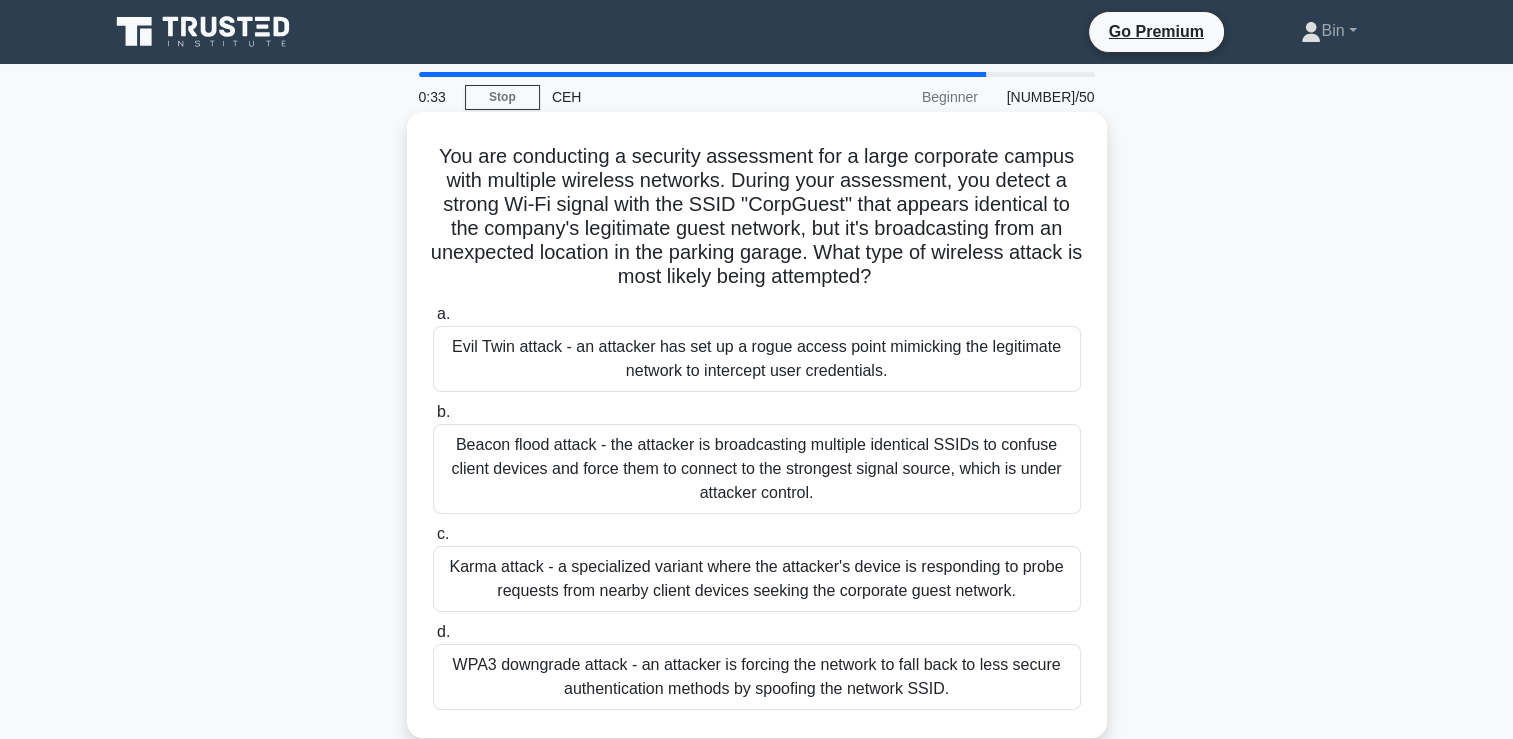 click on "Evil Twin attack - an attacker has set up a rogue access point mimicking the legitimate network to intercept user credentials." at bounding box center (757, 359) 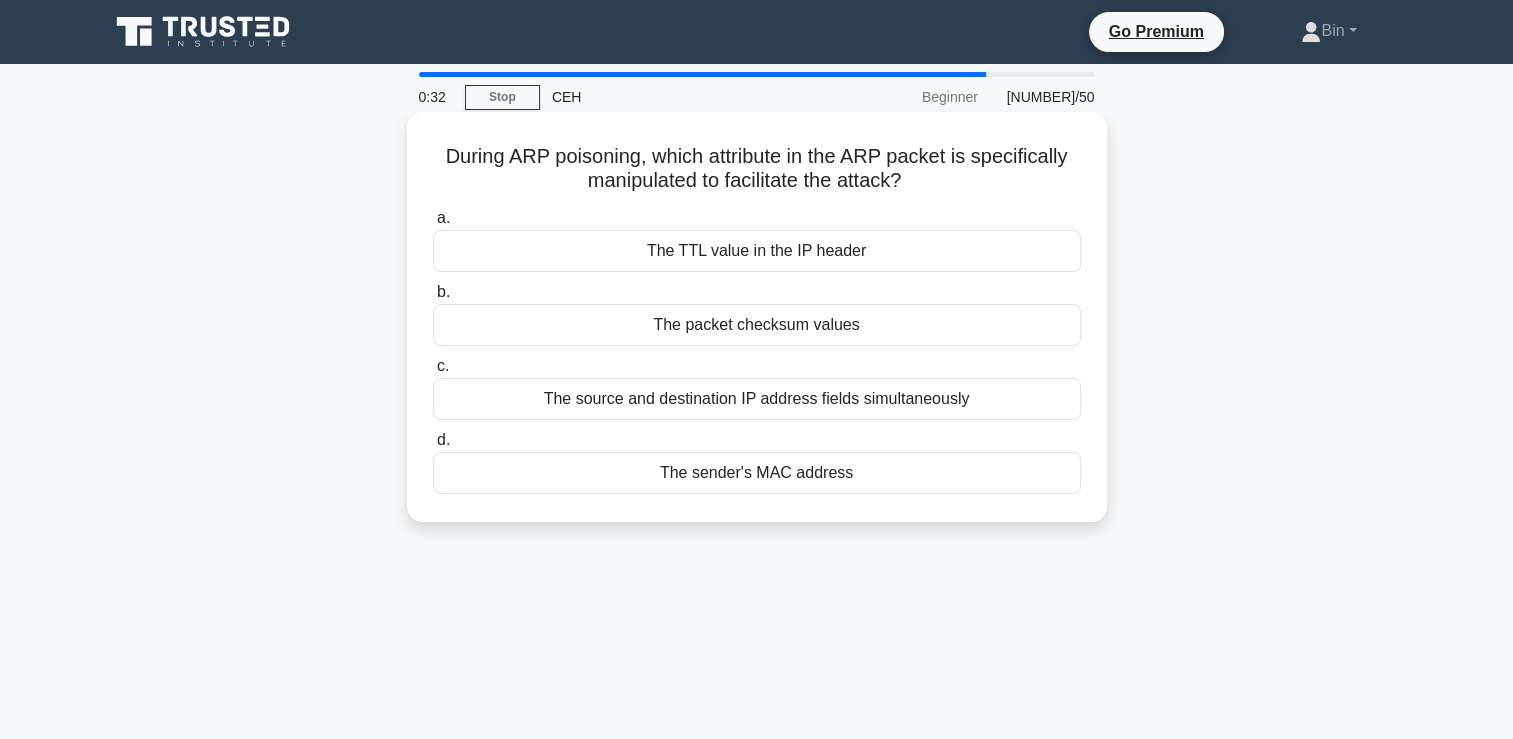 click on "The source and destination IP address fields simultaneously" at bounding box center [757, 399] 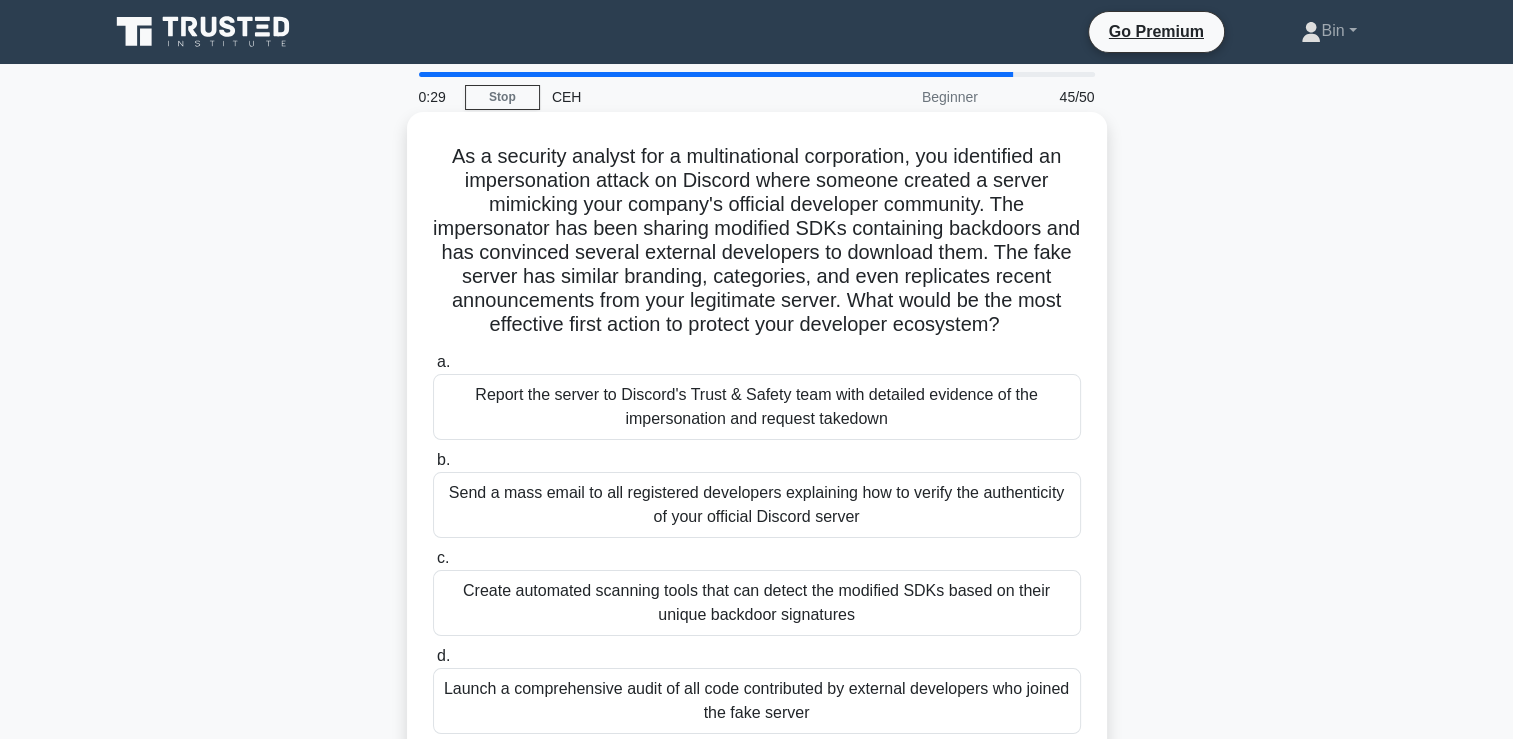 click on "Send a mass email to all registered developers explaining how to verify the authenticity of your official Discord server" at bounding box center (757, 505) 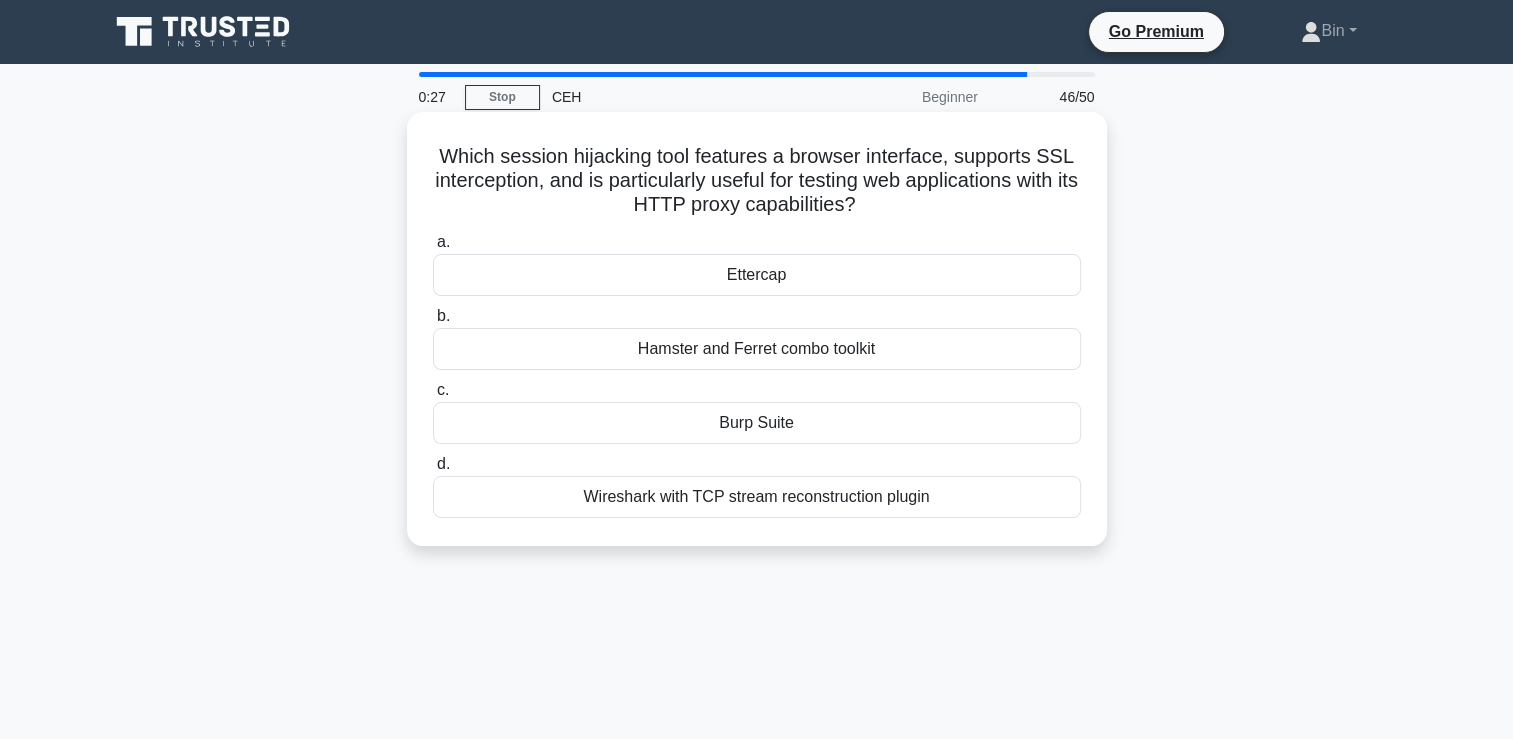 click on "Burp Suite" at bounding box center (757, 423) 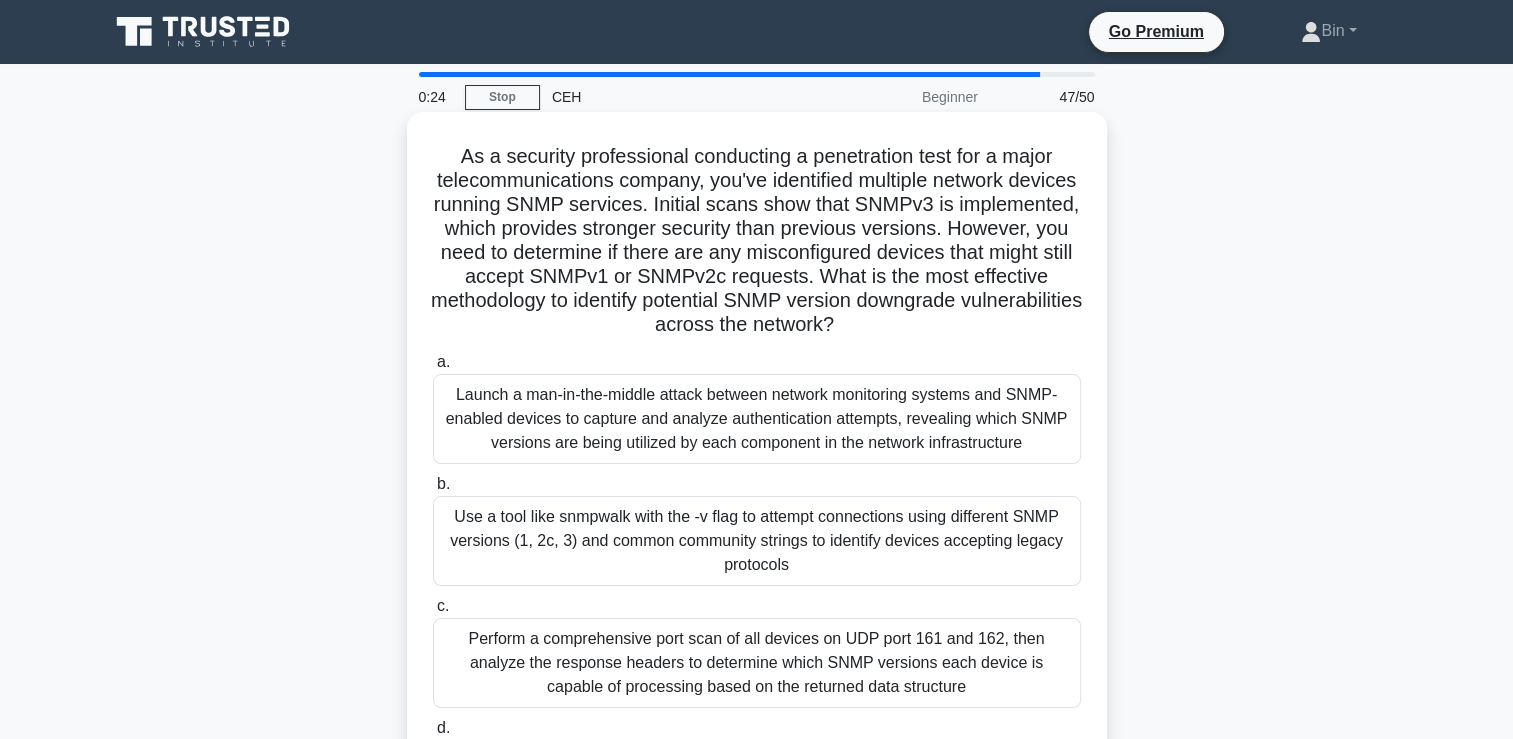 click on "Use a tool like snmpwalk with the -v flag to attempt connections using different SNMP versions (1, 2c, 3) and common community strings to identify devices accepting legacy protocols" at bounding box center (757, 541) 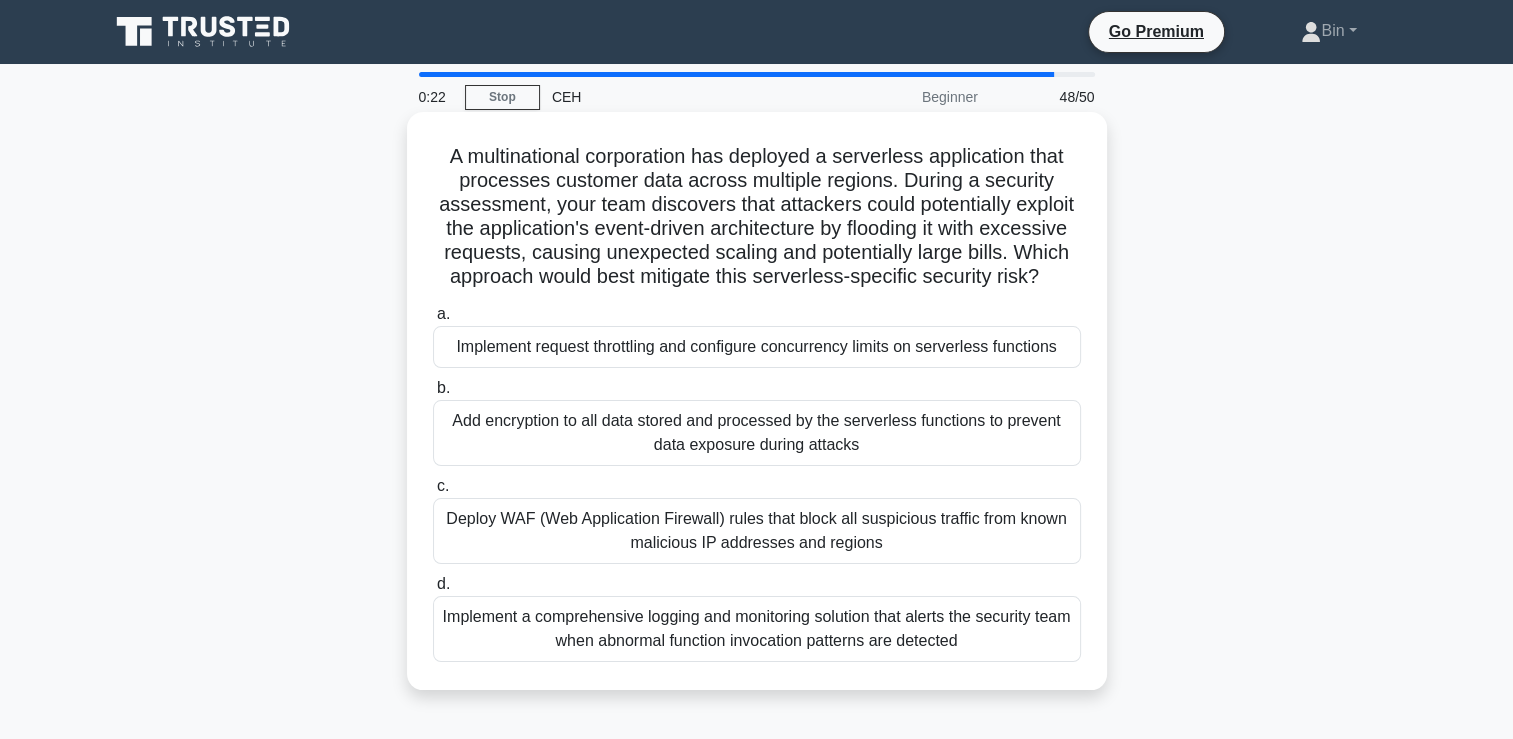 click on "Implement request throttling and configure concurrency limits on serverless functions" at bounding box center (757, 347) 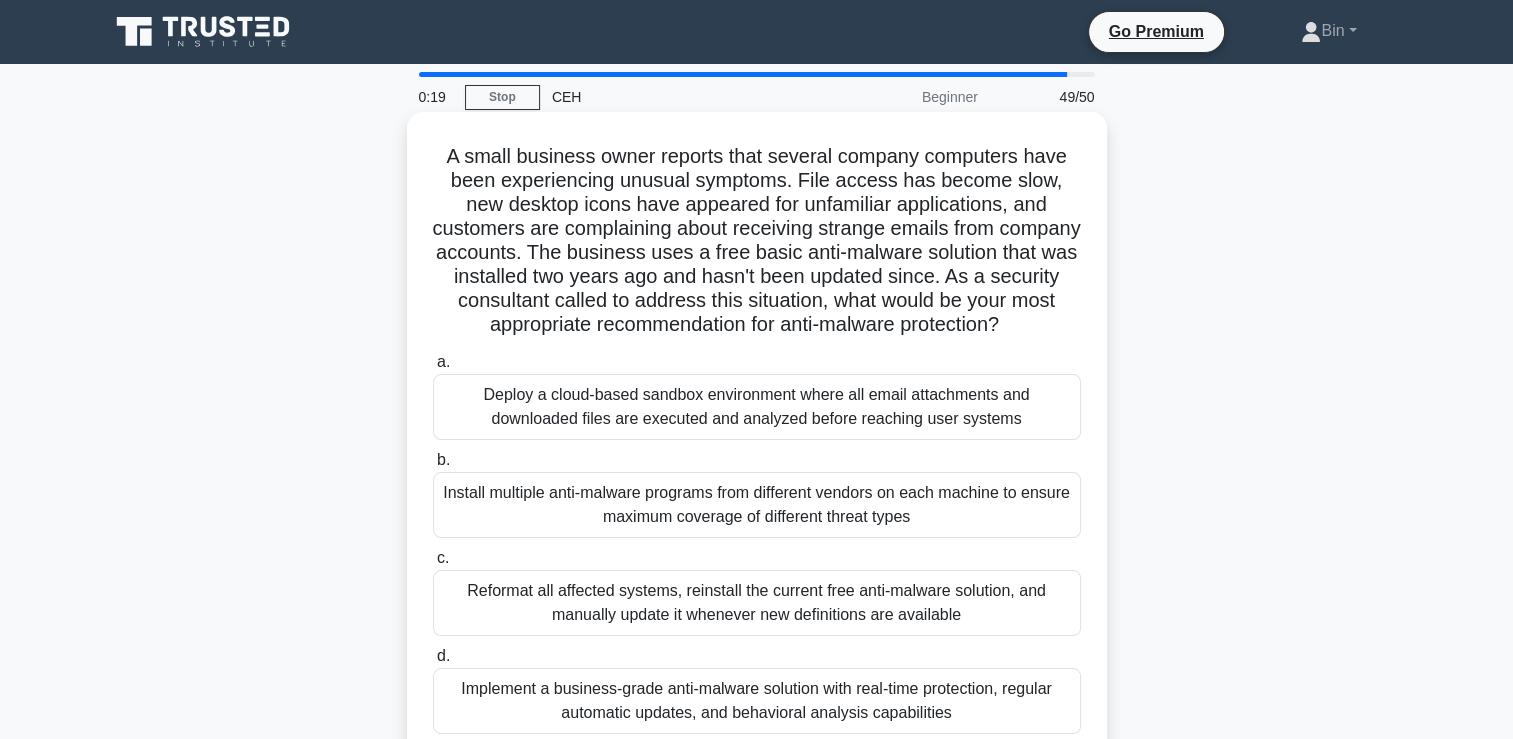 click on "Reformat all affected systems, reinstall the current free anti-malware solution, and manually update it whenever new definitions are available" at bounding box center (757, 603) 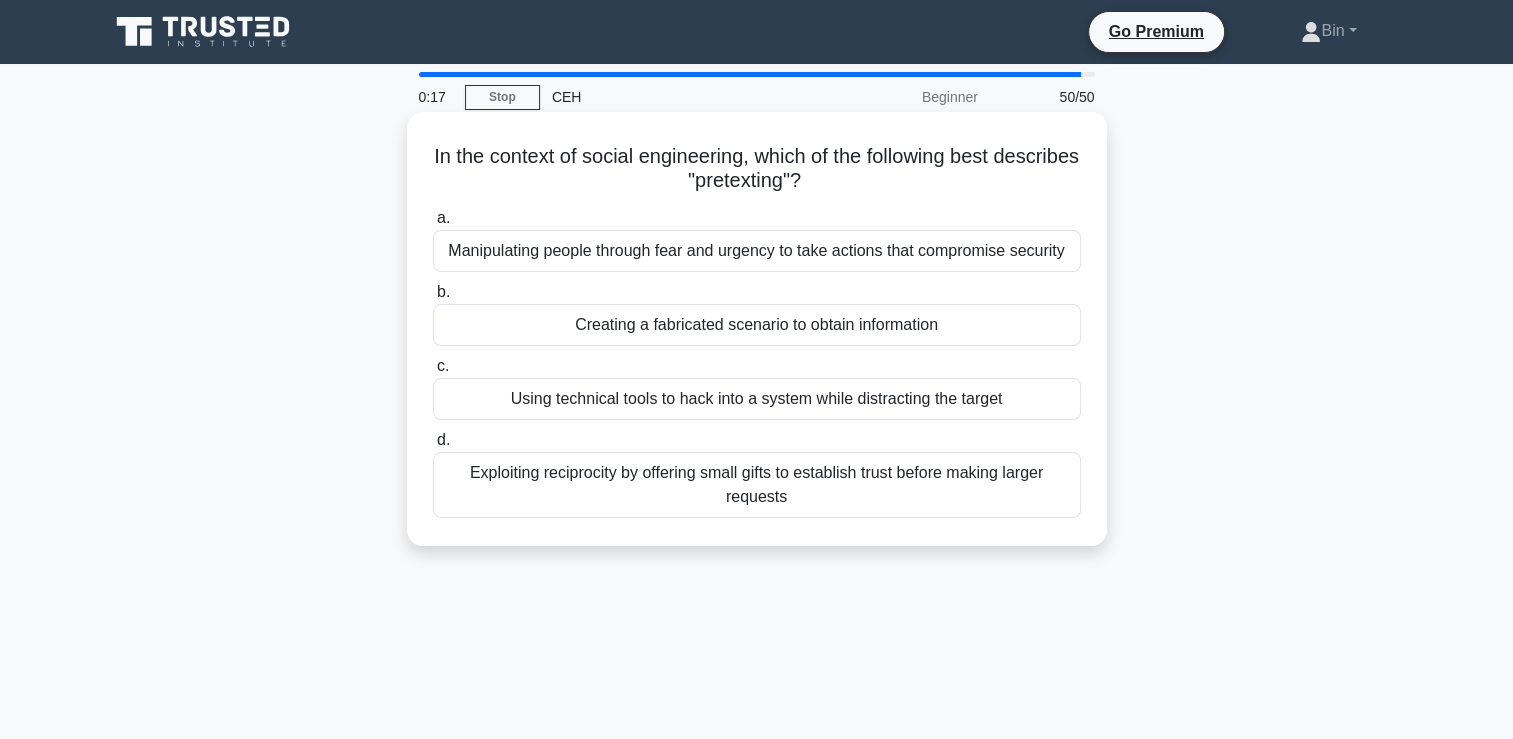 click on "Exploiting reciprocity by offering small gifts to establish trust before making larger requests" at bounding box center (757, 485) 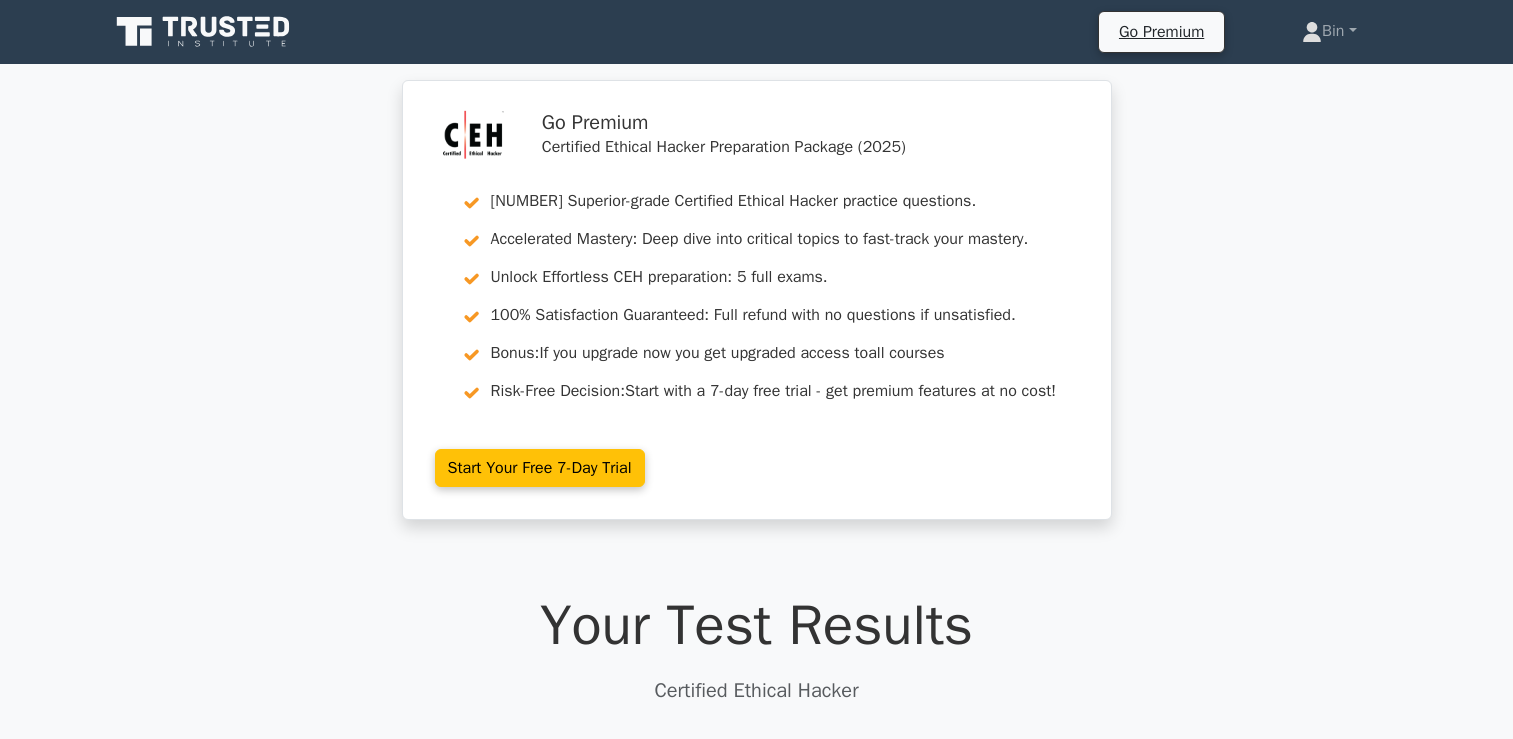 scroll, scrollTop: 0, scrollLeft: 0, axis: both 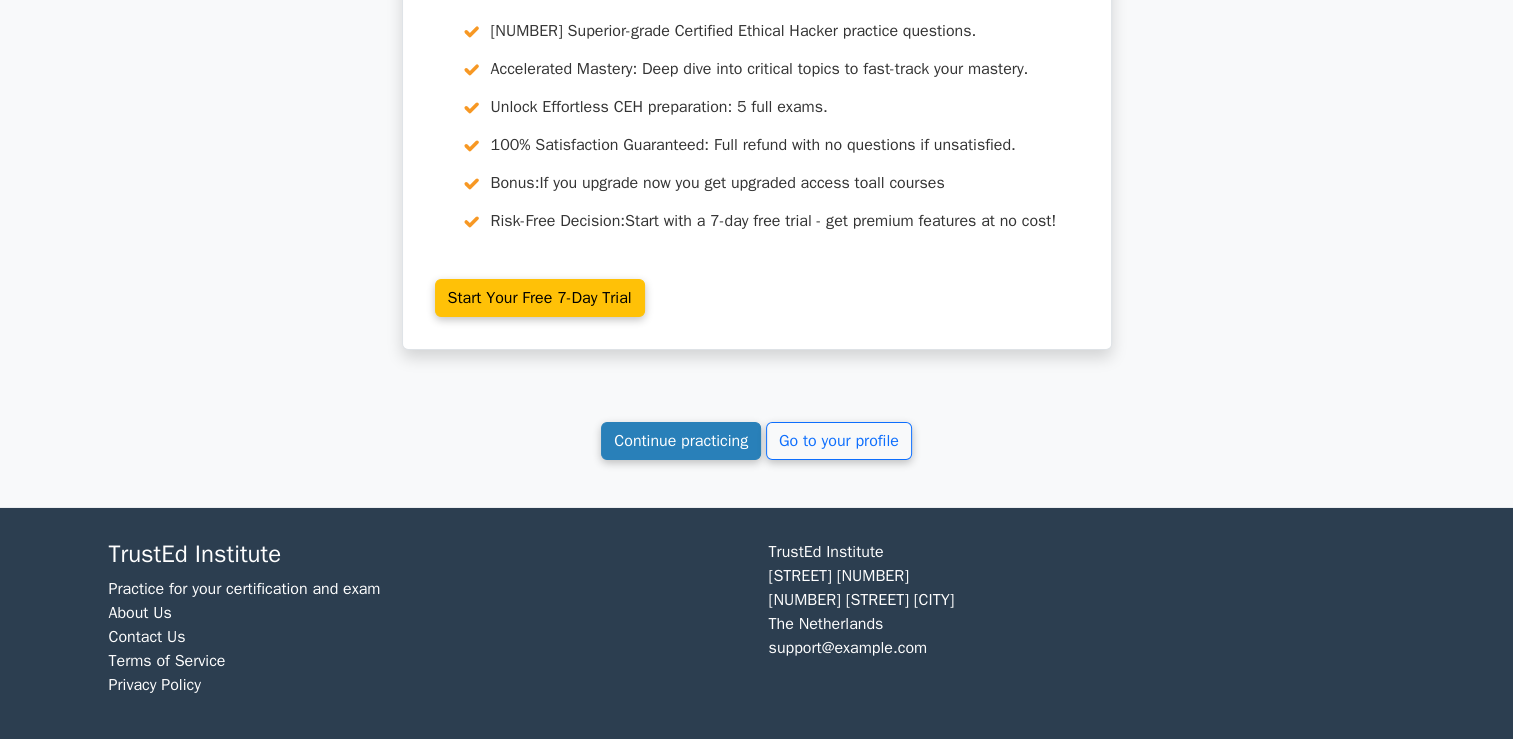 click on "Continue practicing" at bounding box center [681, 441] 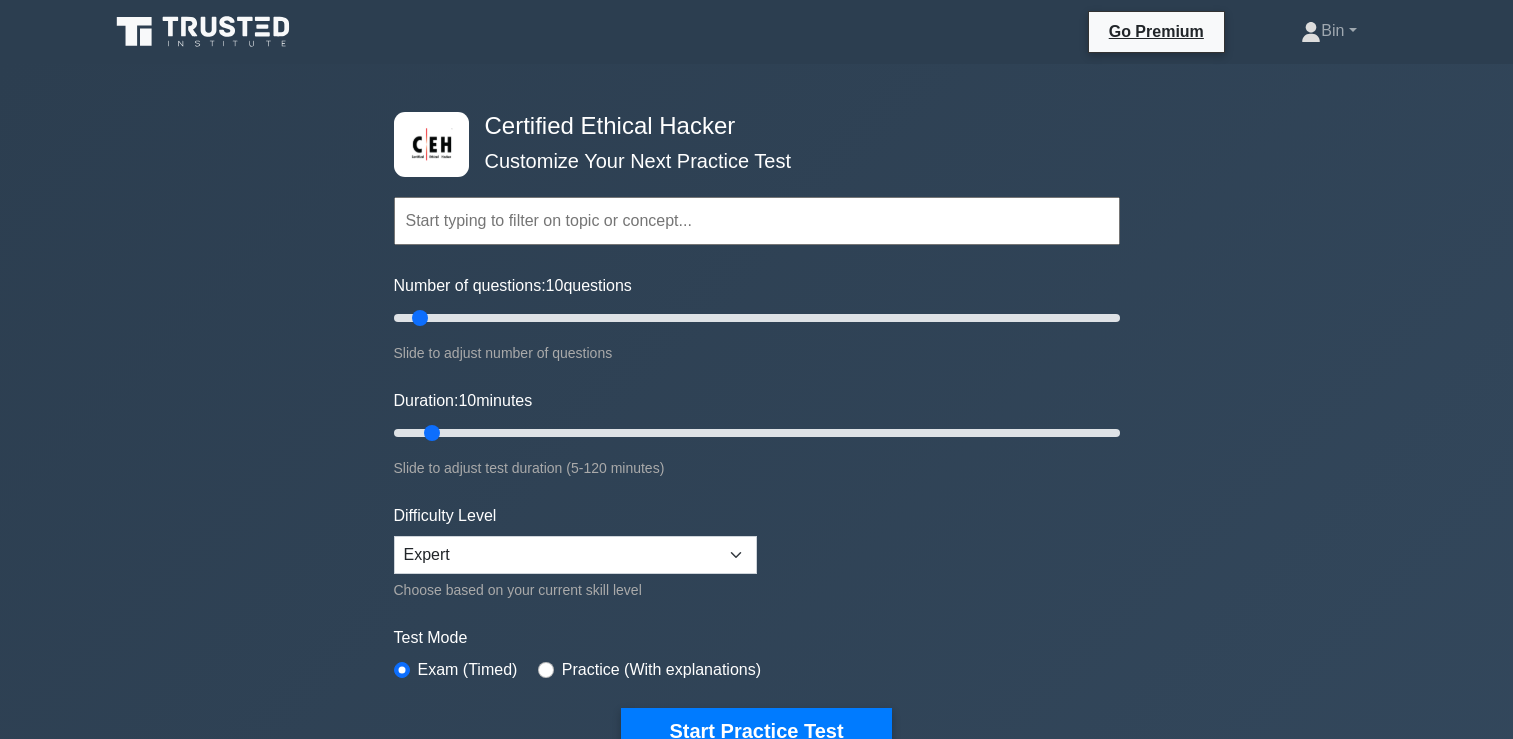 scroll, scrollTop: 0, scrollLeft: 0, axis: both 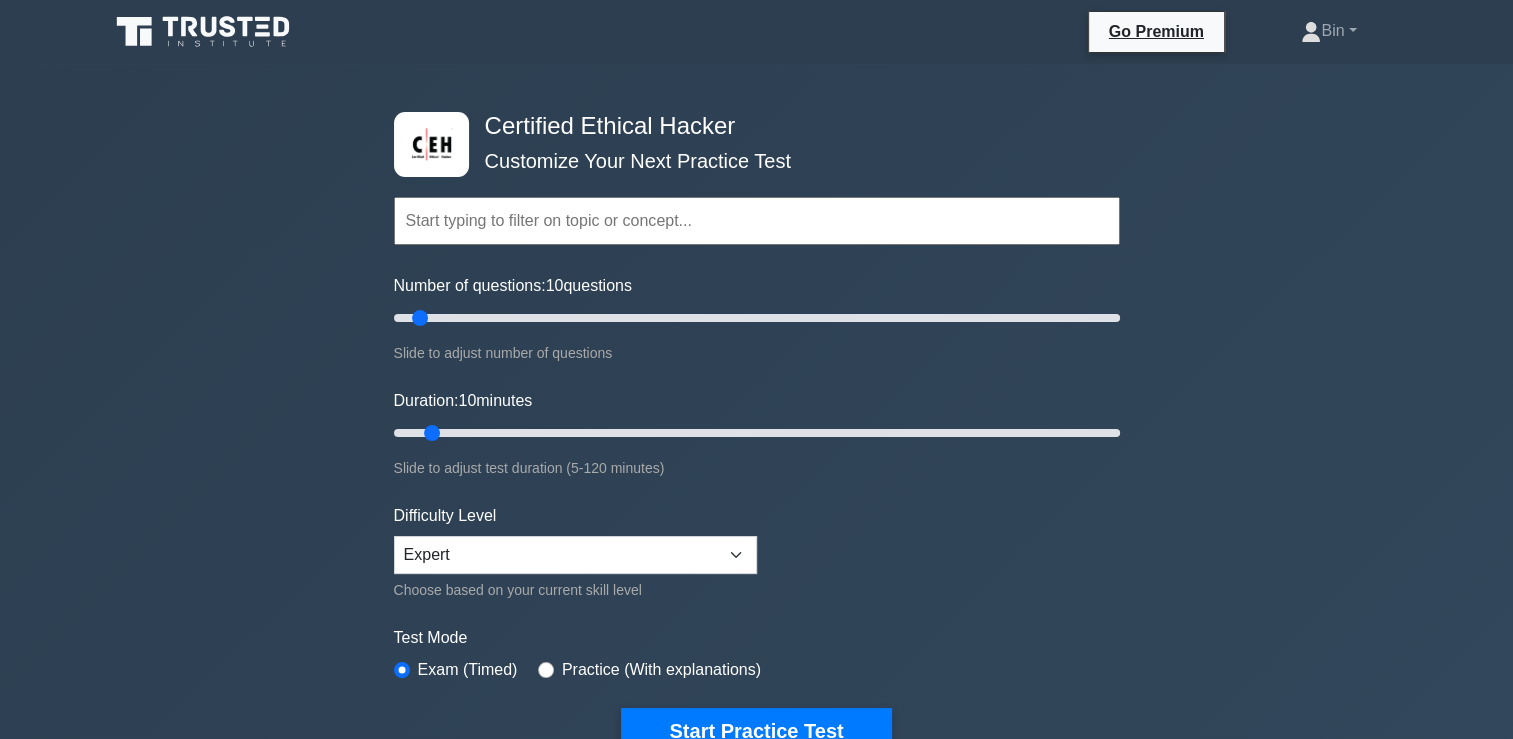 click on "Go Premium
Bin
Profile" at bounding box center (756, 32) 